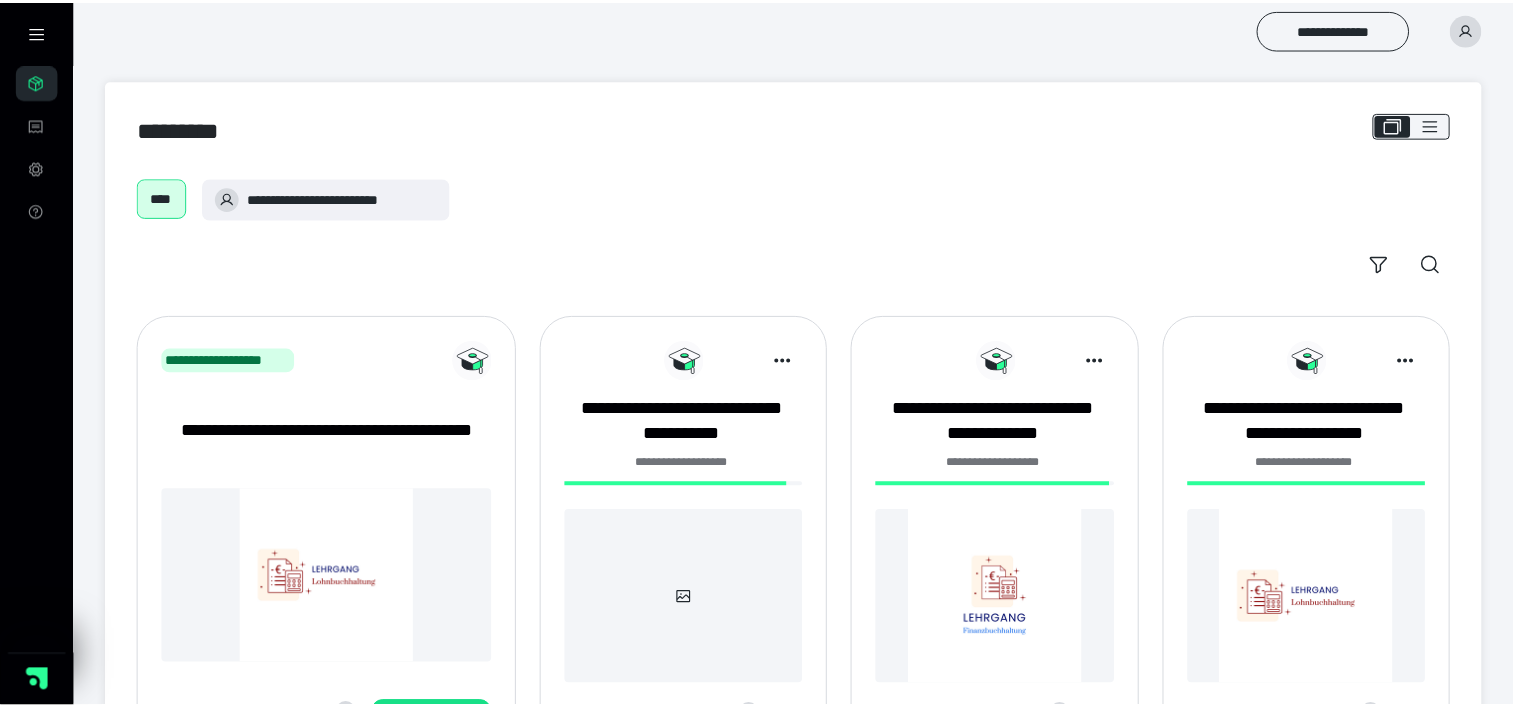 scroll, scrollTop: 0, scrollLeft: 0, axis: both 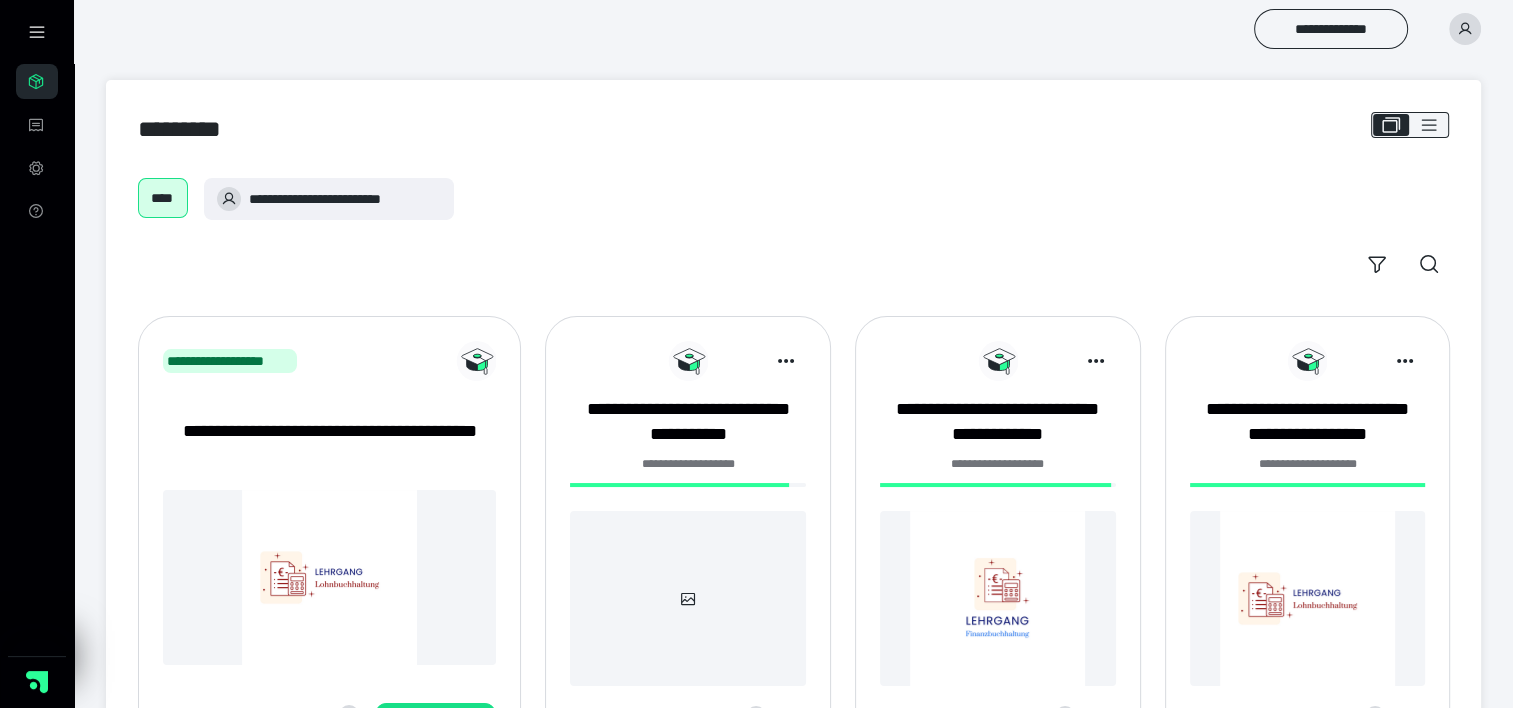 click at bounding box center [998, 598] 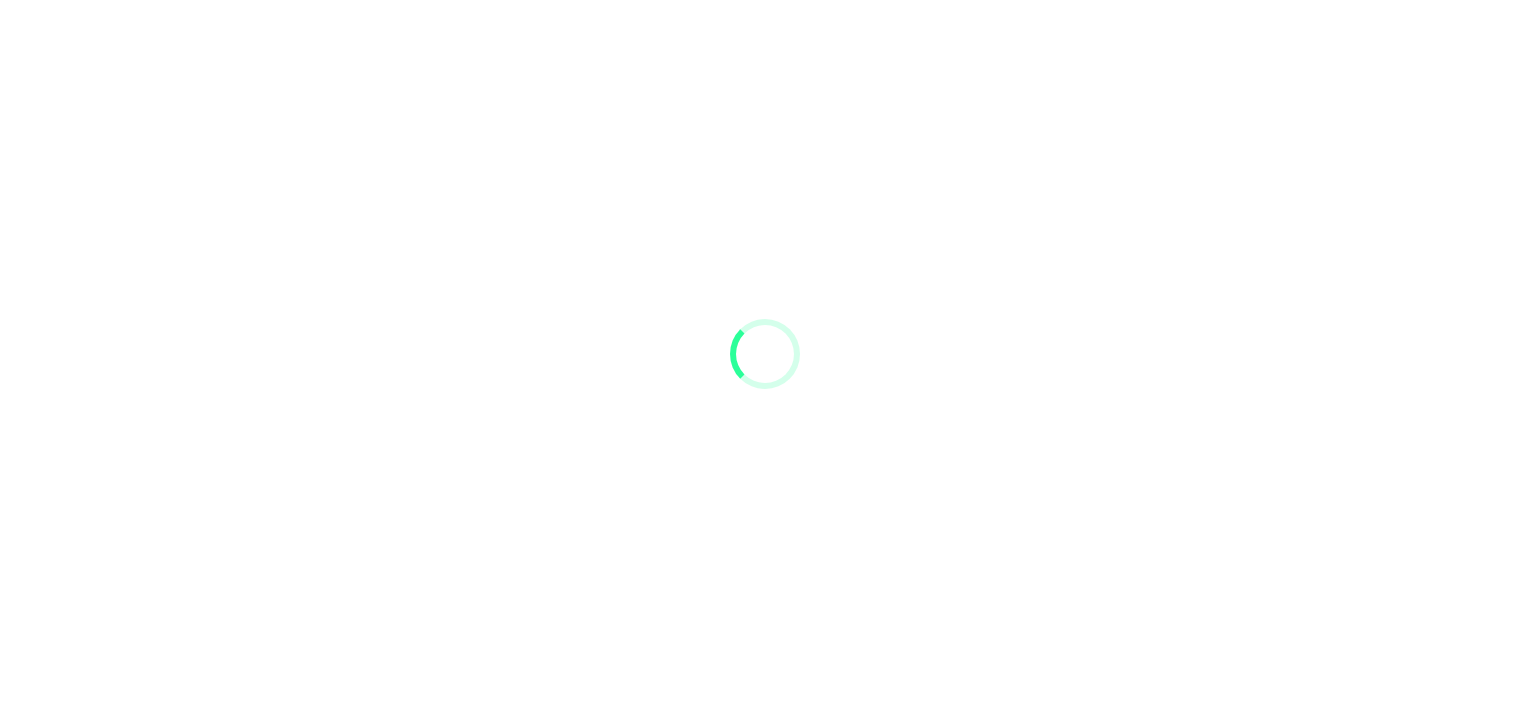 scroll, scrollTop: 0, scrollLeft: 0, axis: both 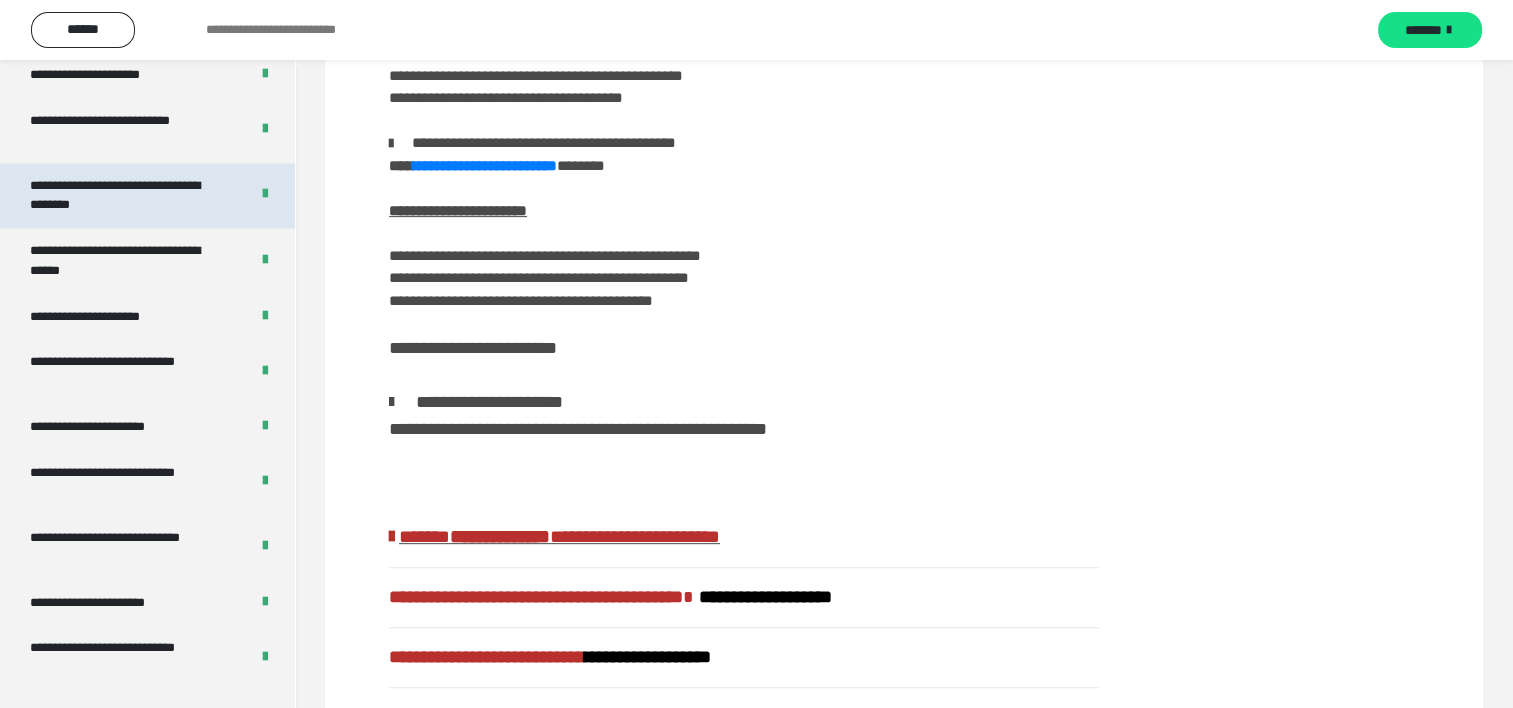 click on "**********" at bounding box center (124, 195) 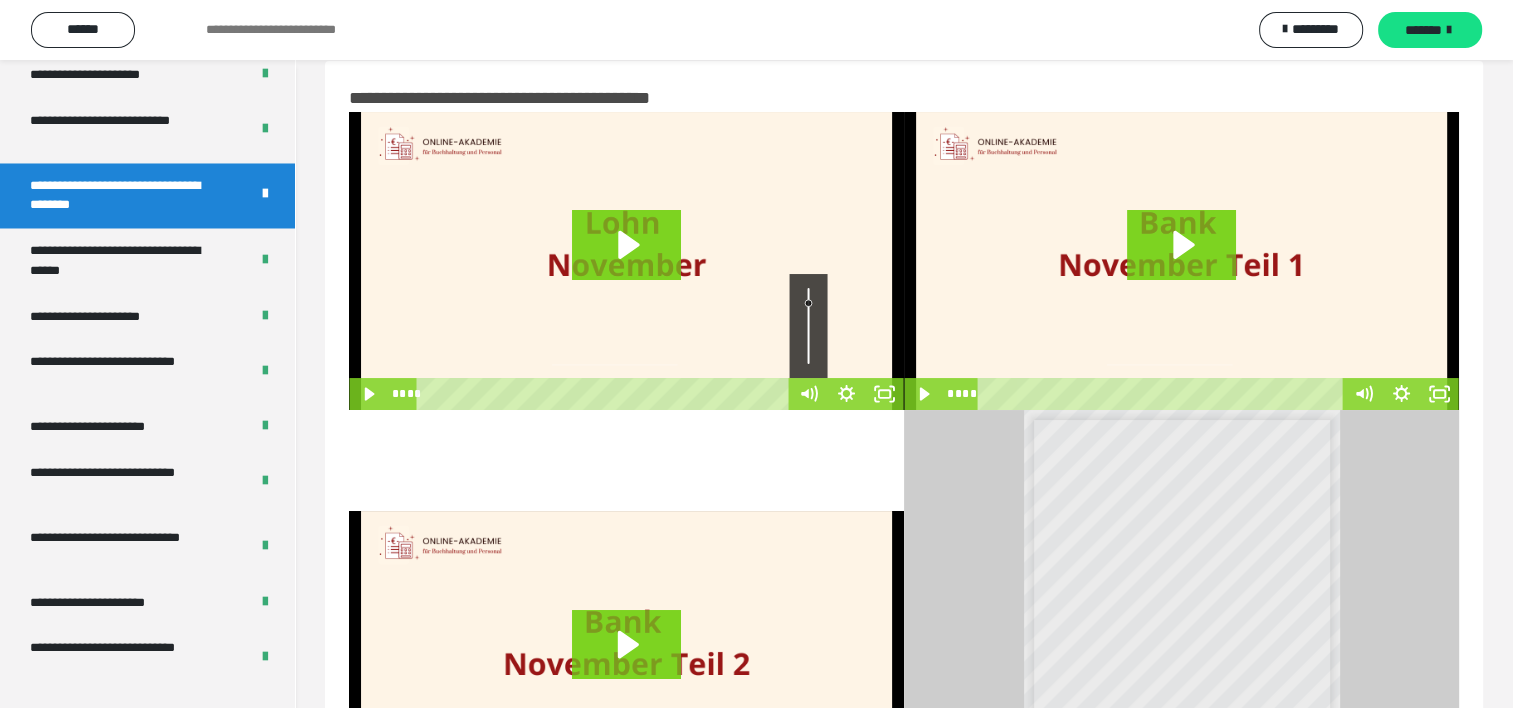 scroll, scrollTop: 0, scrollLeft: 0, axis: both 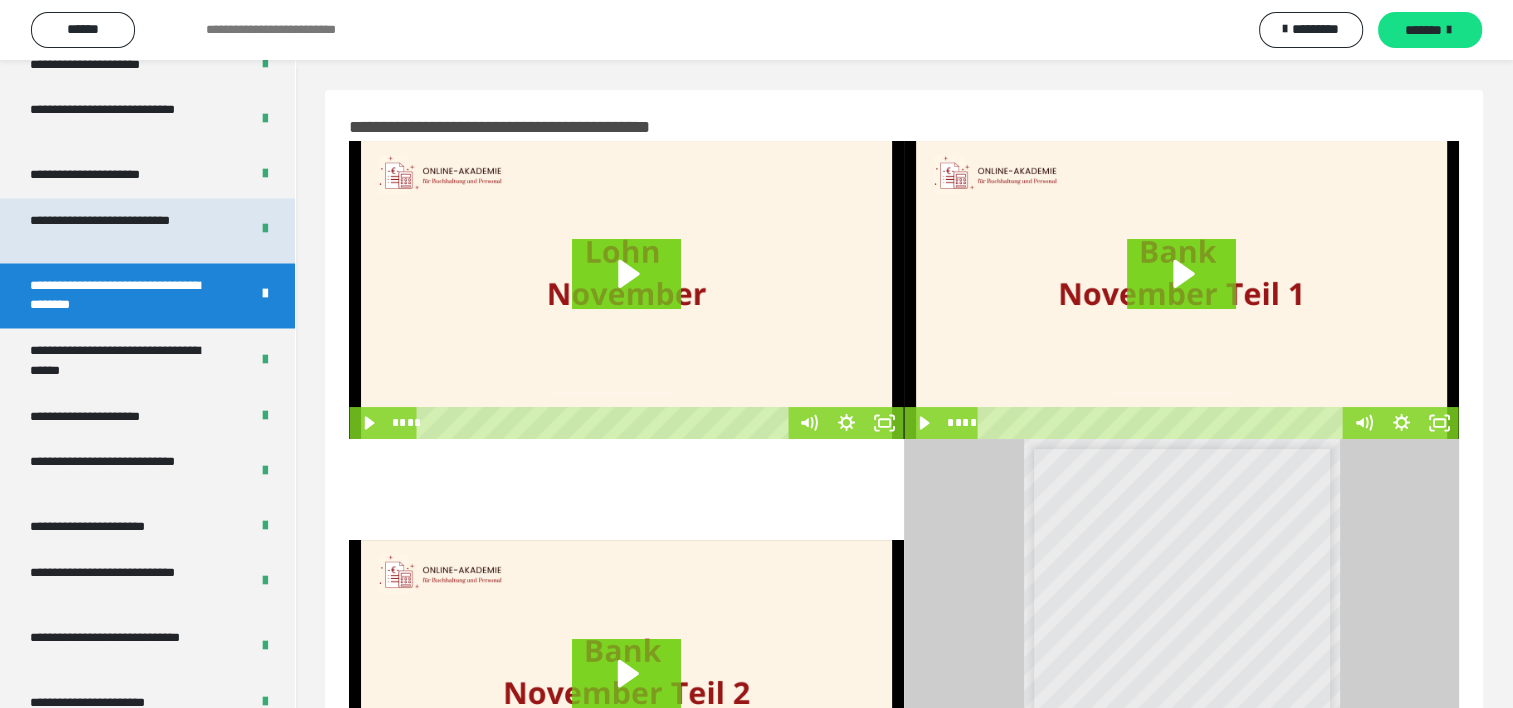 click on "**********" at bounding box center [124, 230] 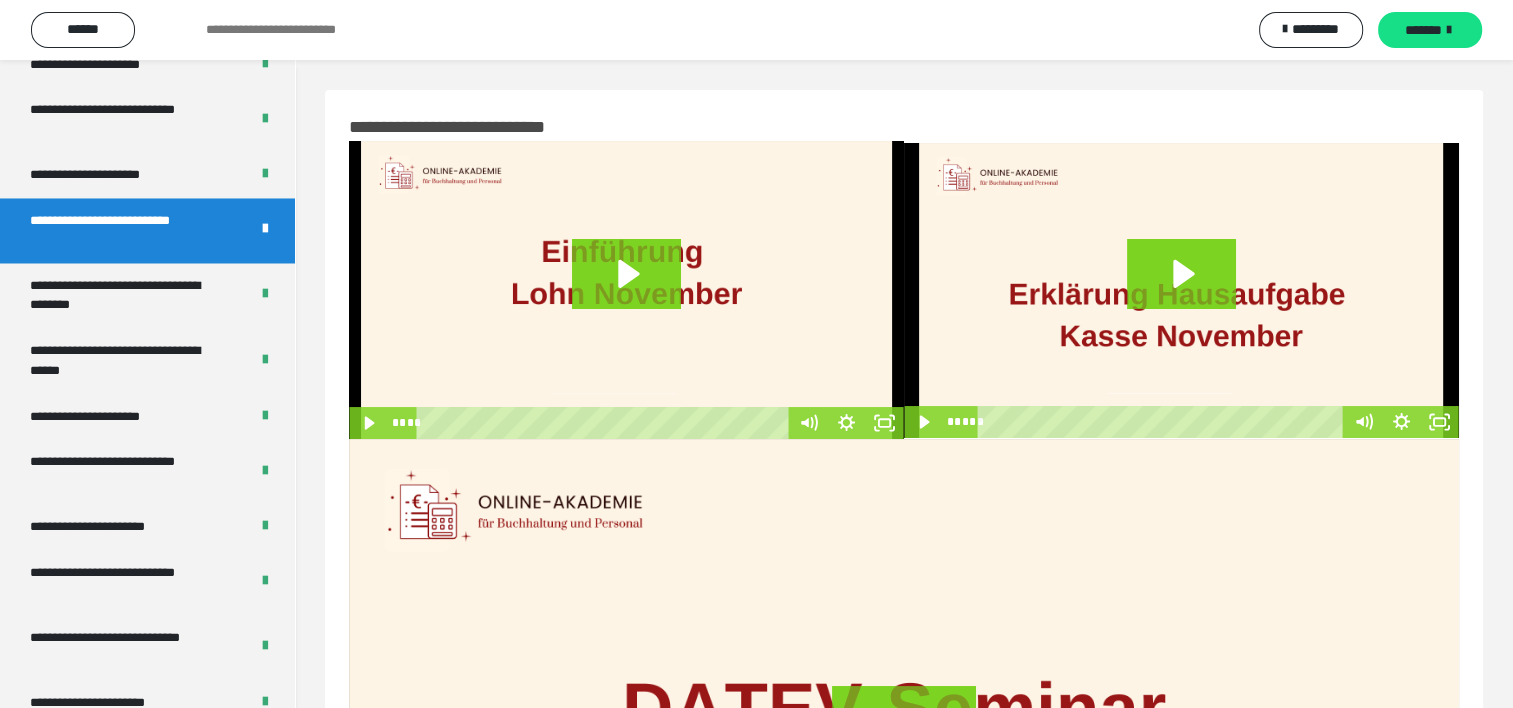 scroll, scrollTop: 0, scrollLeft: 0, axis: both 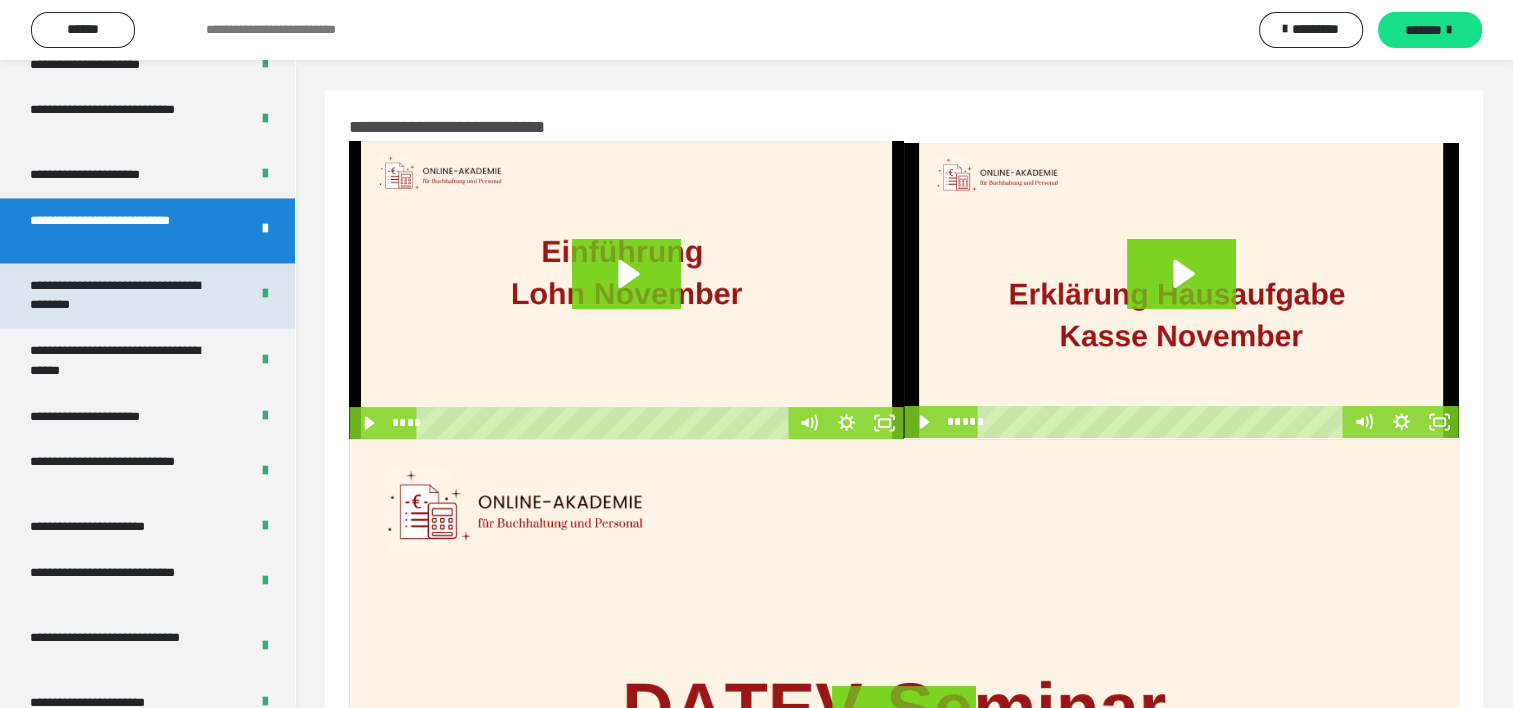 click on "**********" at bounding box center (124, 295) 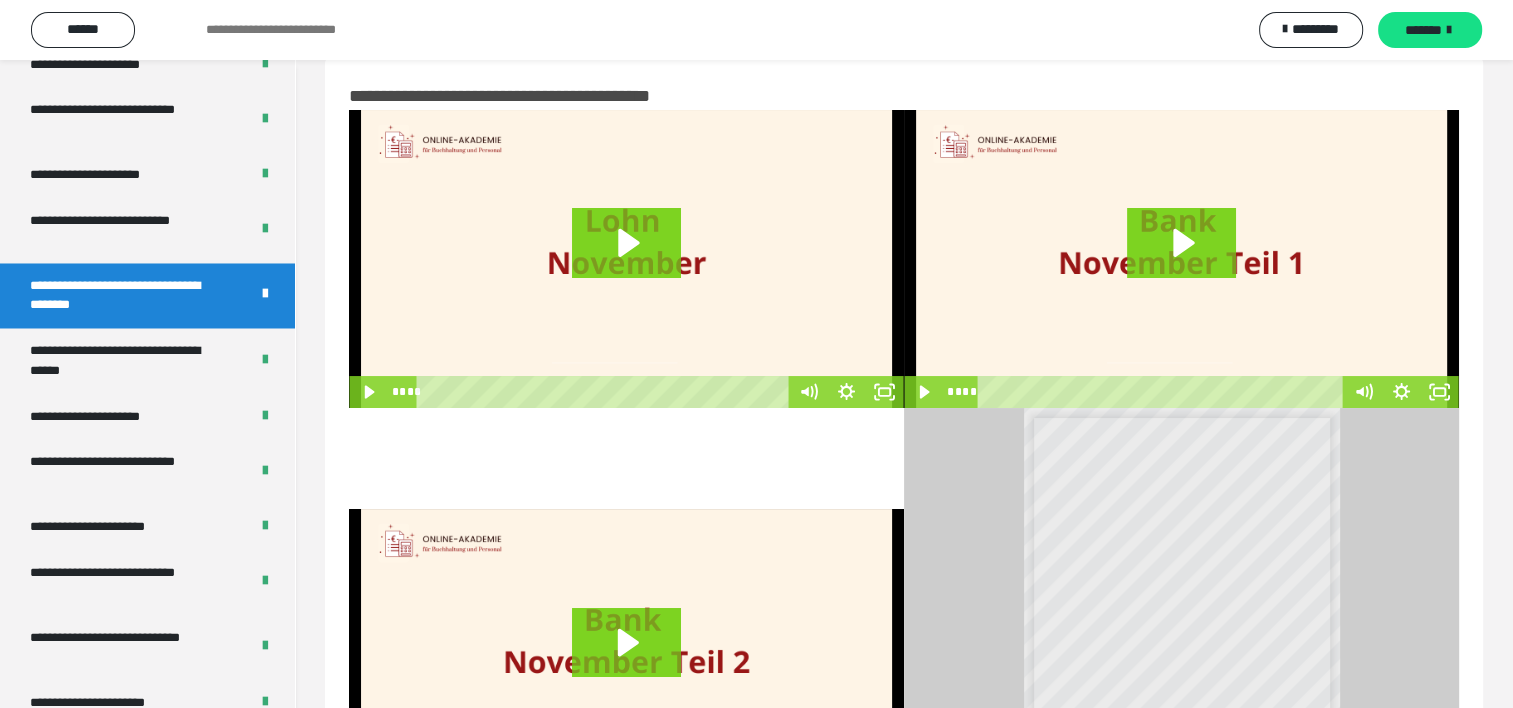 scroll, scrollTop: 0, scrollLeft: 0, axis: both 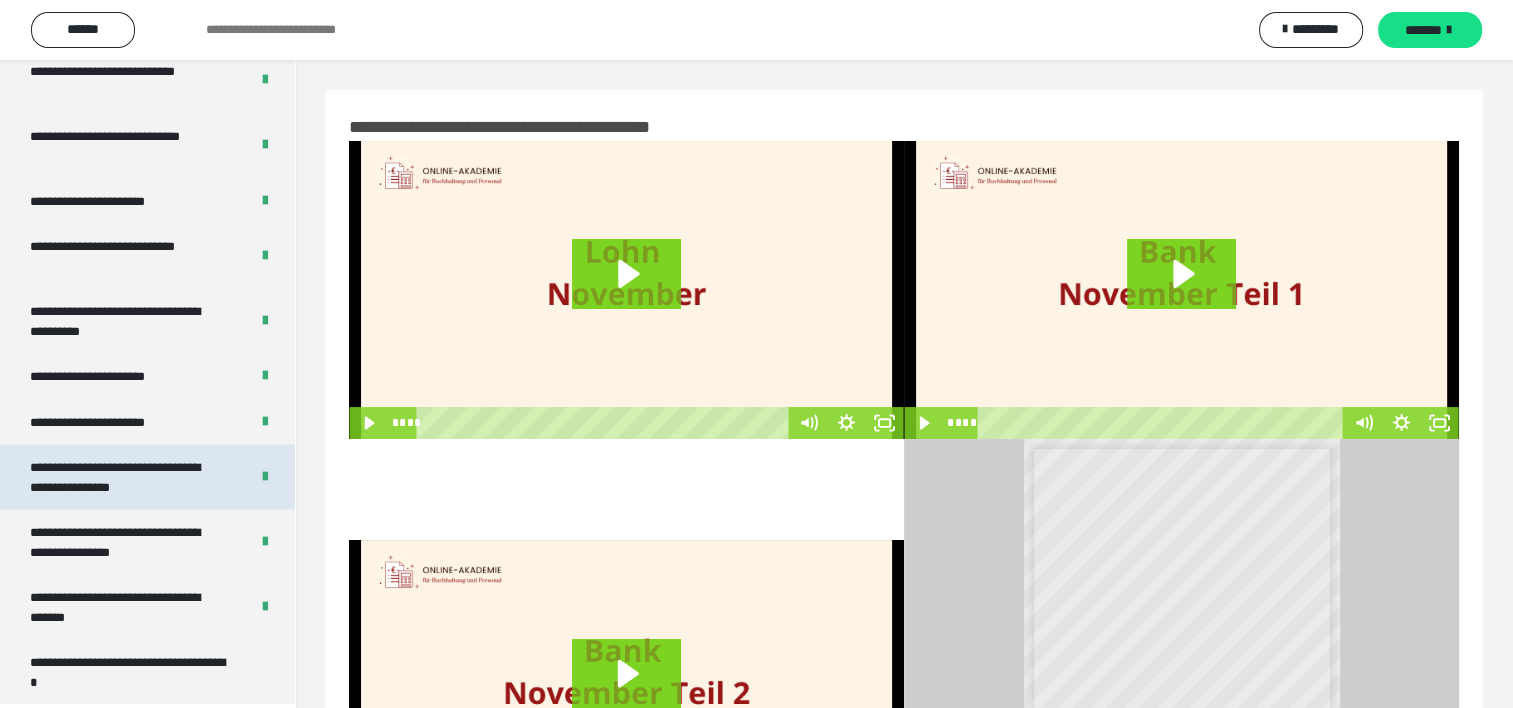 click on "**********" at bounding box center (124, 477) 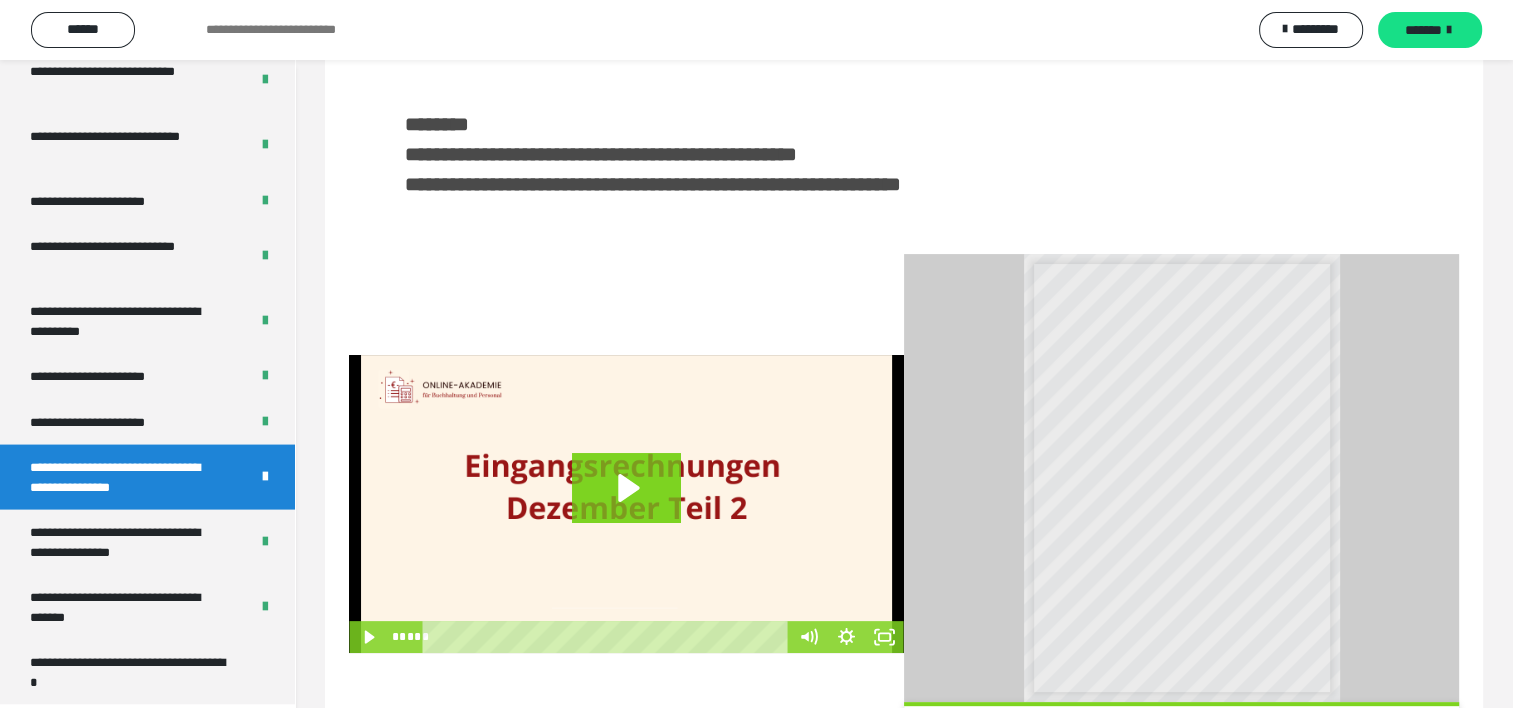 scroll, scrollTop: 500, scrollLeft: 0, axis: vertical 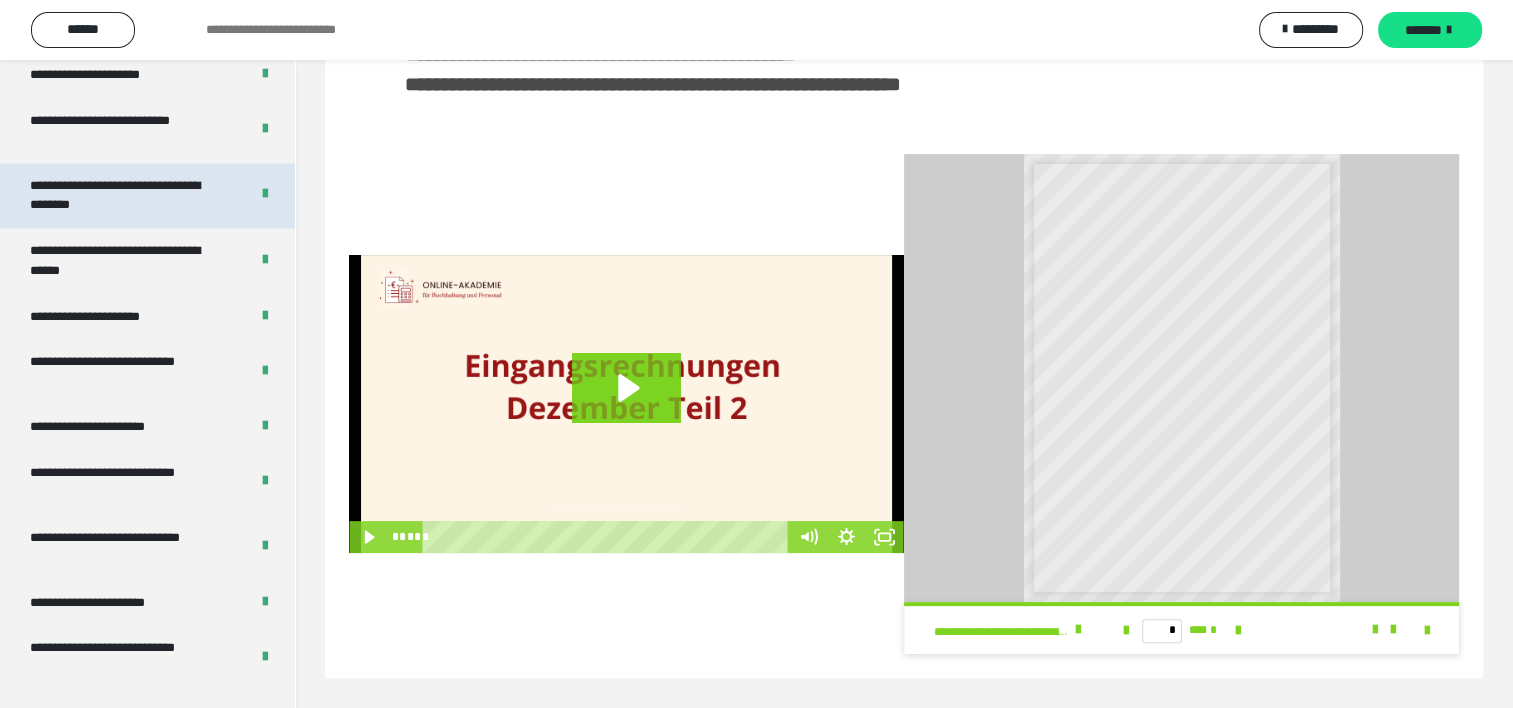 click on "**********" at bounding box center (124, 195) 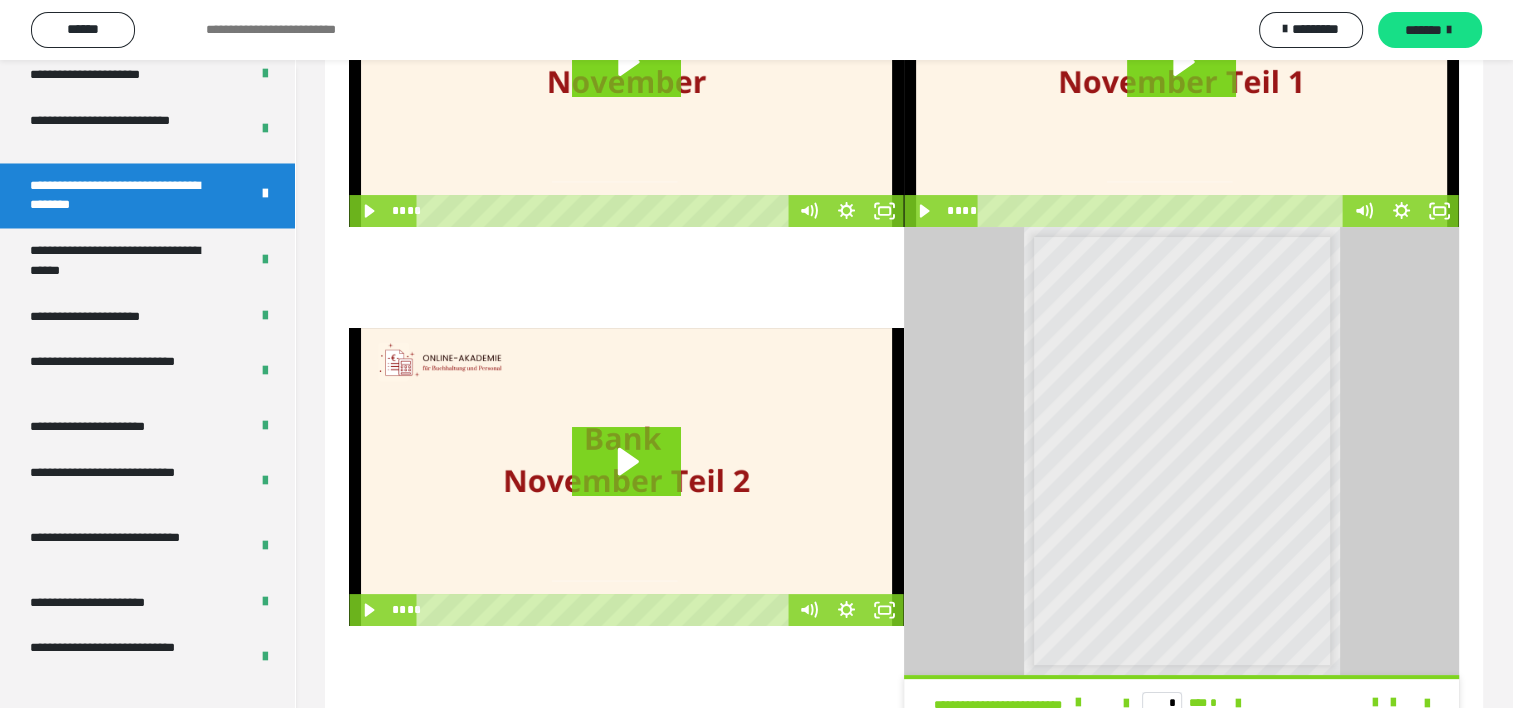 scroll, scrollTop: 183, scrollLeft: 0, axis: vertical 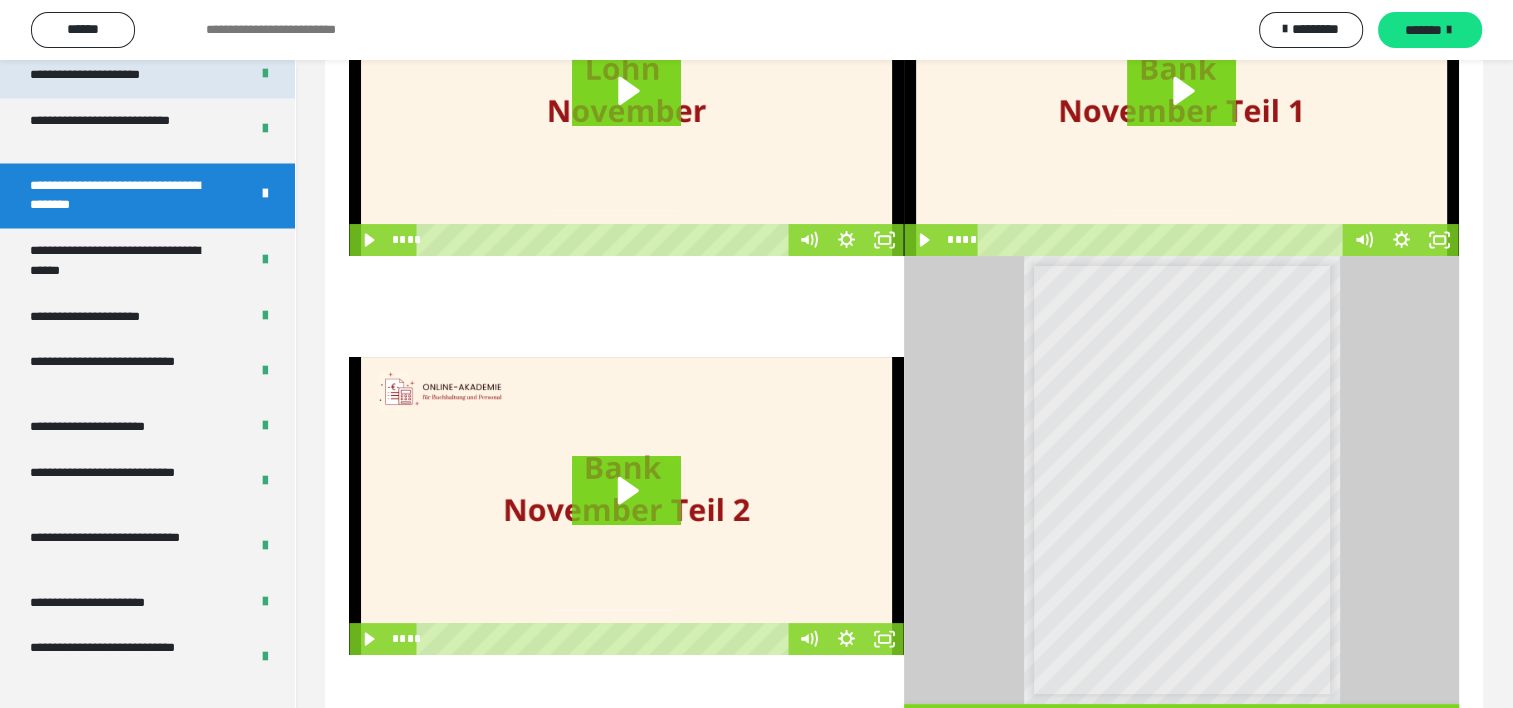 click on "**********" at bounding box center [108, 75] 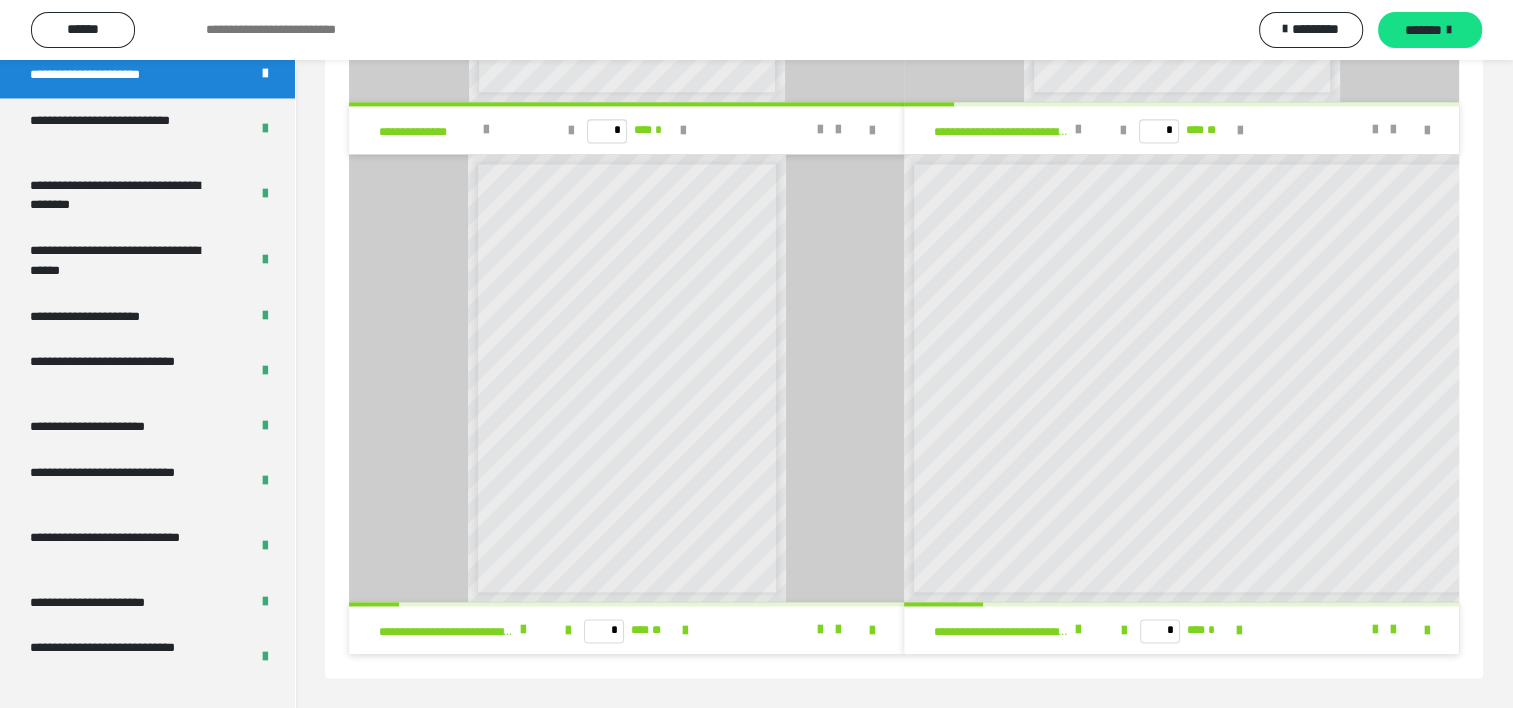 scroll, scrollTop: 2752, scrollLeft: 0, axis: vertical 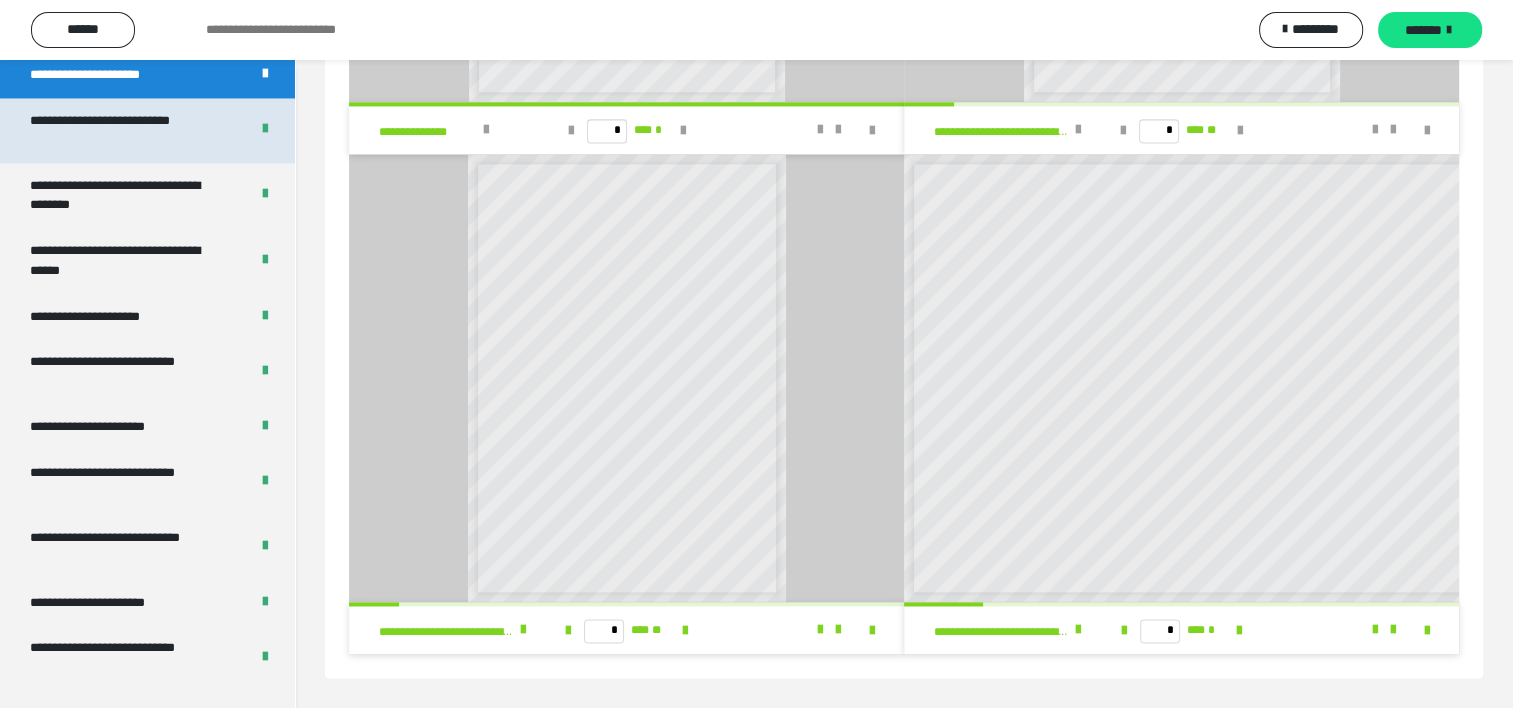 click on "**********" at bounding box center [124, 130] 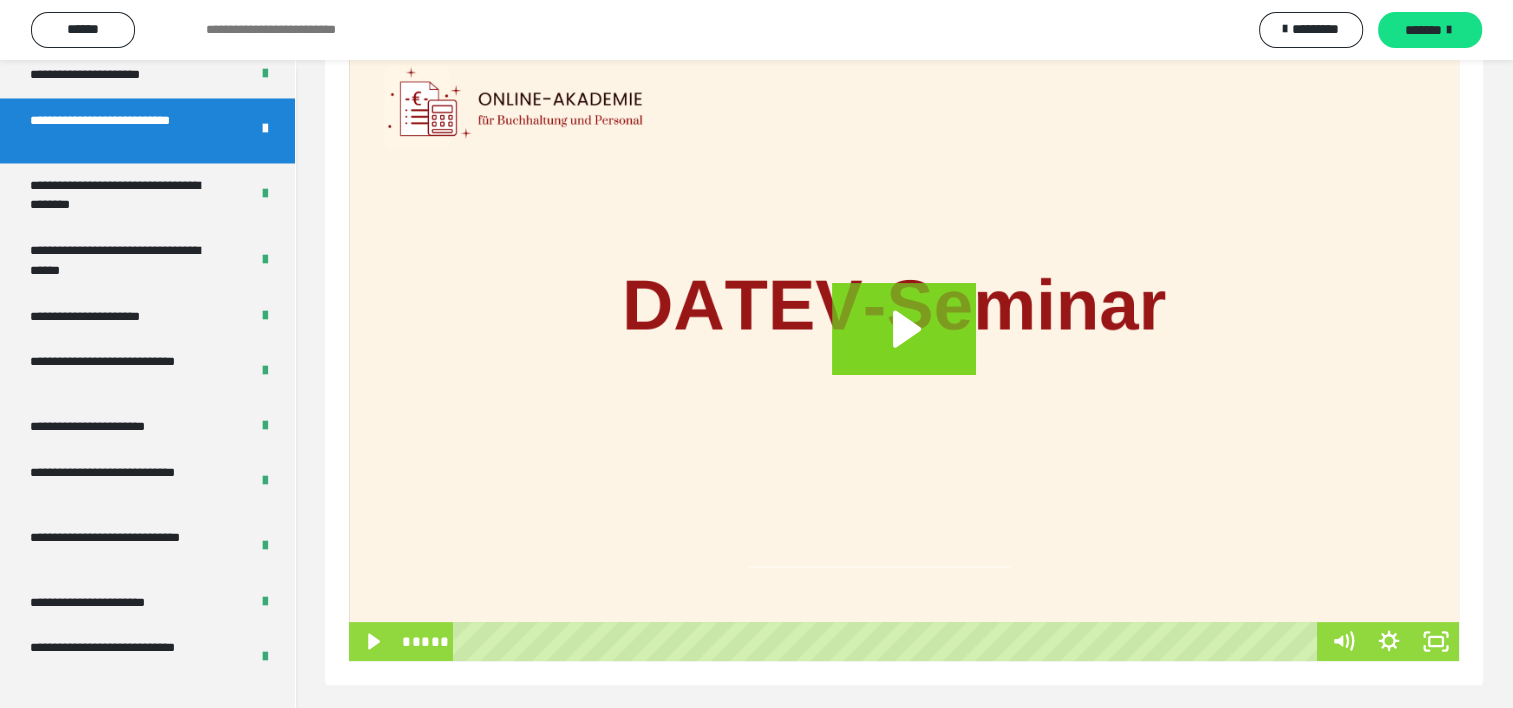scroll, scrollTop: 409, scrollLeft: 0, axis: vertical 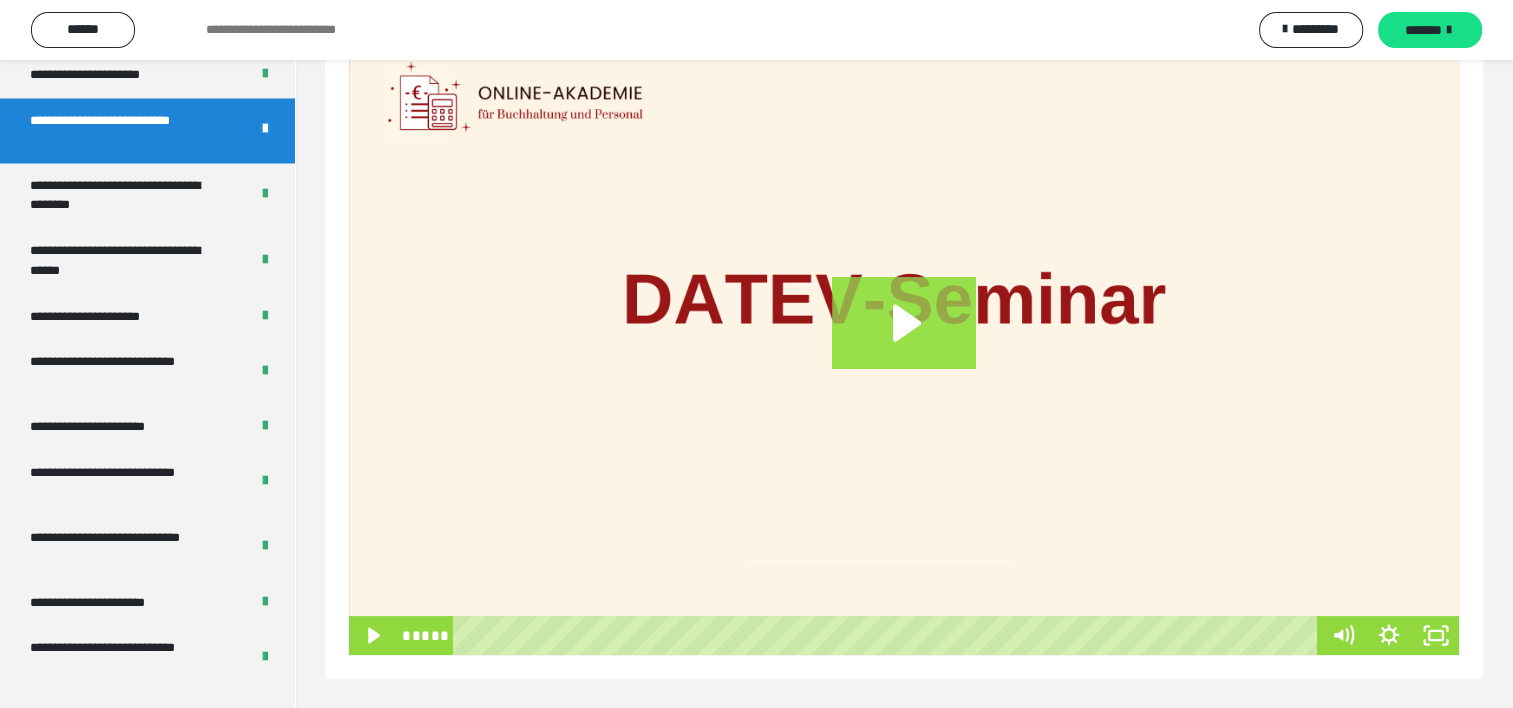 click 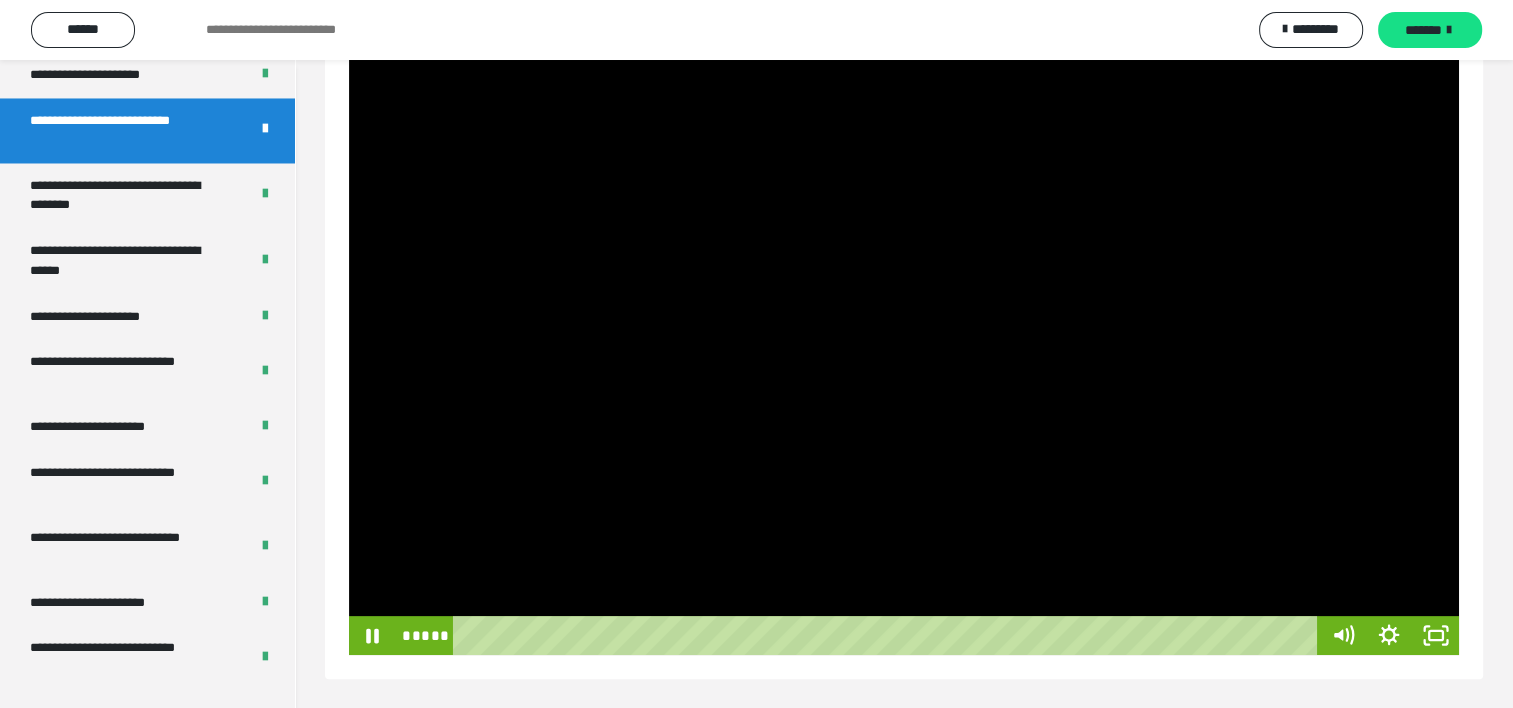type 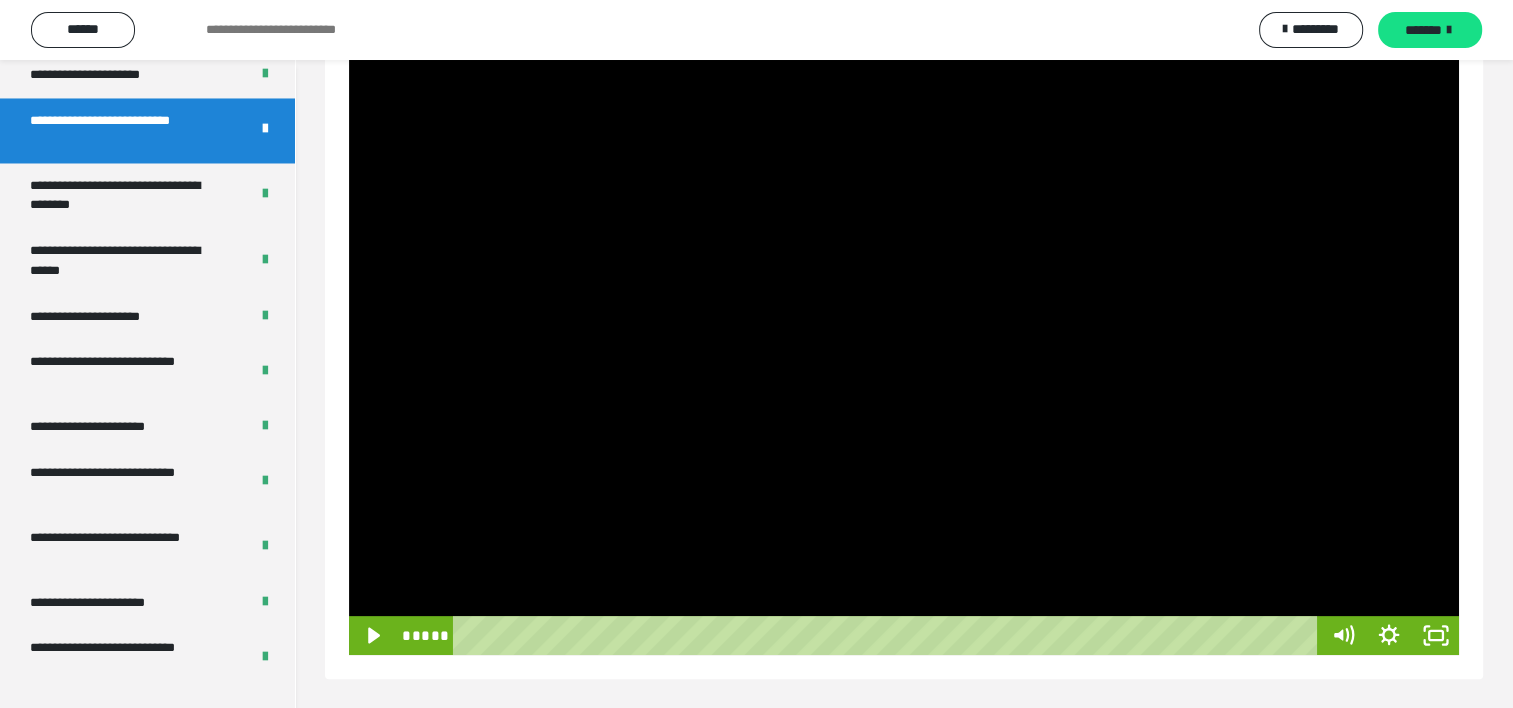 click at bounding box center [904, 342] 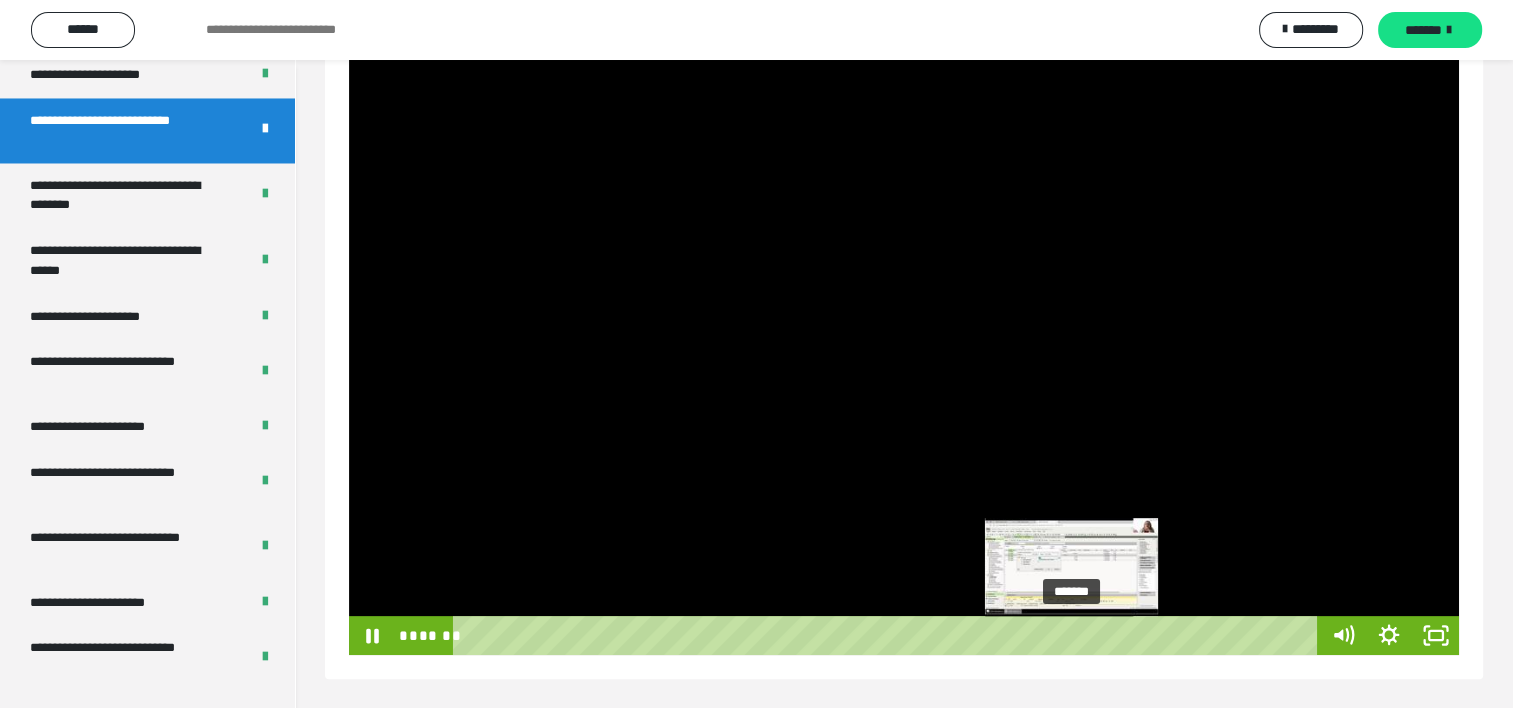 click on "*******" at bounding box center (888, 635) 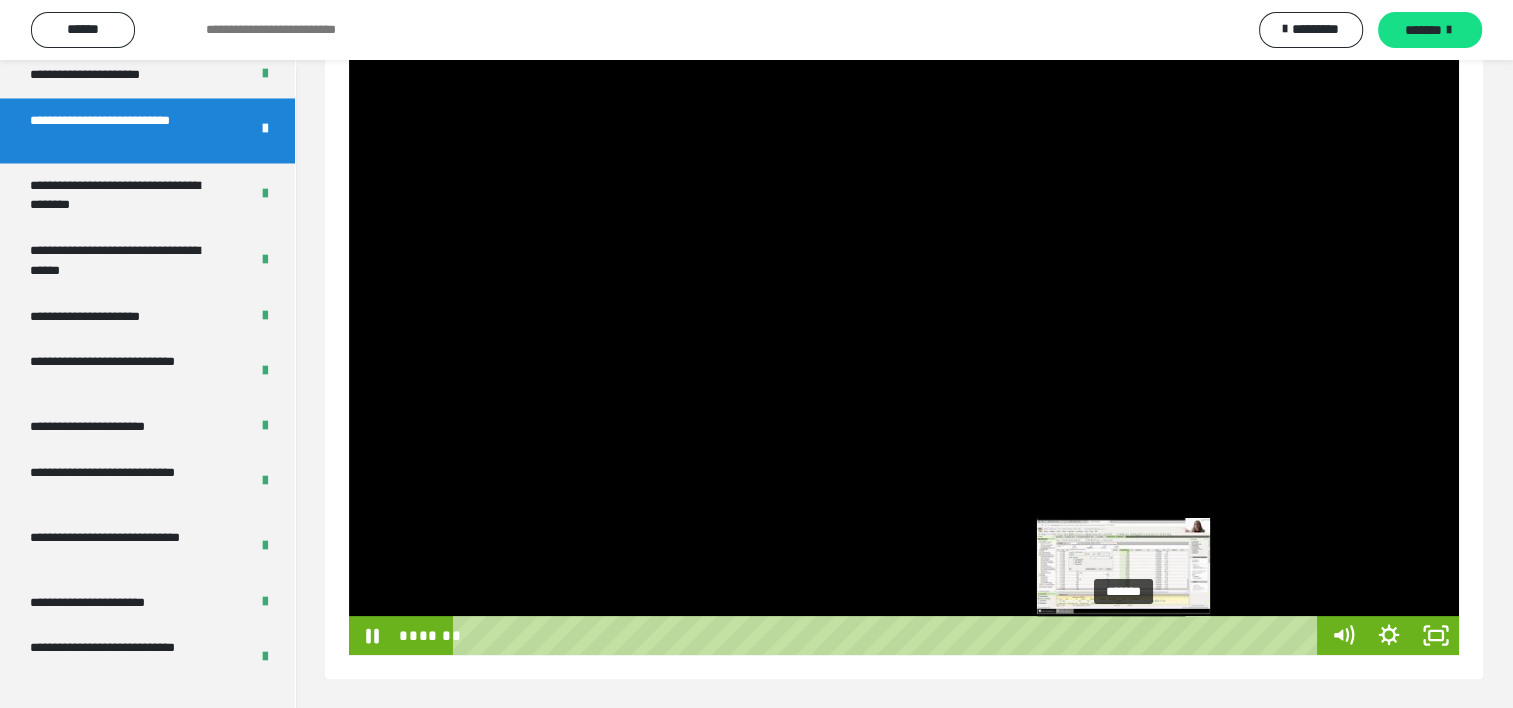 click on "*******" at bounding box center (888, 635) 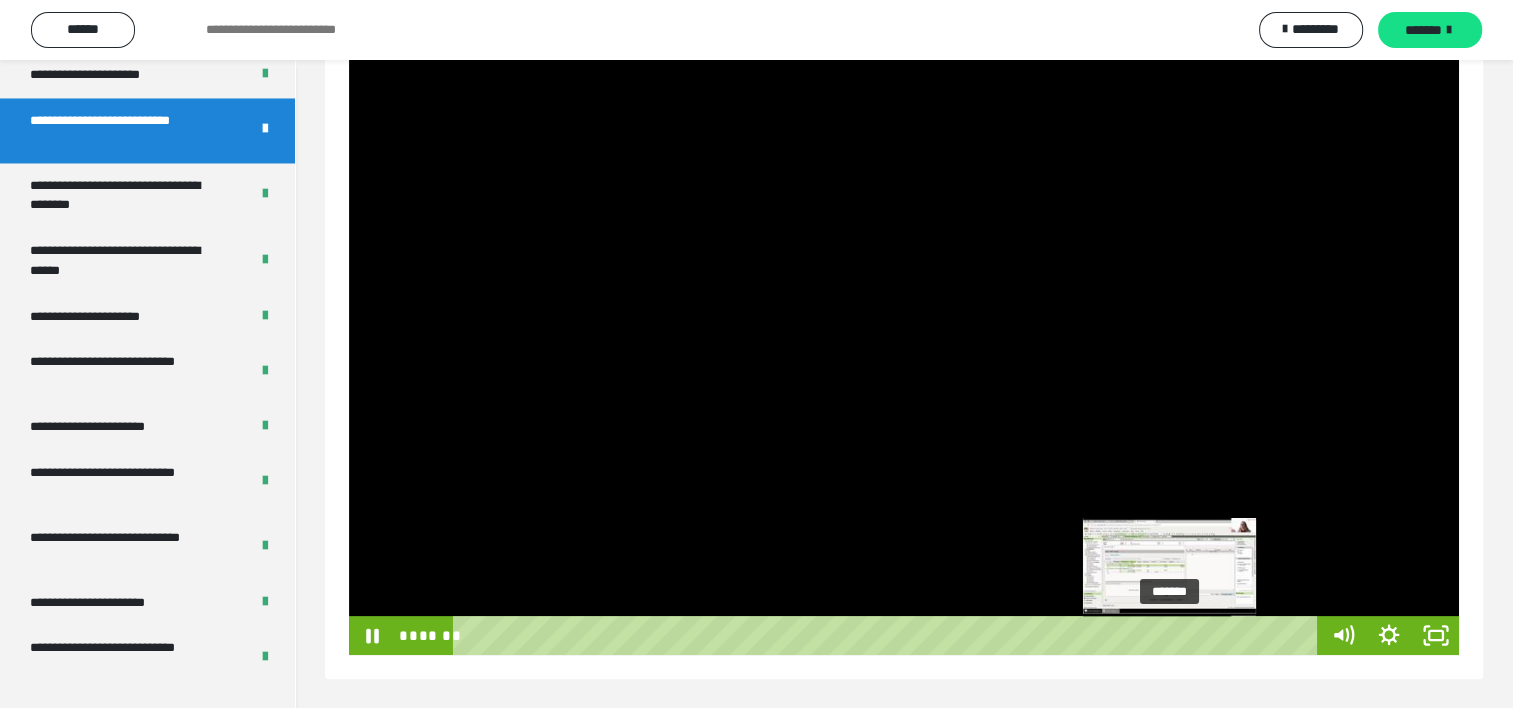click on "*******" at bounding box center [888, 635] 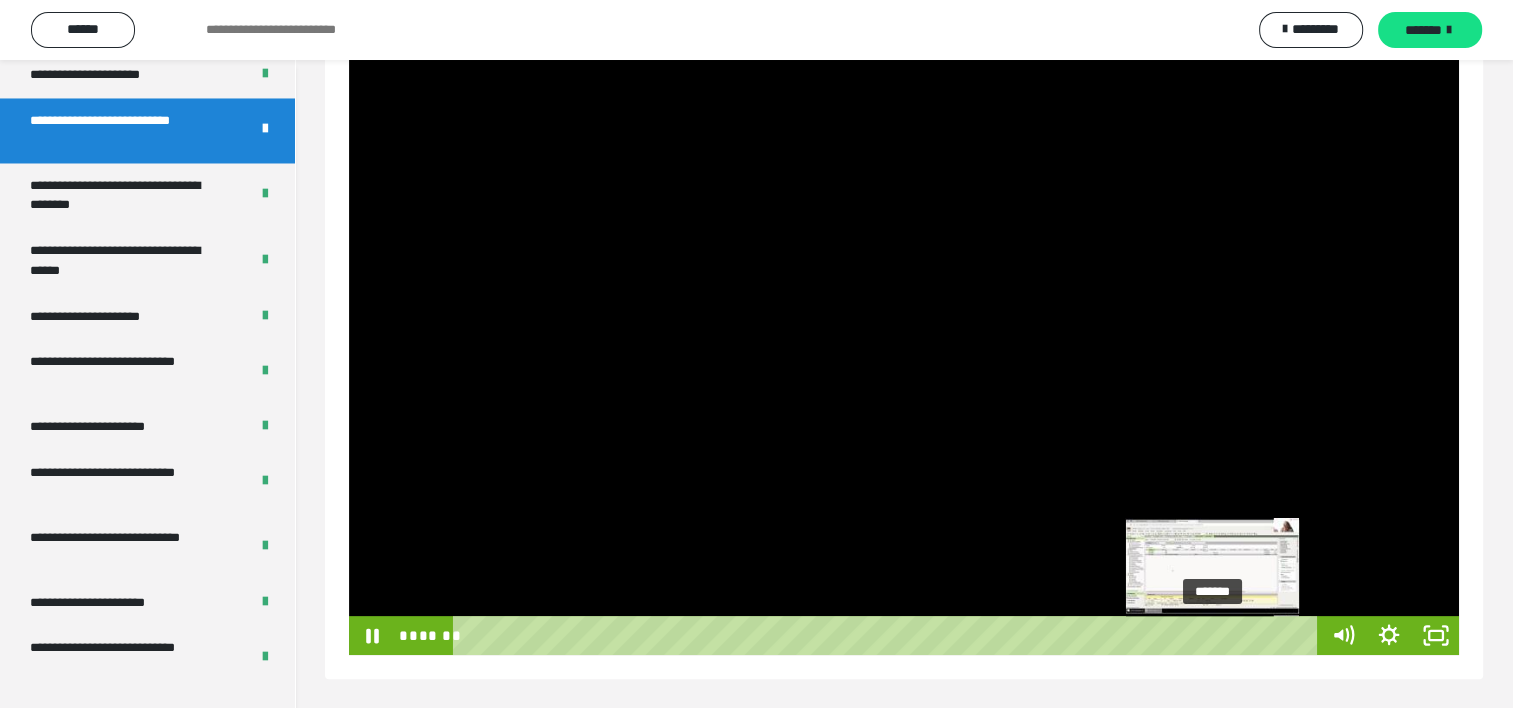 click on "*******" at bounding box center [888, 635] 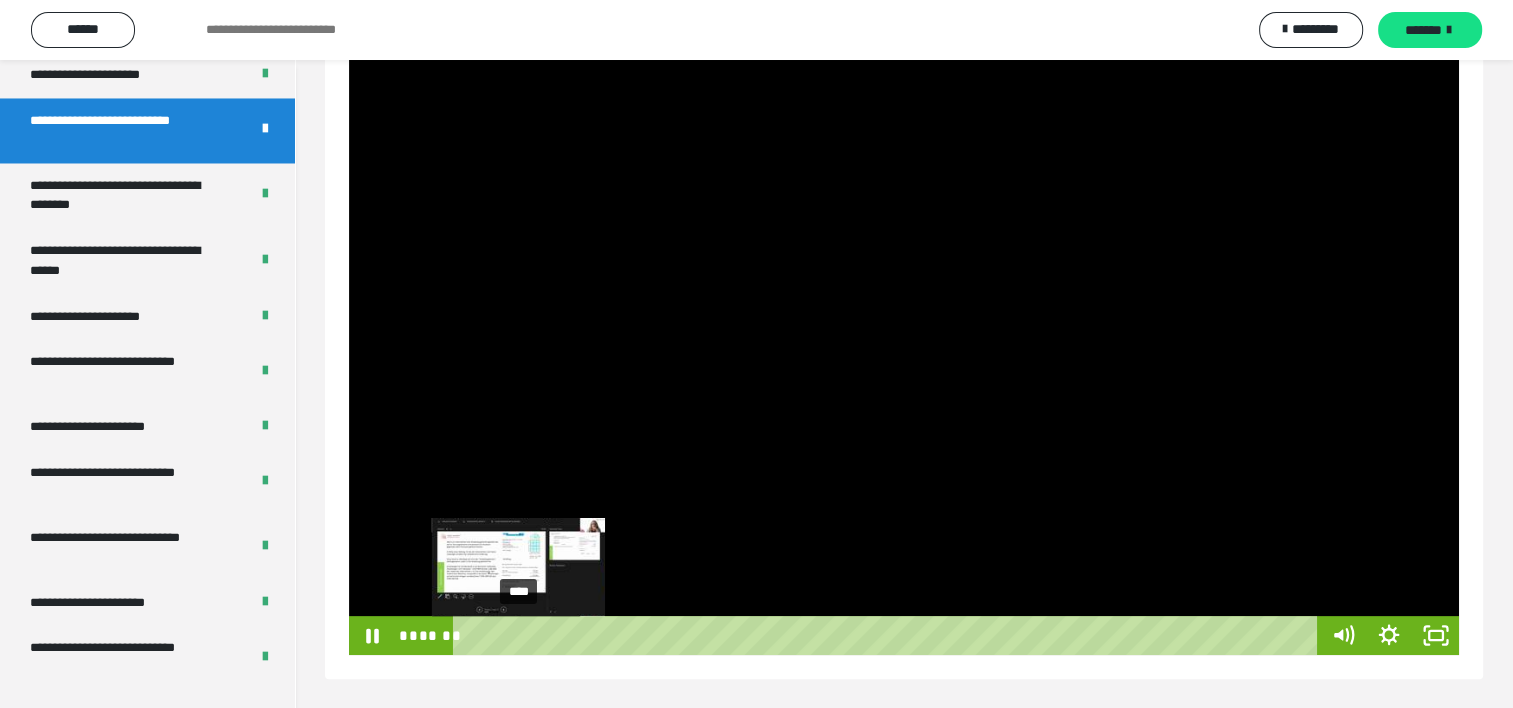 click on "****" at bounding box center [888, 635] 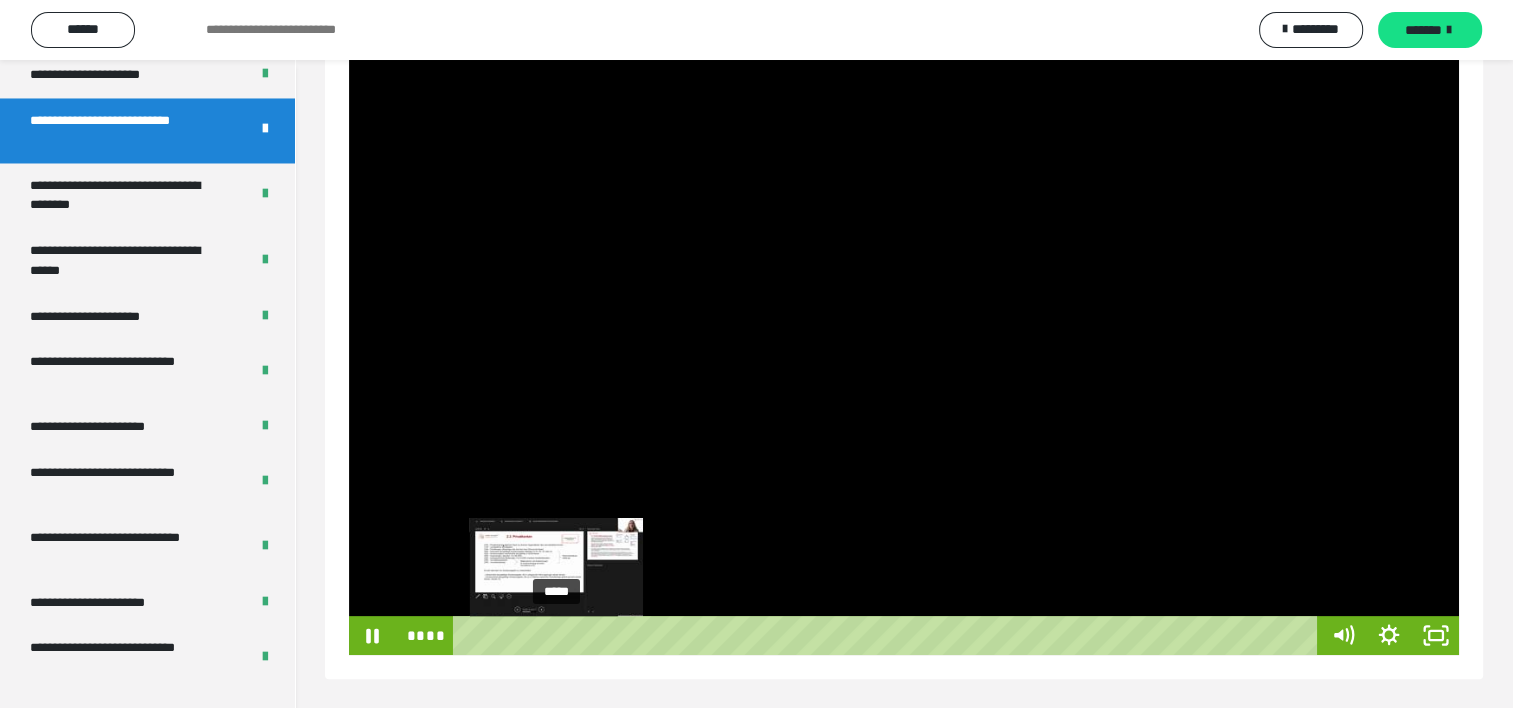 click on "*****" at bounding box center [888, 635] 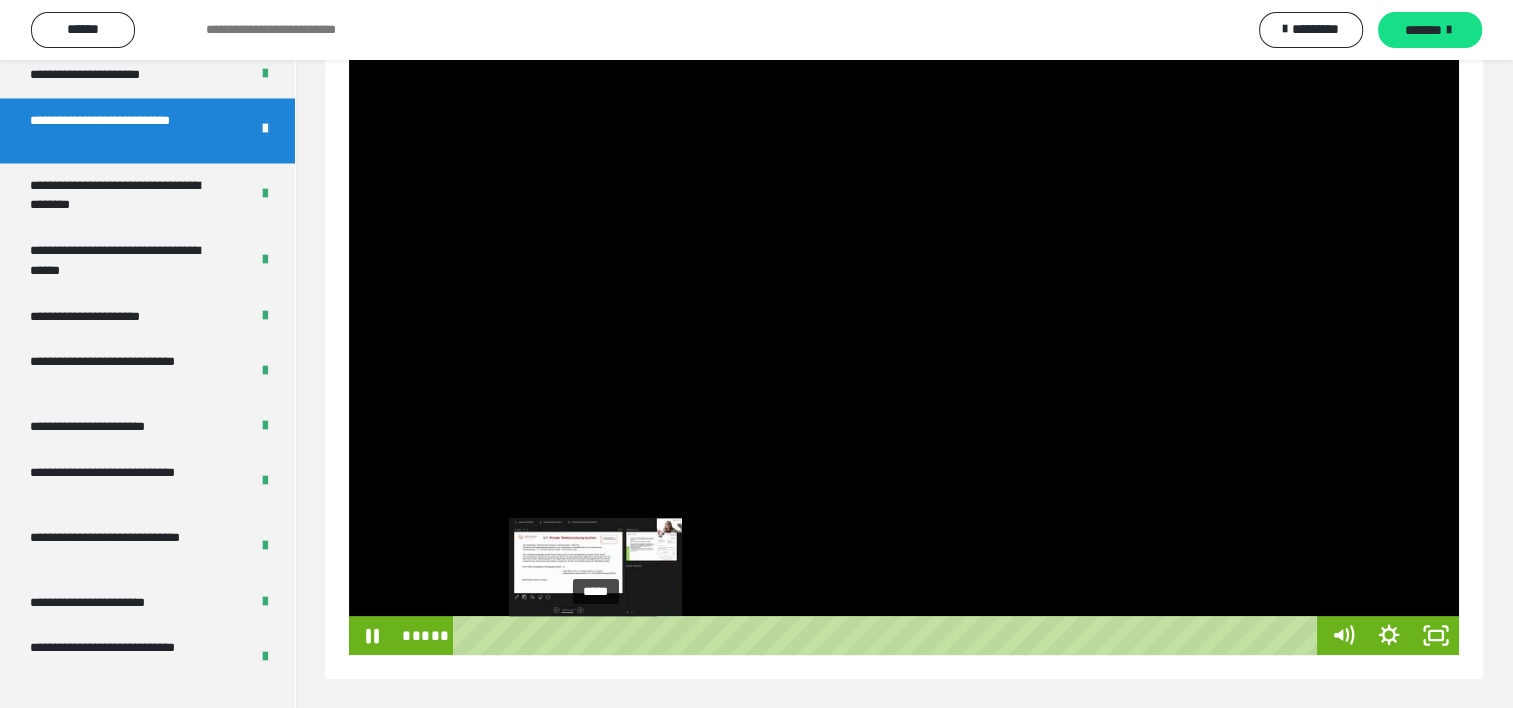 click on "*****" at bounding box center (888, 635) 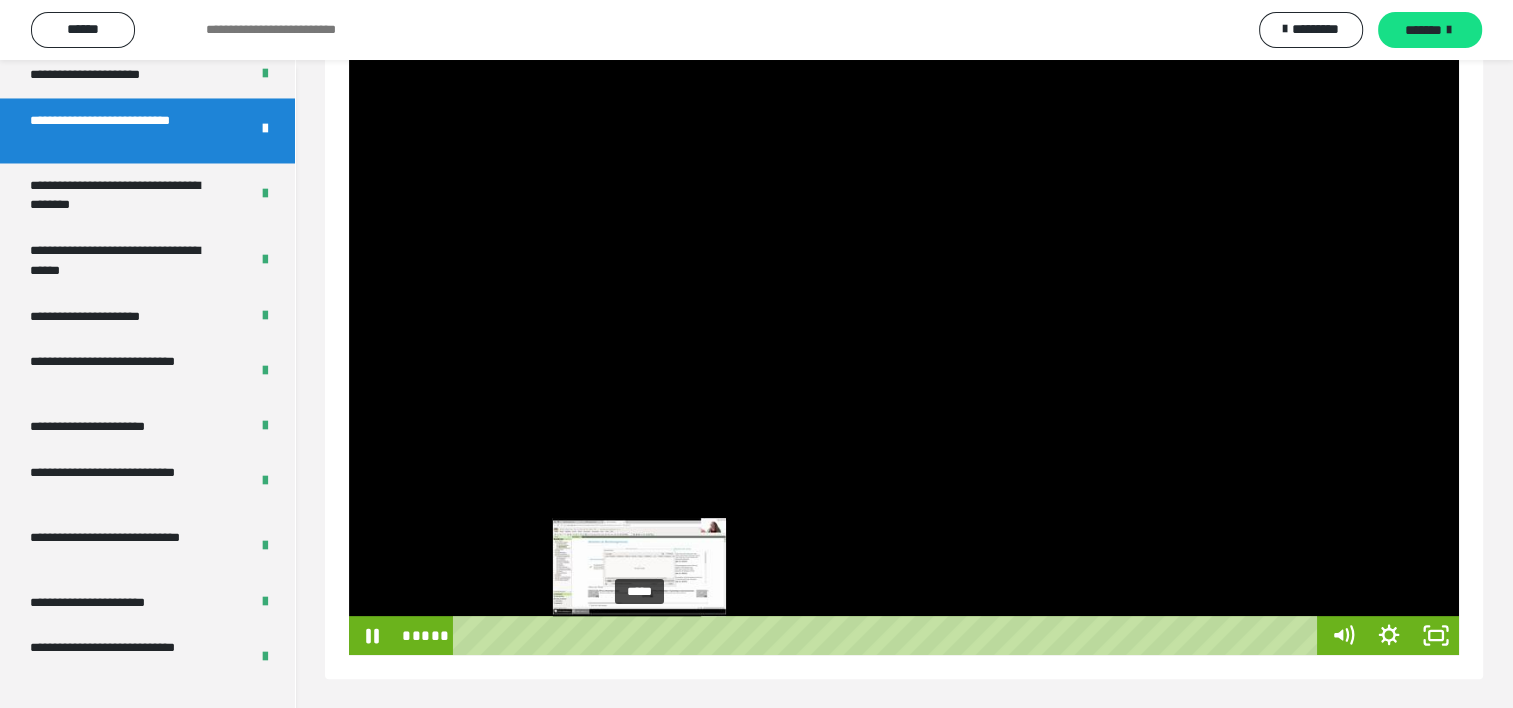 click on "*****" at bounding box center (888, 635) 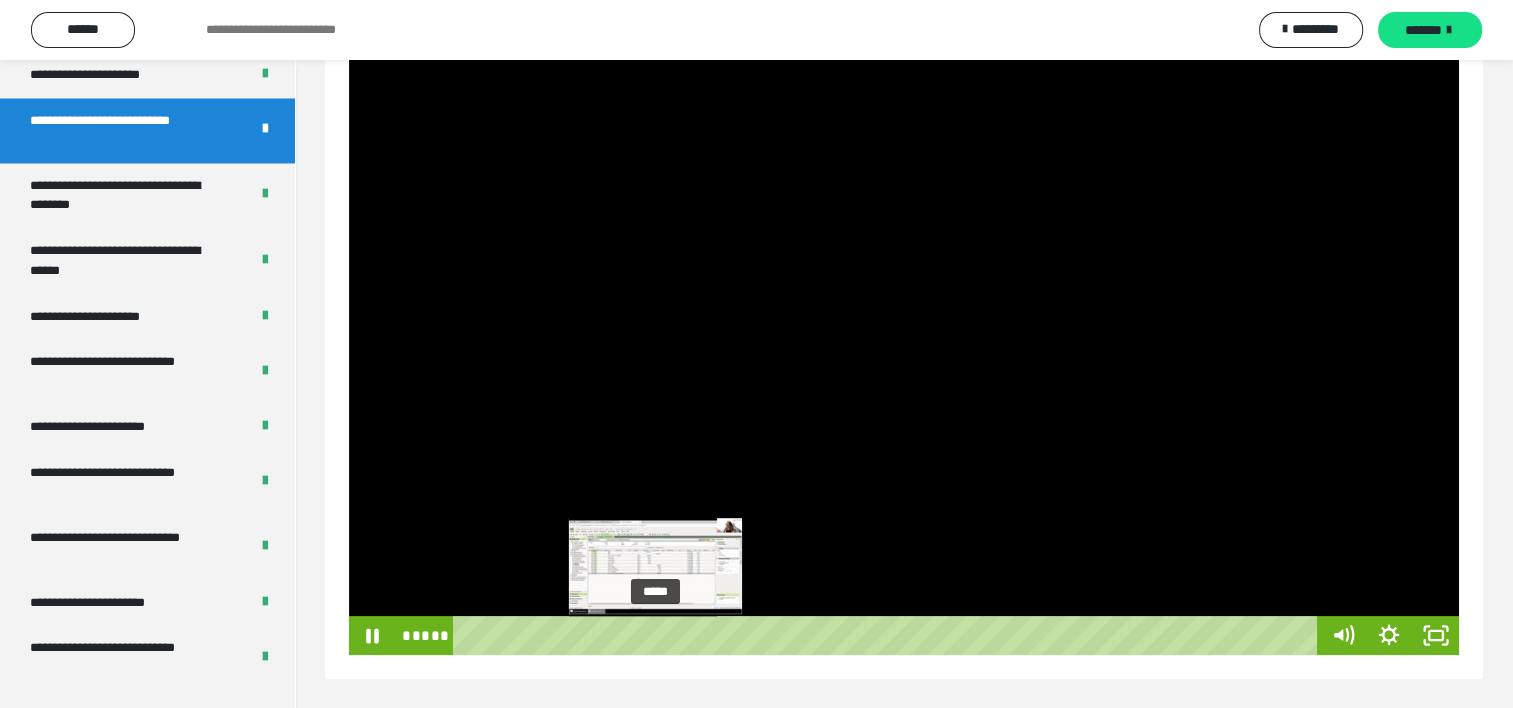 click on "*****" at bounding box center (888, 635) 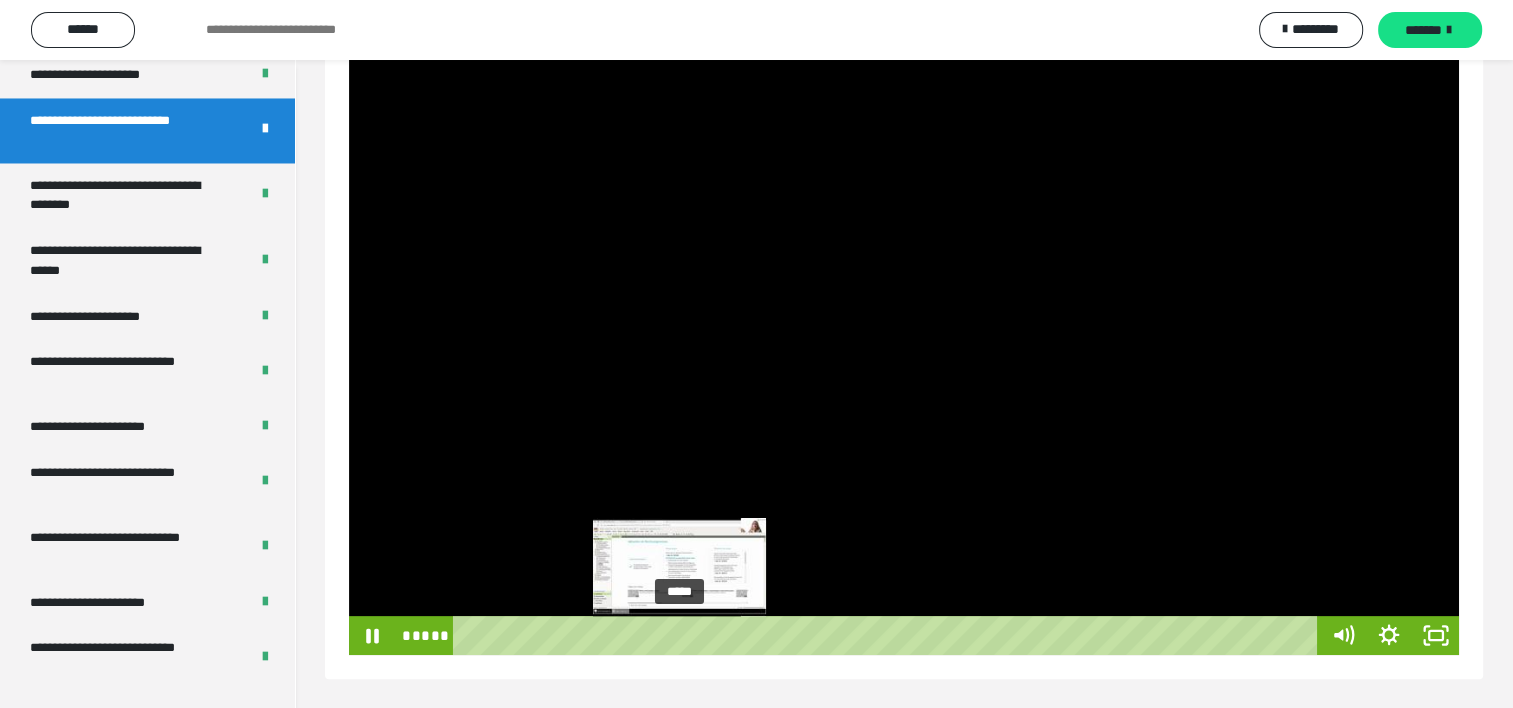 click on "*****" at bounding box center (888, 635) 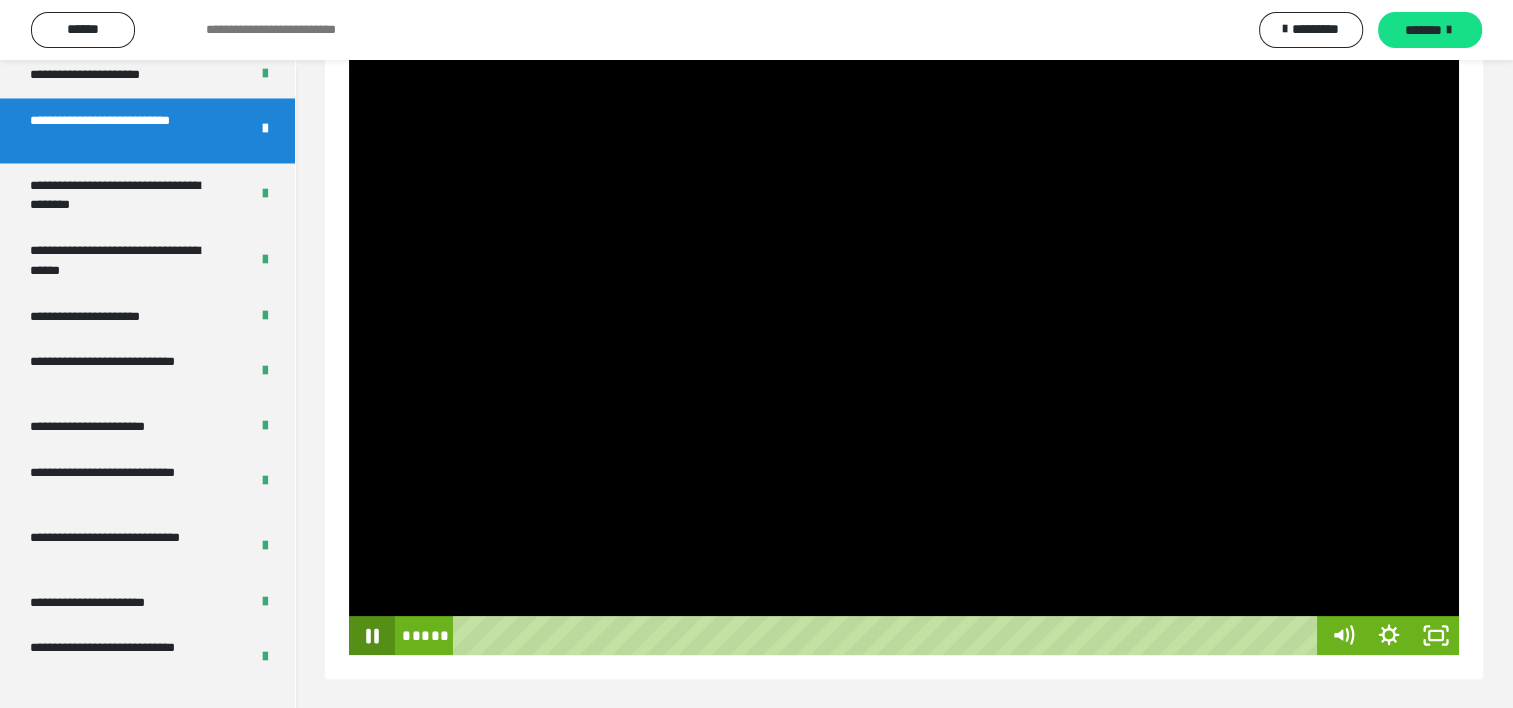 click 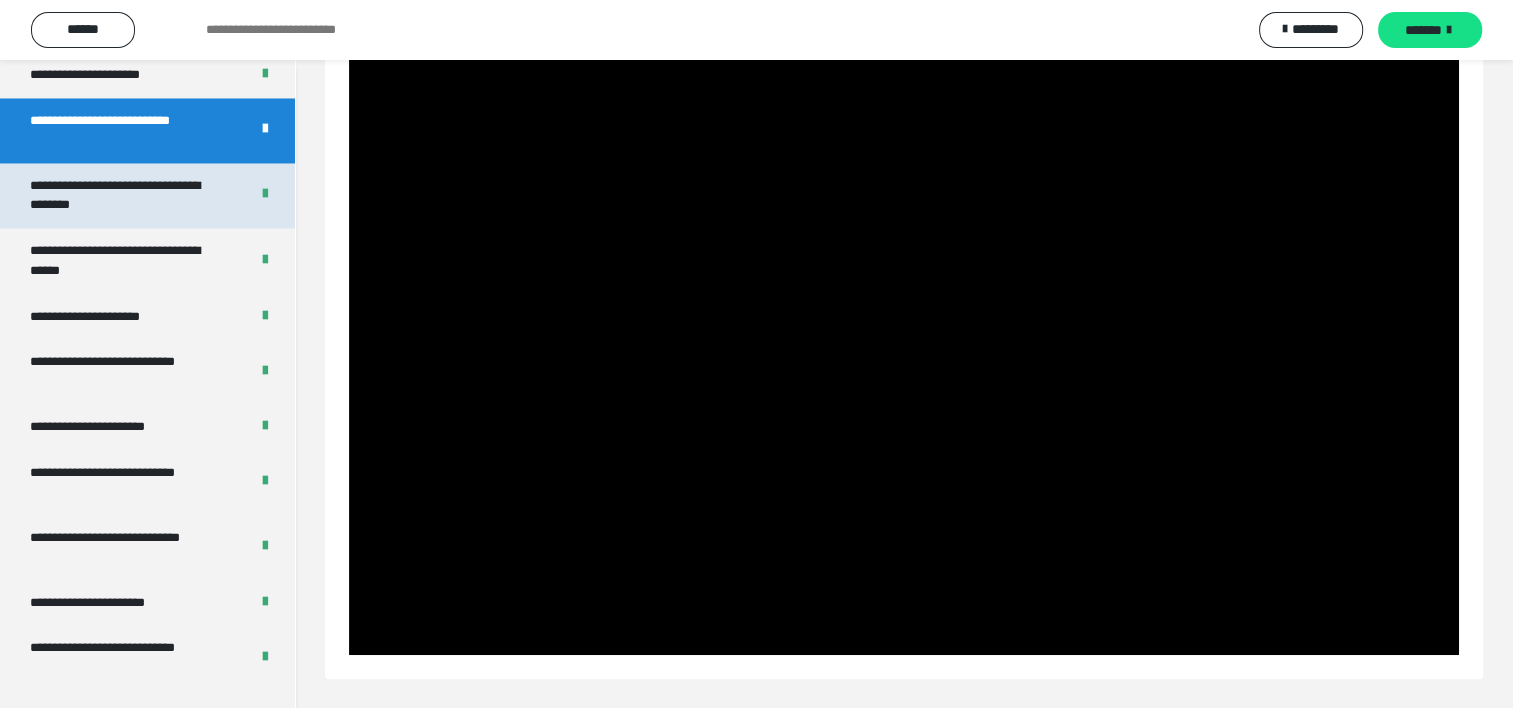 click on "**********" at bounding box center (124, 195) 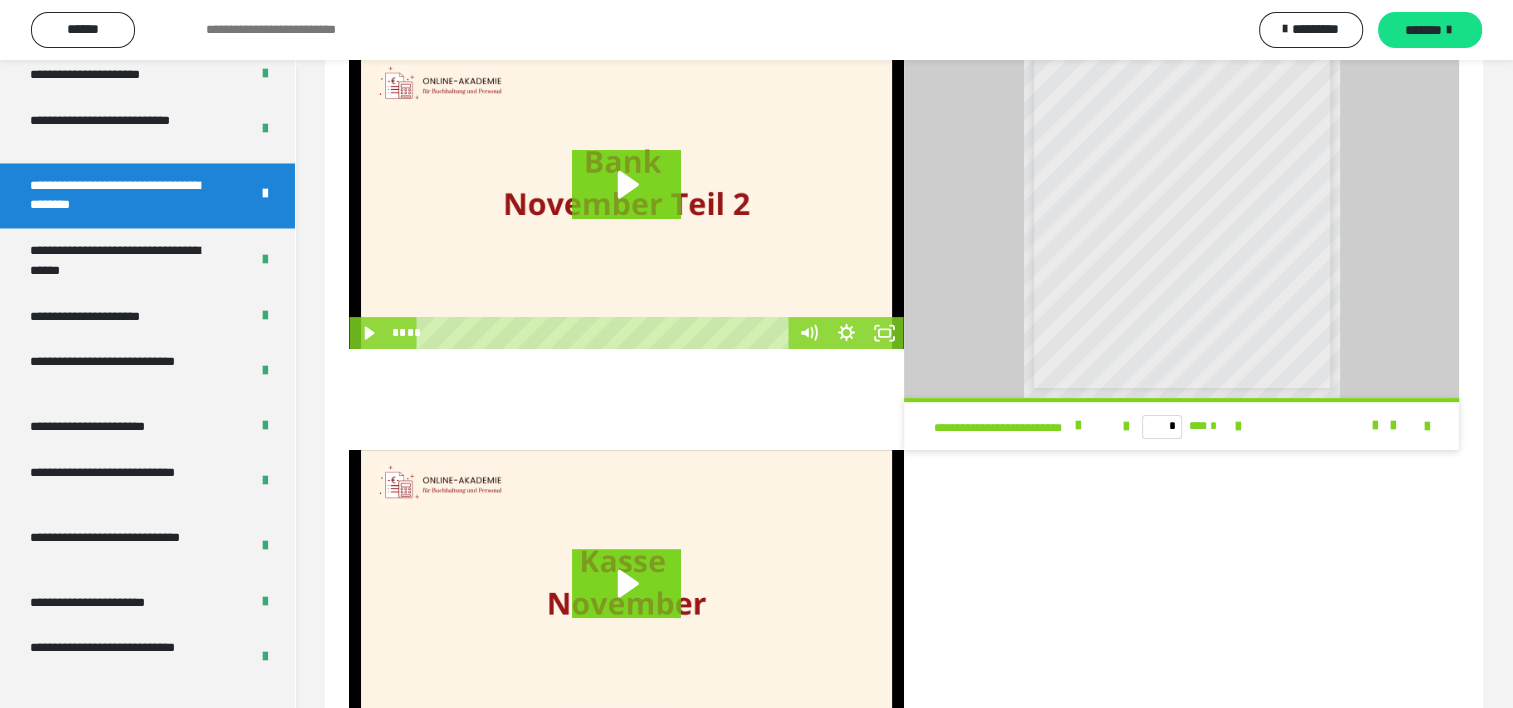 scroll, scrollTop: 583, scrollLeft: 0, axis: vertical 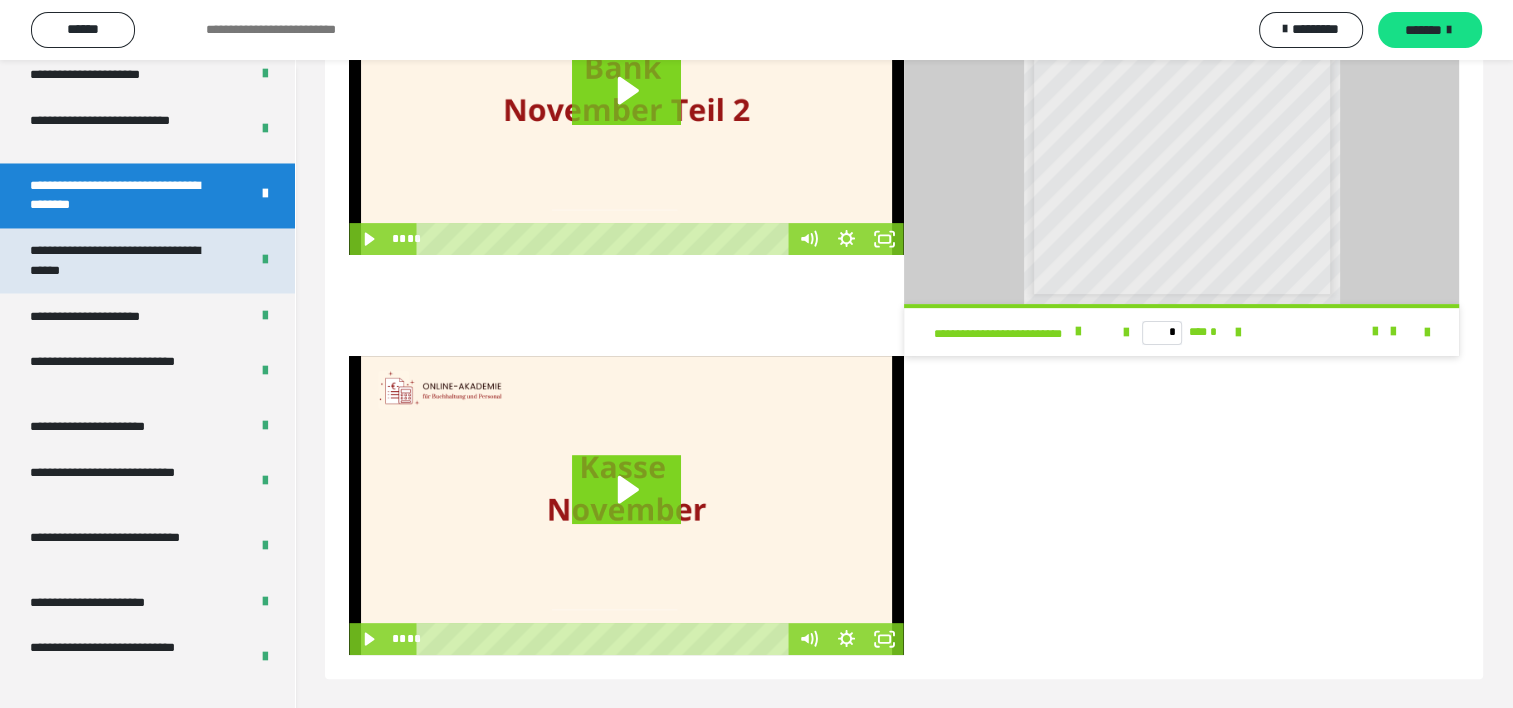 click on "**********" at bounding box center [124, 260] 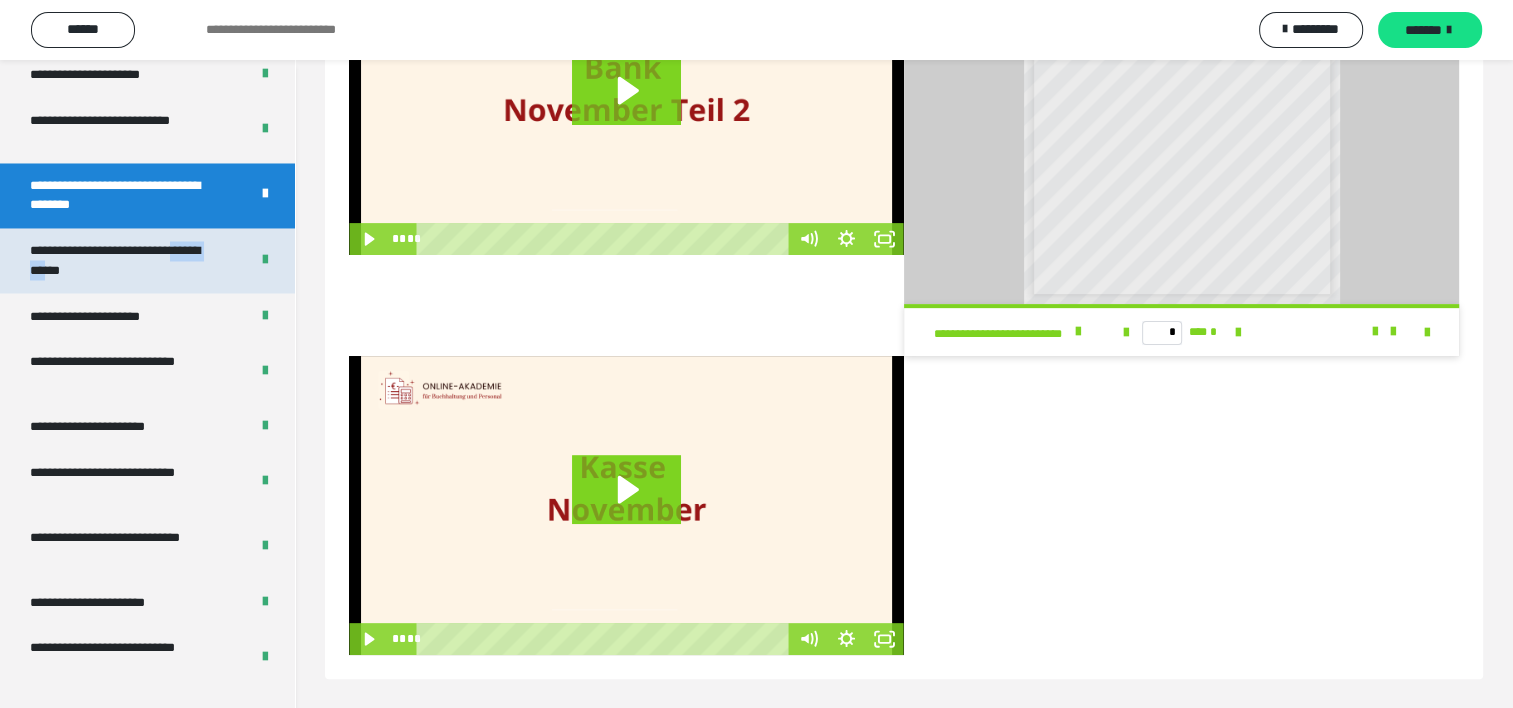 click on "**********" at bounding box center (124, 260) 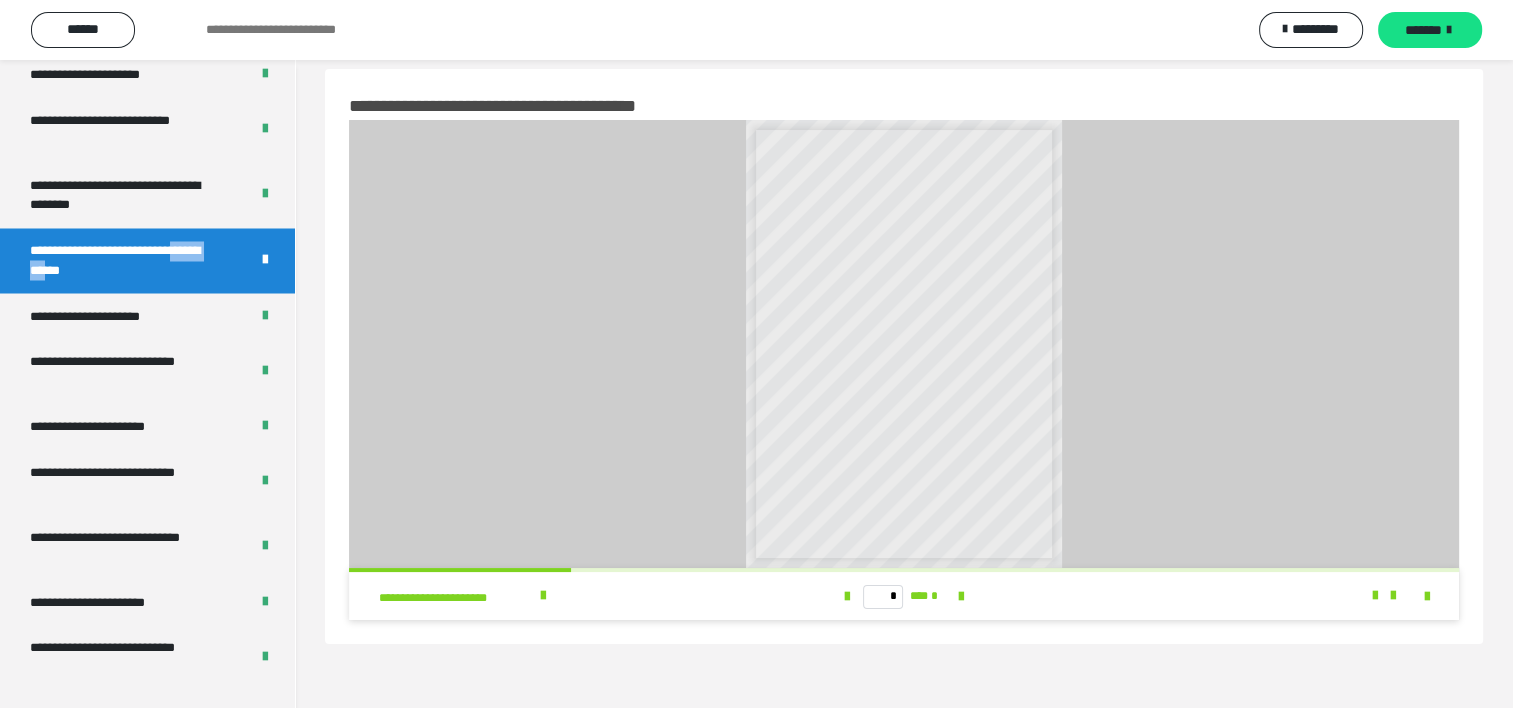 scroll, scrollTop: 0, scrollLeft: 0, axis: both 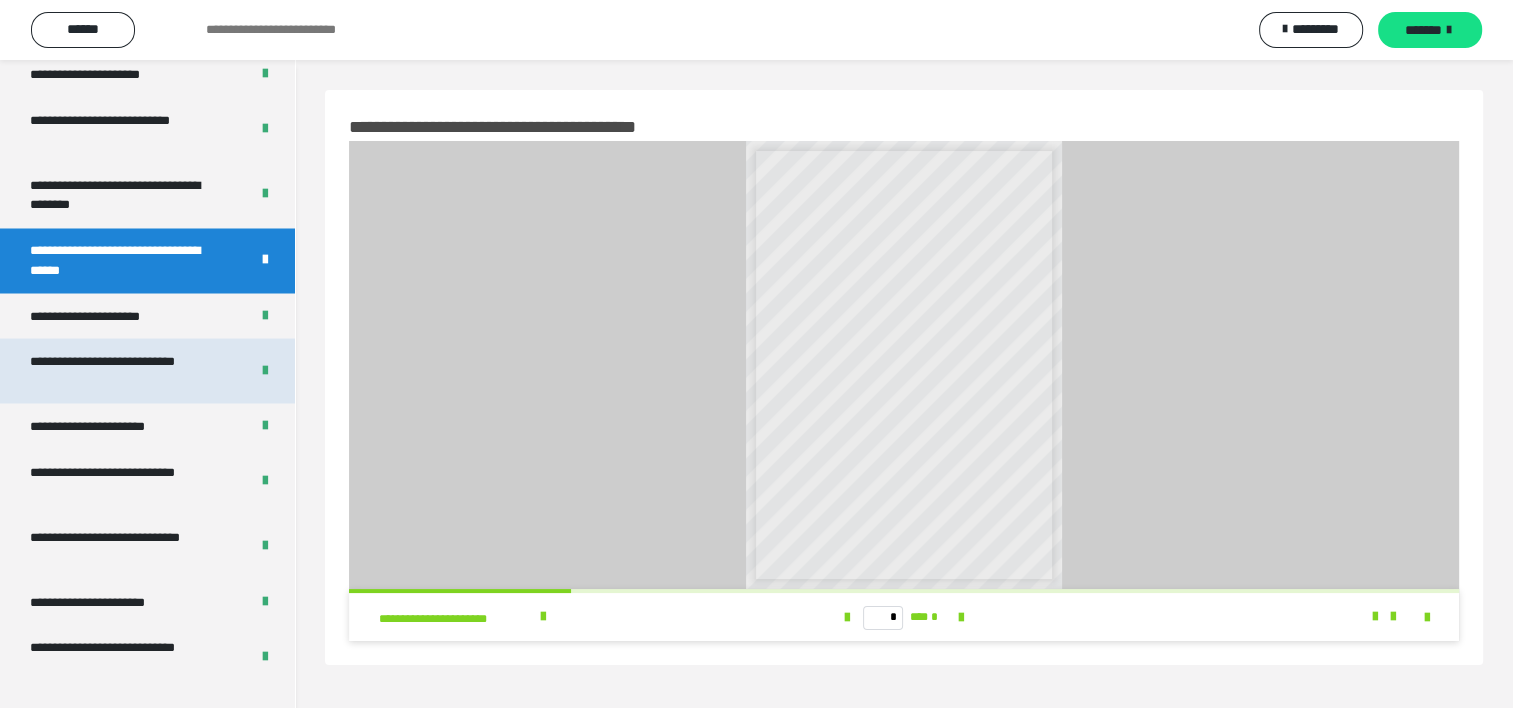 click on "**********" at bounding box center [124, 370] 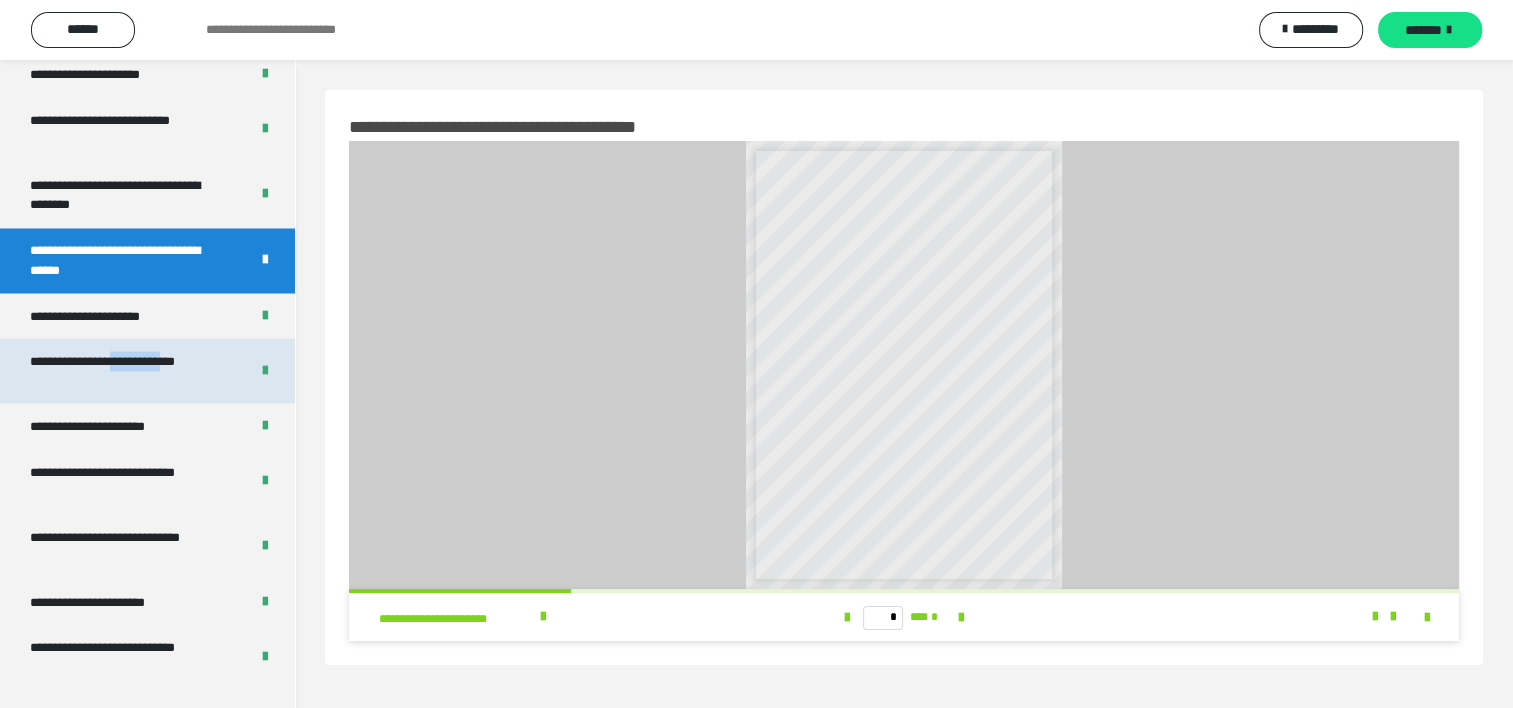 click on "**********" at bounding box center [124, 370] 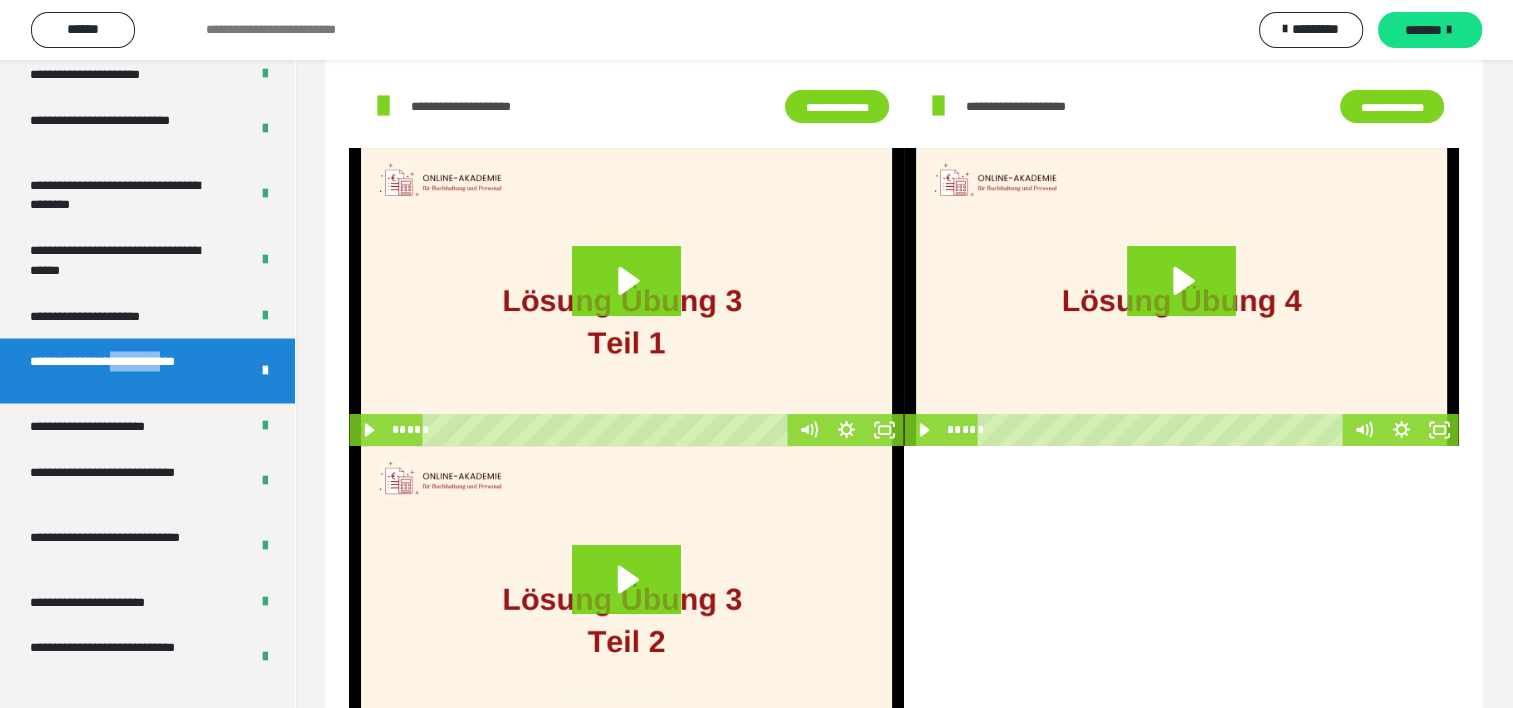 scroll, scrollTop: 0, scrollLeft: 0, axis: both 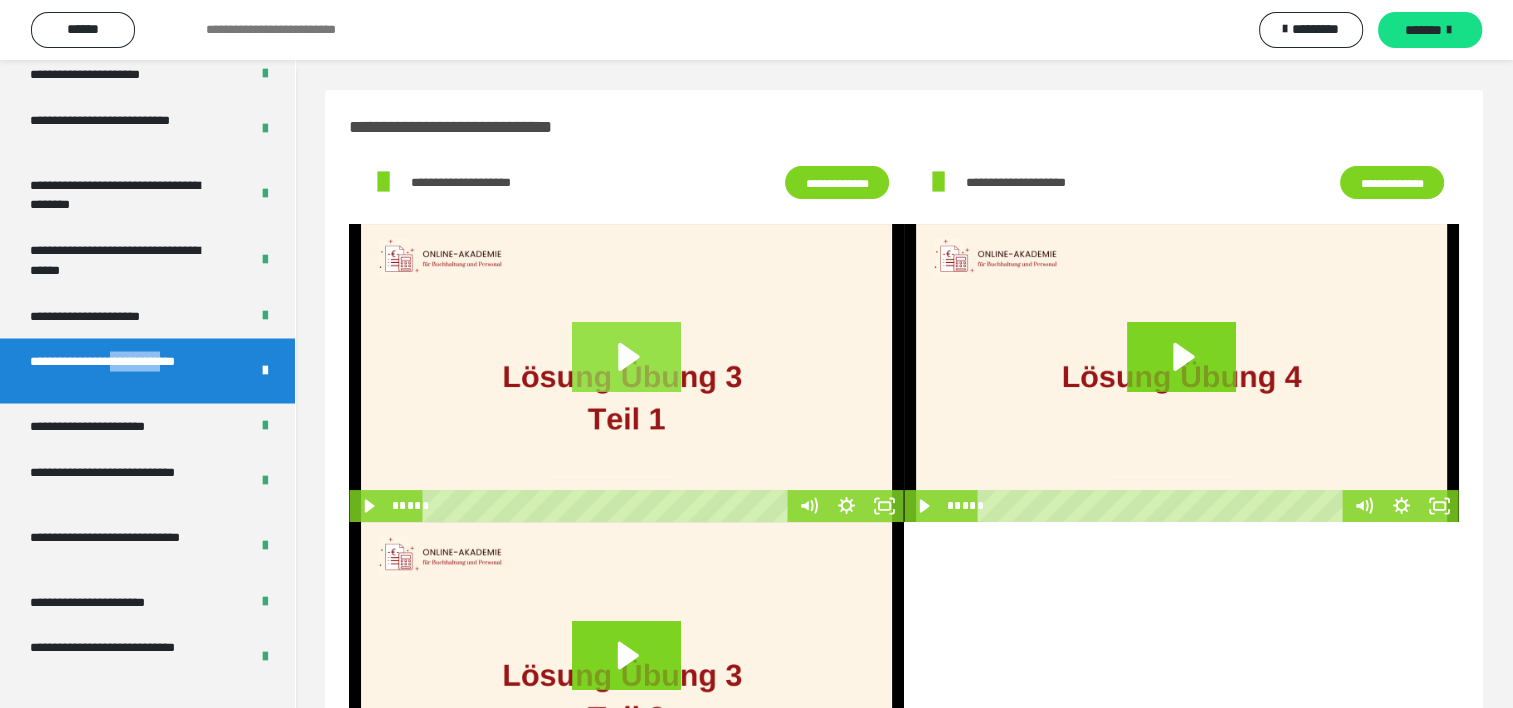 click 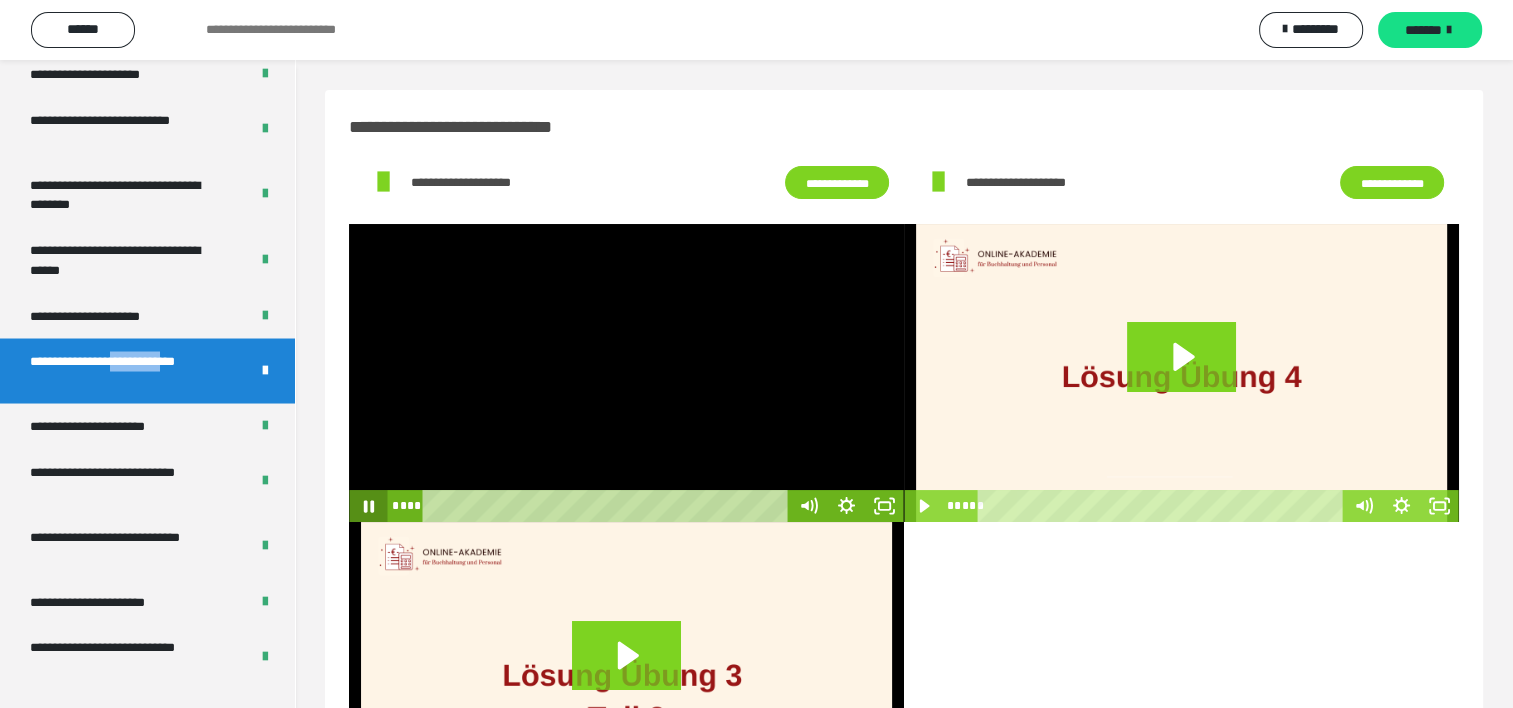 click 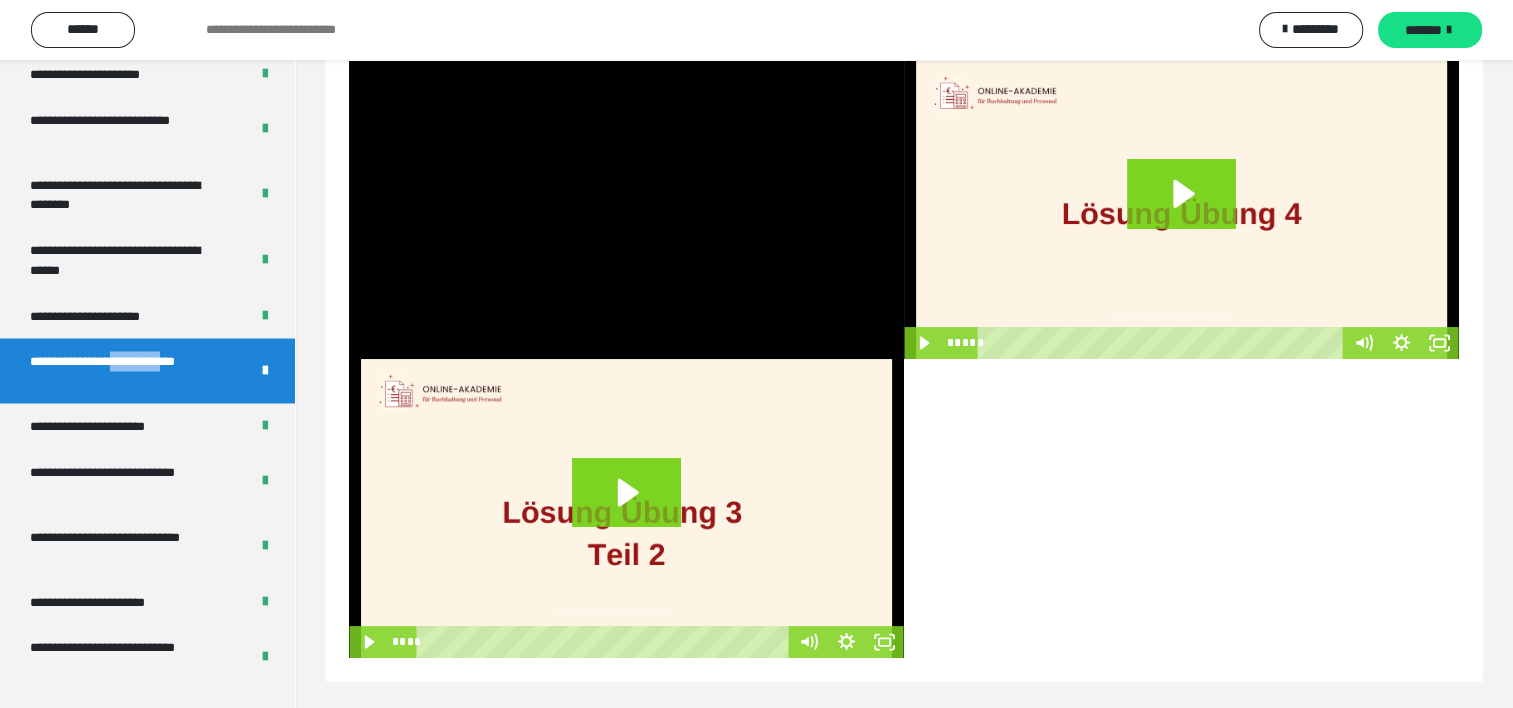 scroll, scrollTop: 166, scrollLeft: 0, axis: vertical 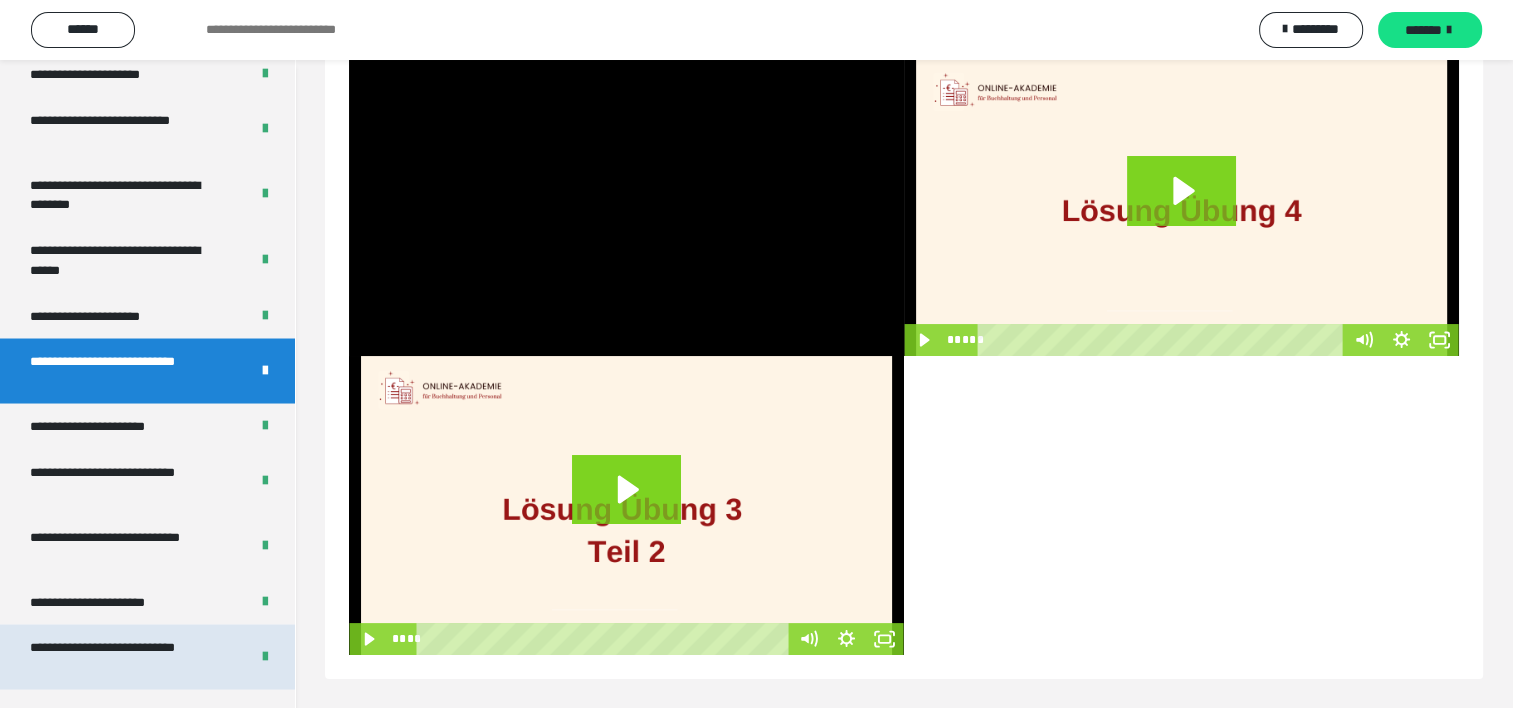 click on "**********" at bounding box center (124, 656) 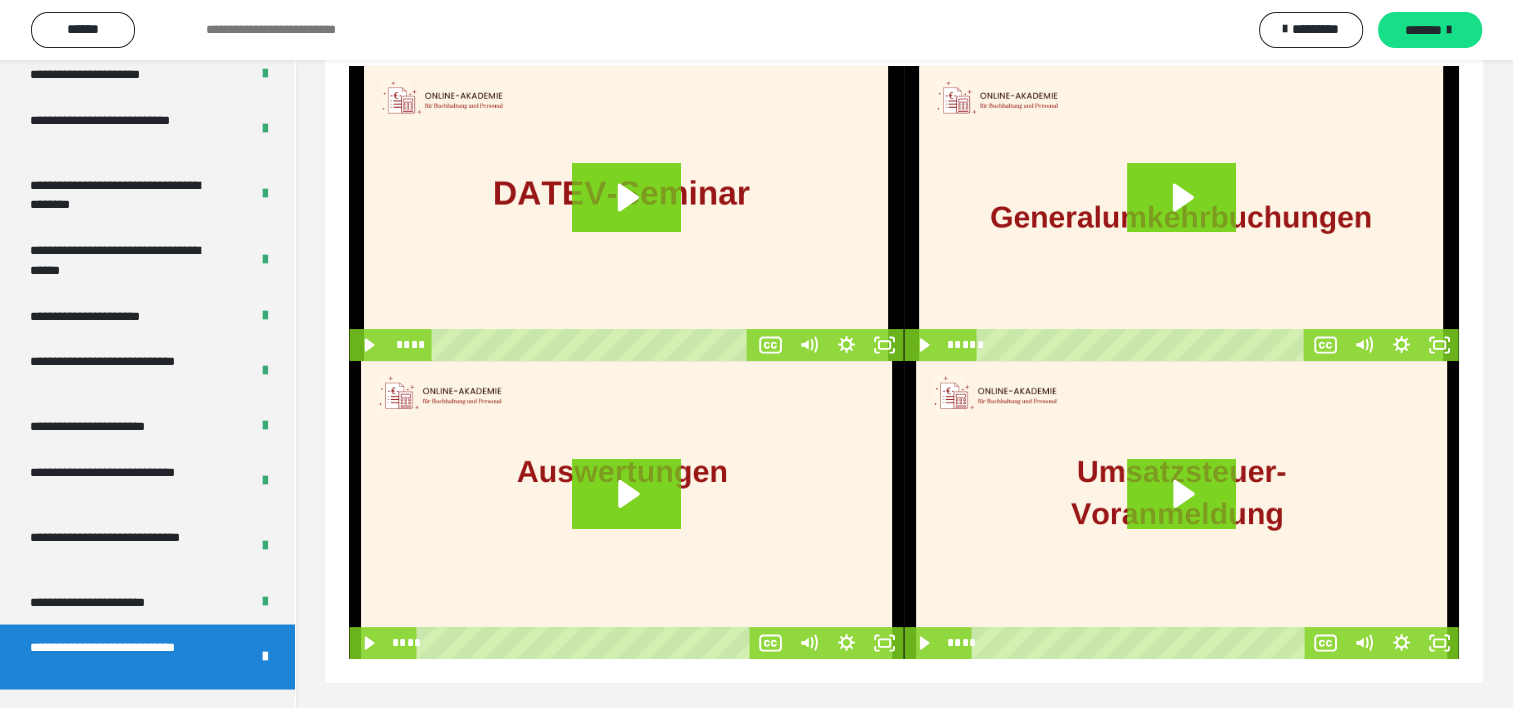 scroll, scrollTop: 80, scrollLeft: 0, axis: vertical 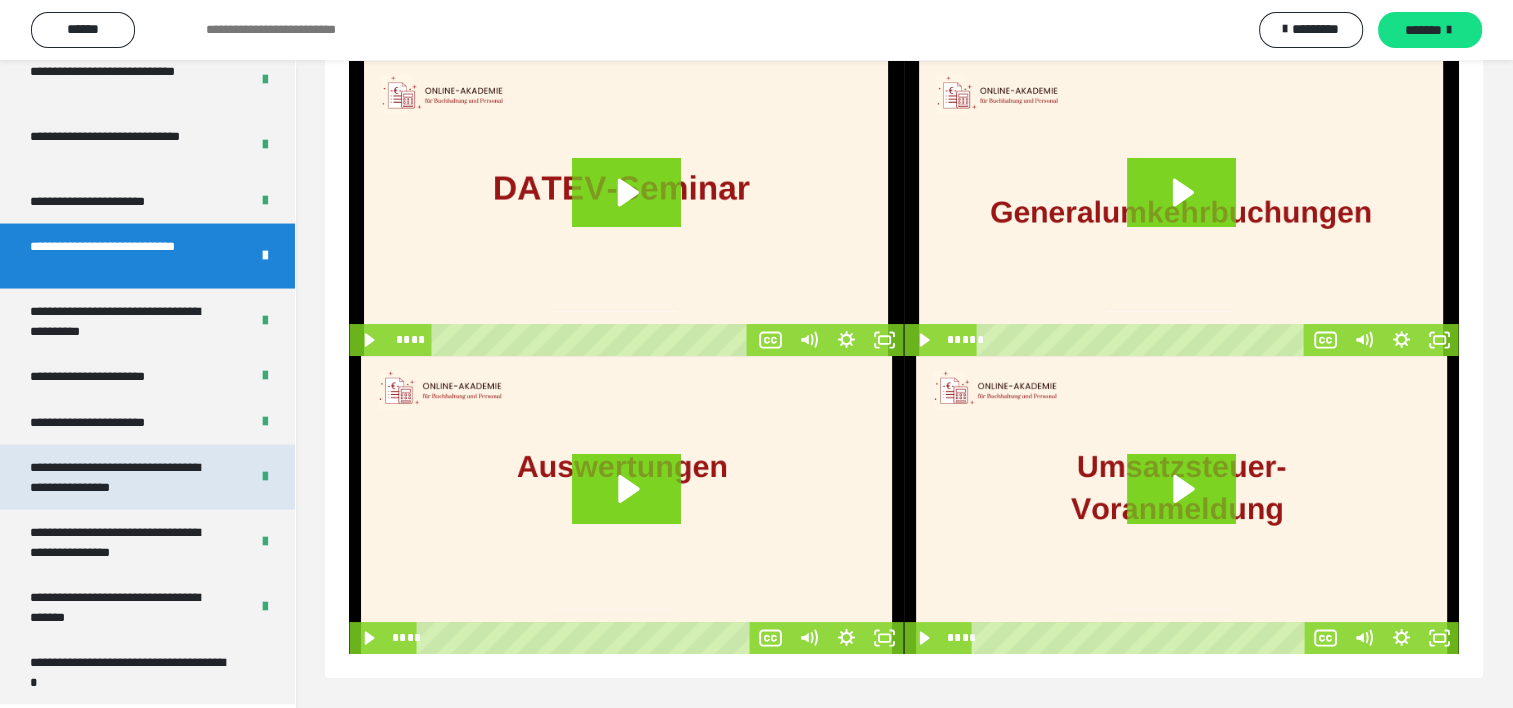 click on "**********" at bounding box center (124, 477) 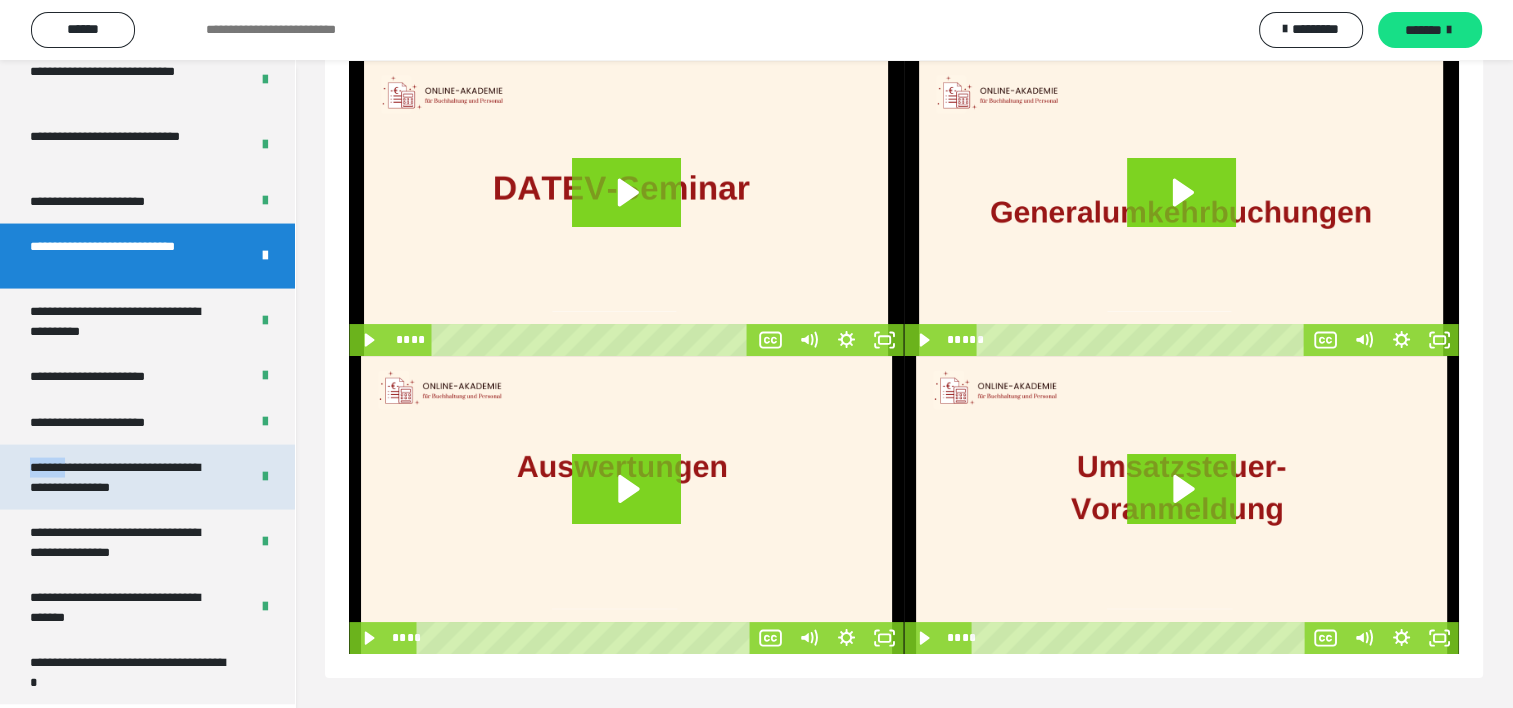 click on "**********" at bounding box center (124, 477) 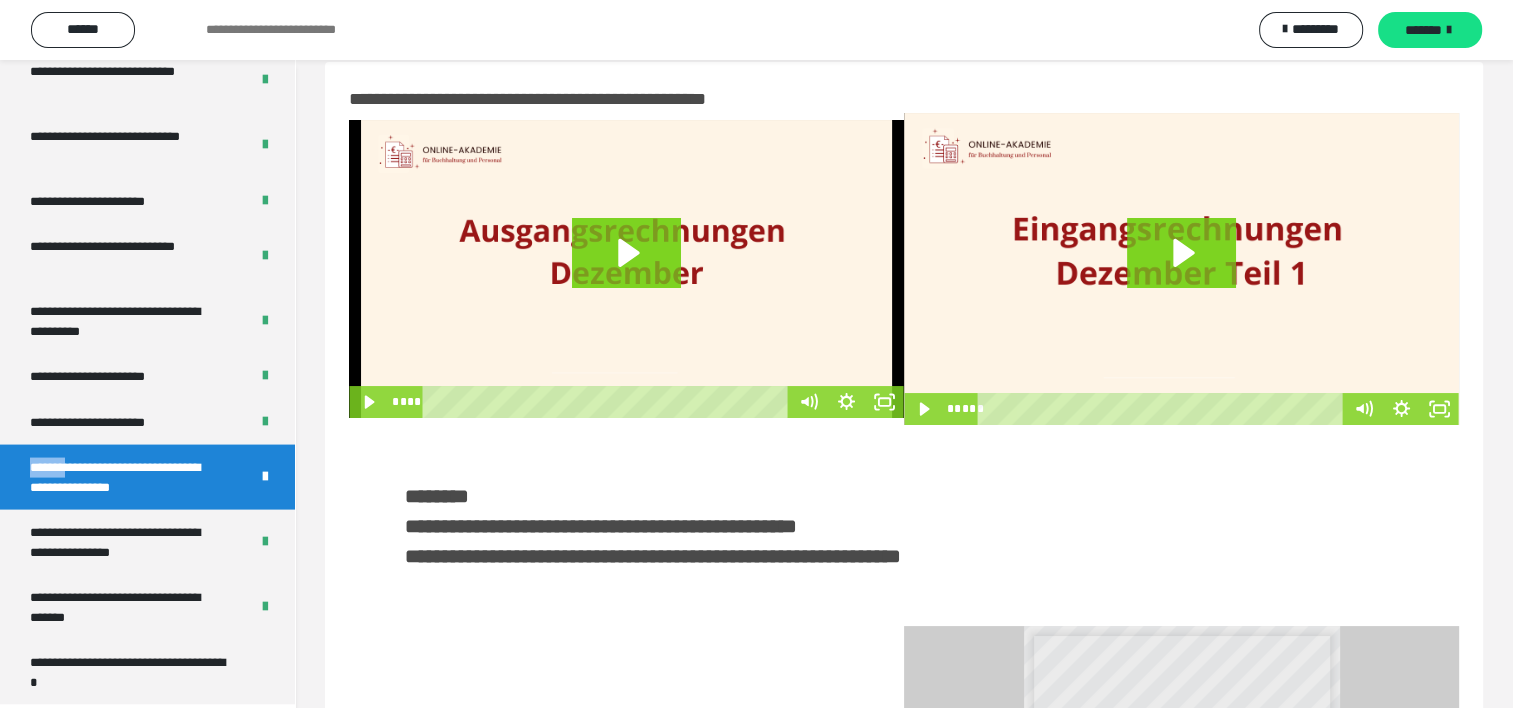 scroll, scrollTop: 0, scrollLeft: 0, axis: both 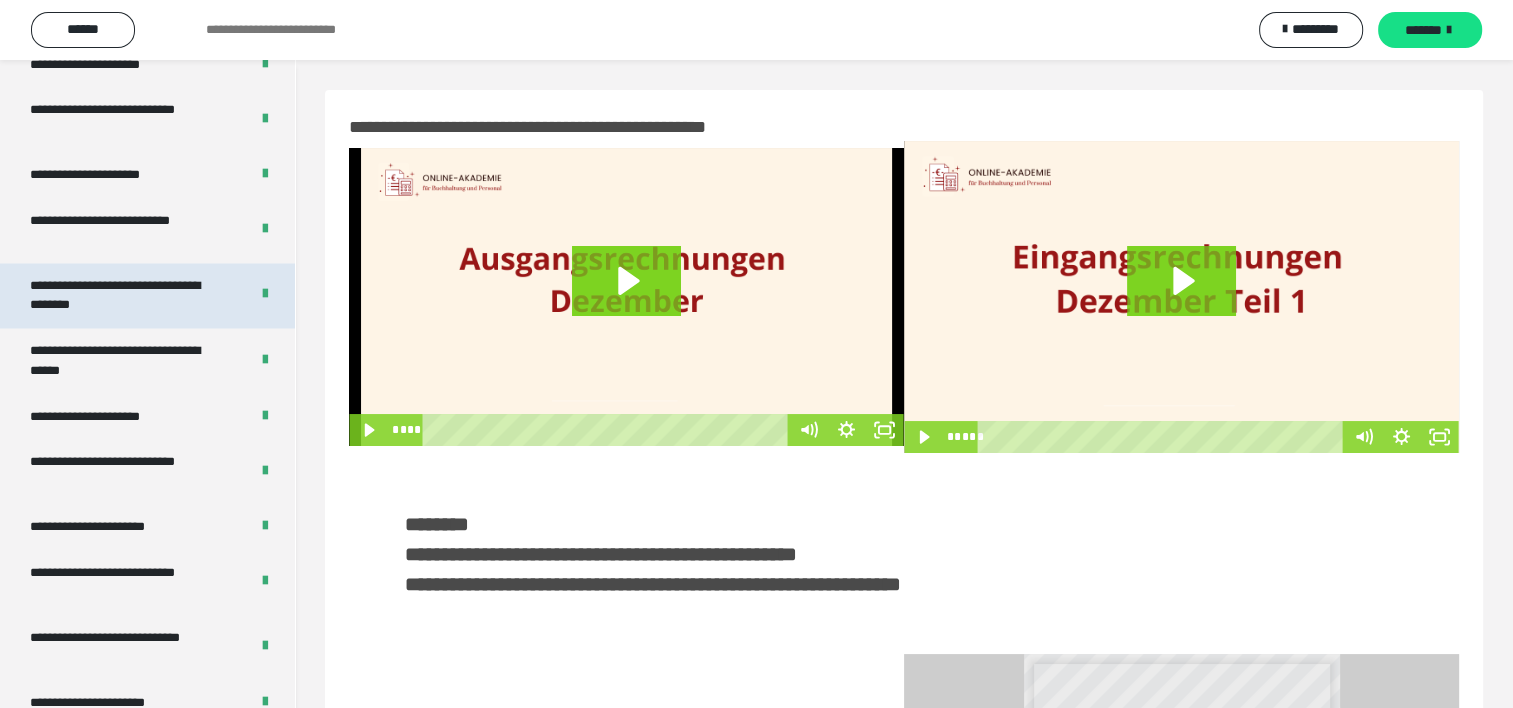 click on "**********" at bounding box center (124, 295) 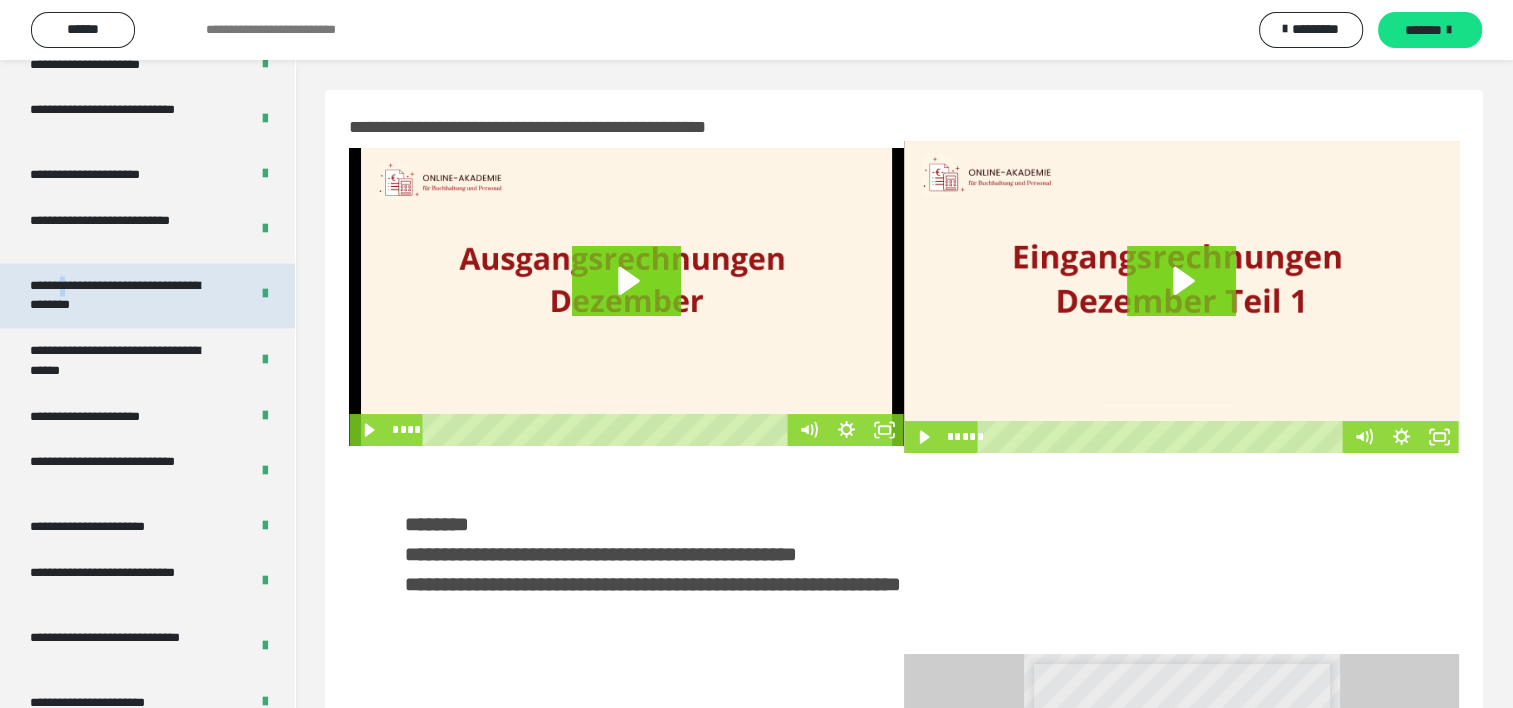 click on "**********" at bounding box center (124, 295) 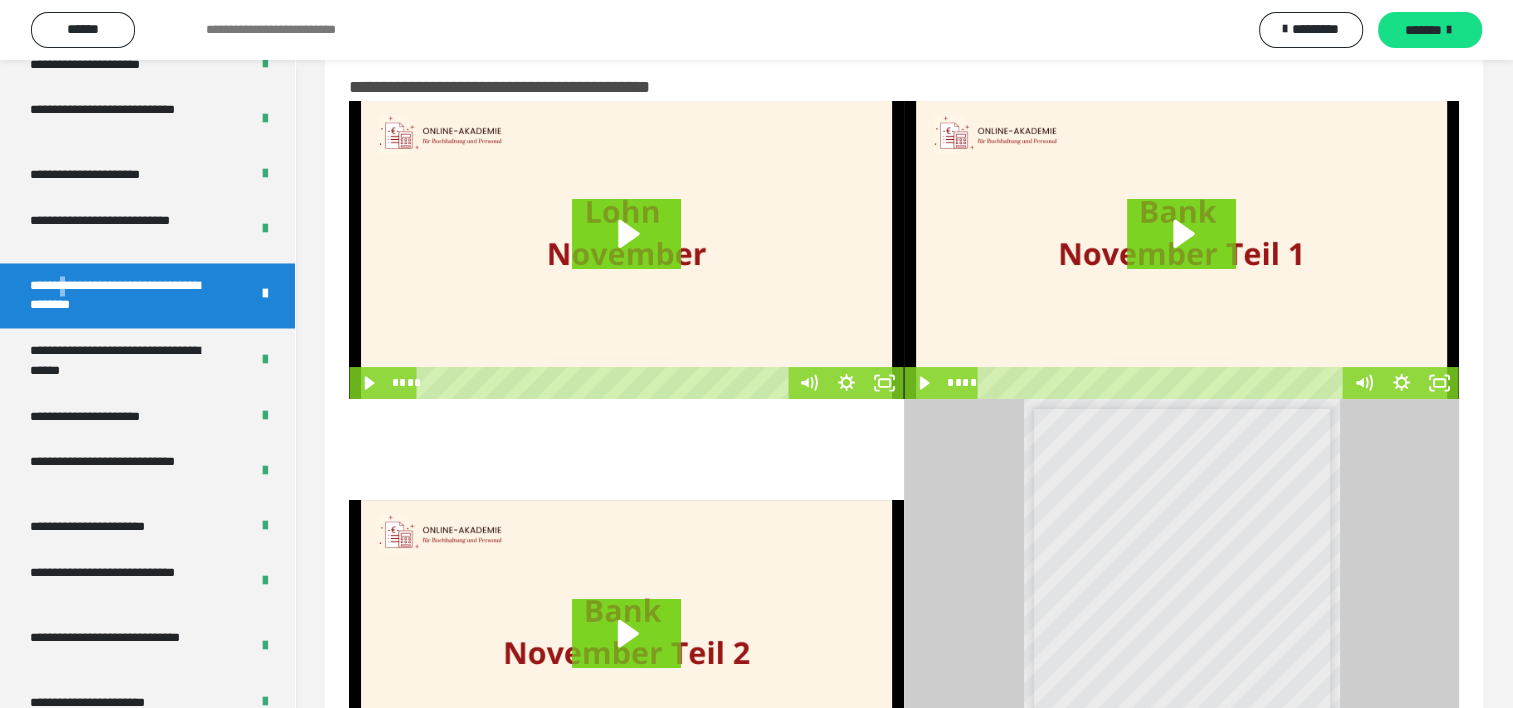 scroll, scrollTop: 0, scrollLeft: 0, axis: both 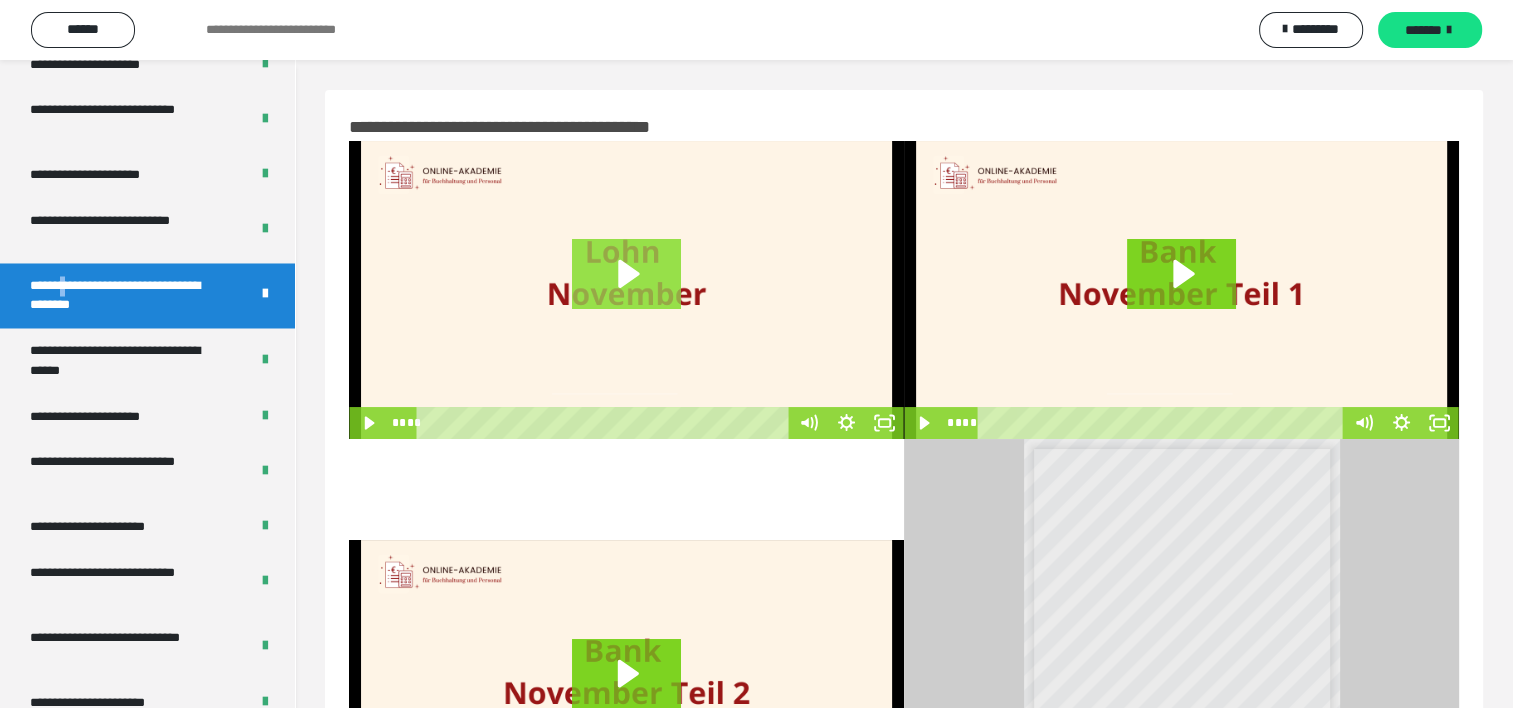 click 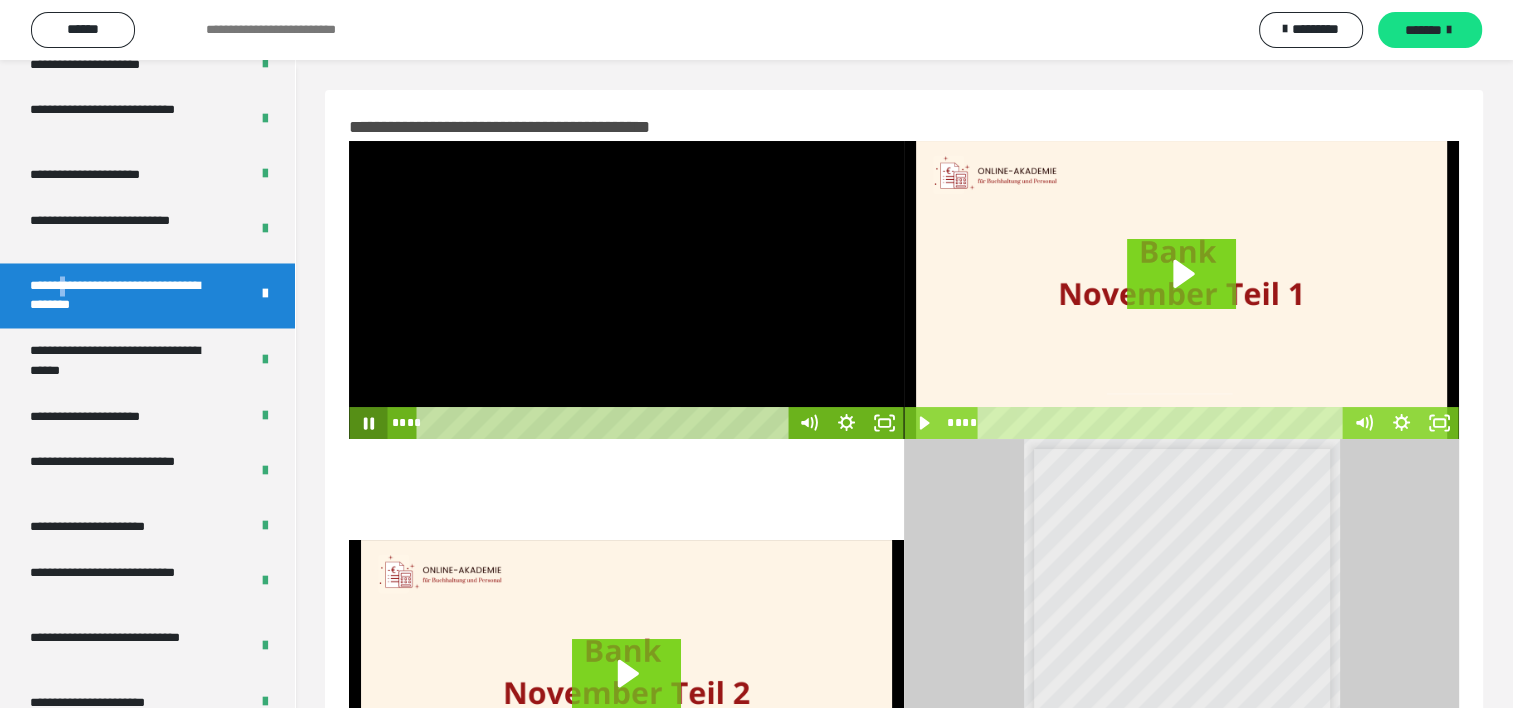 click 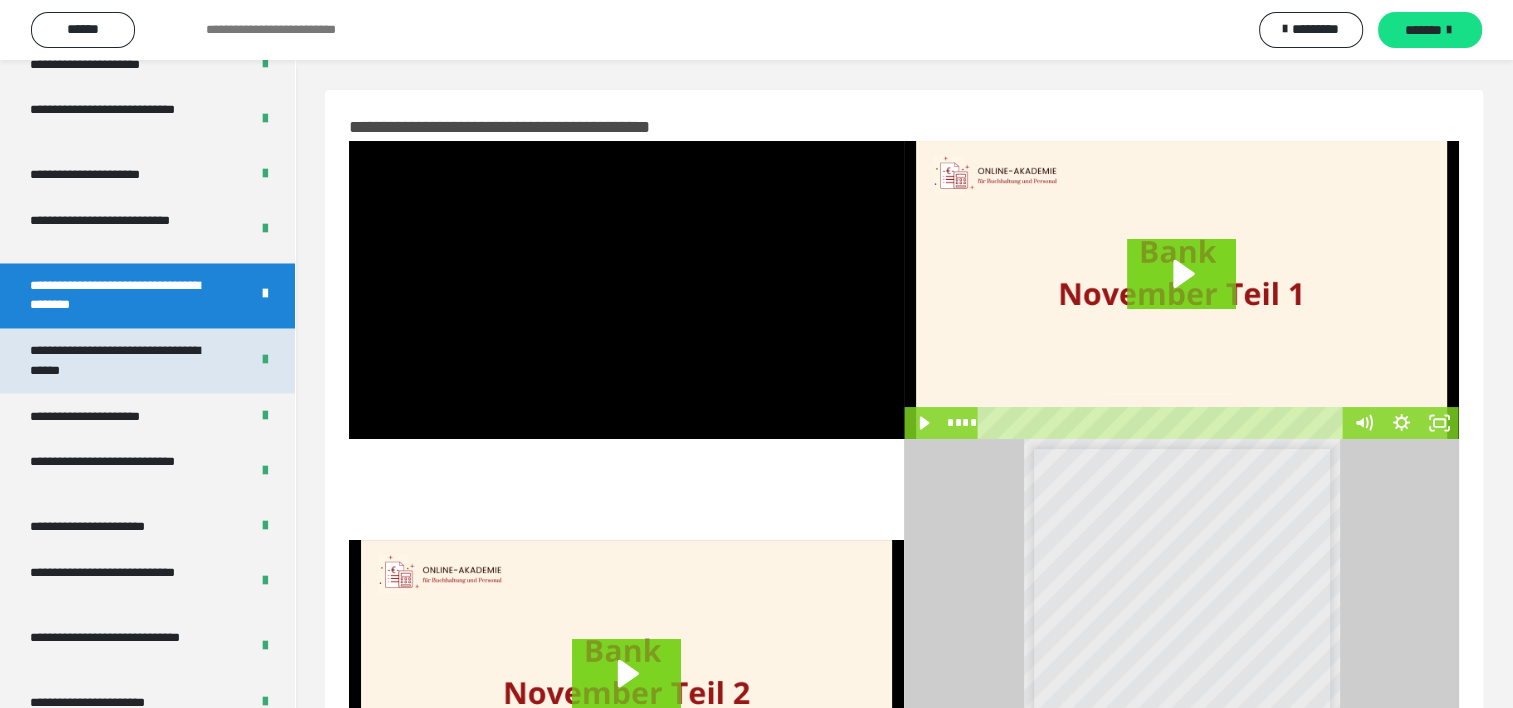 click on "**********" at bounding box center [124, 360] 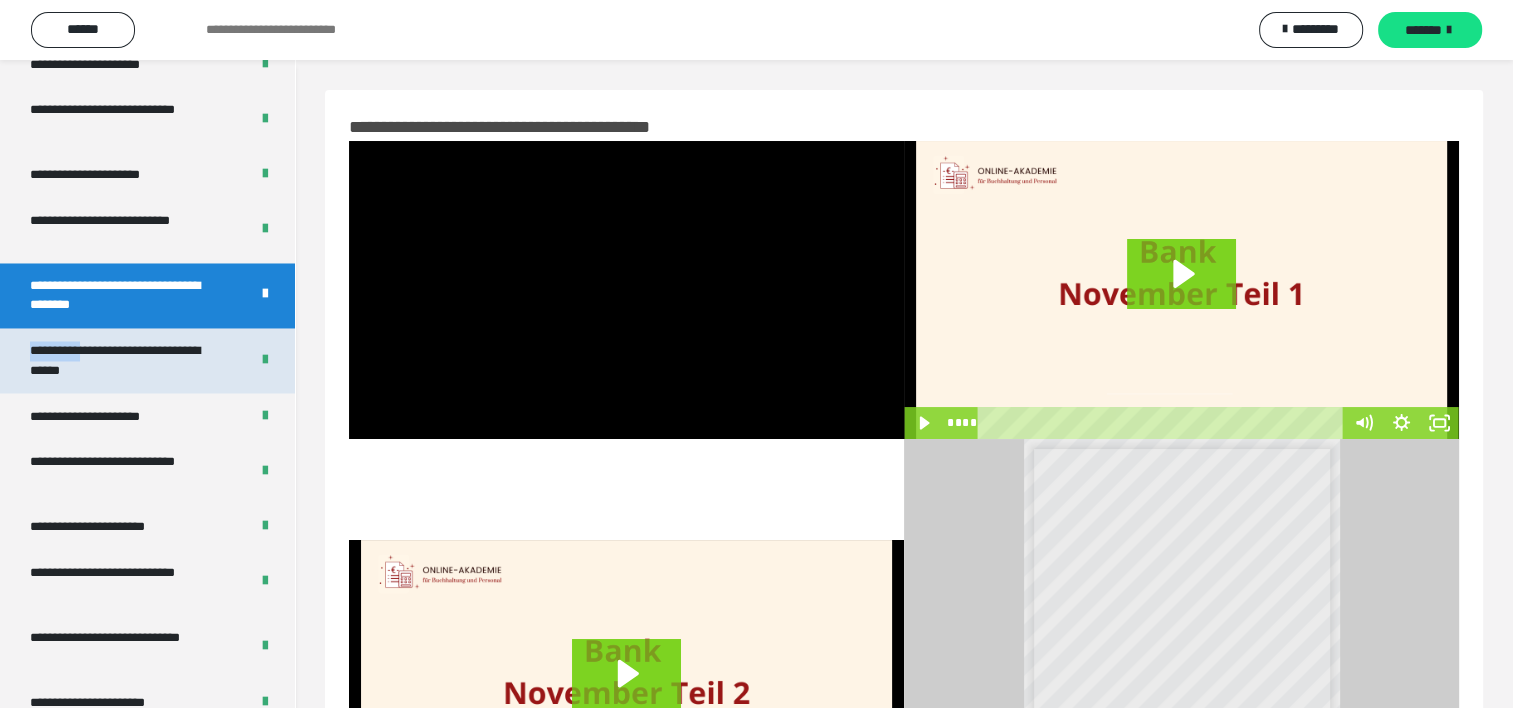 click on "**********" at bounding box center (124, 360) 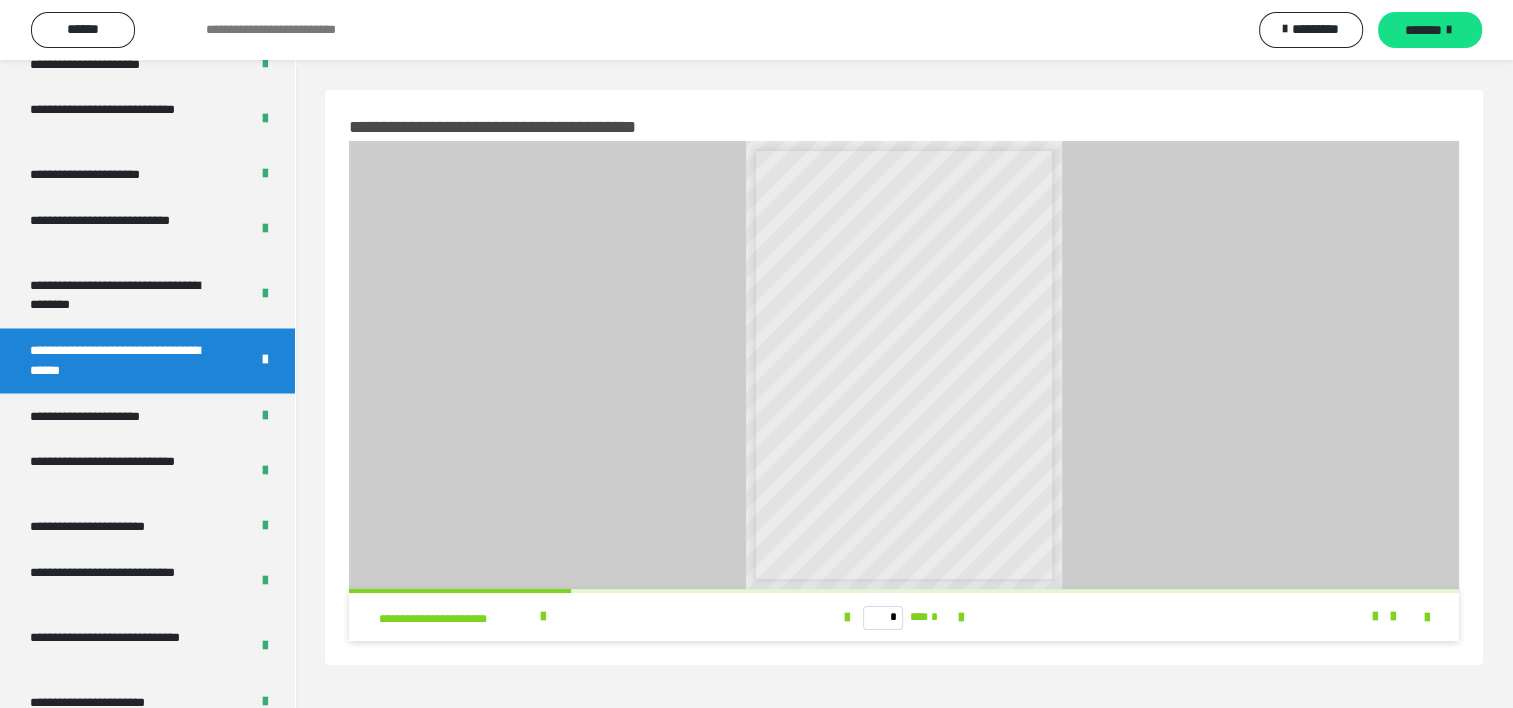 drag, startPoint x: 1414, startPoint y: 611, endPoint x: 1404, endPoint y: 616, distance: 11.18034 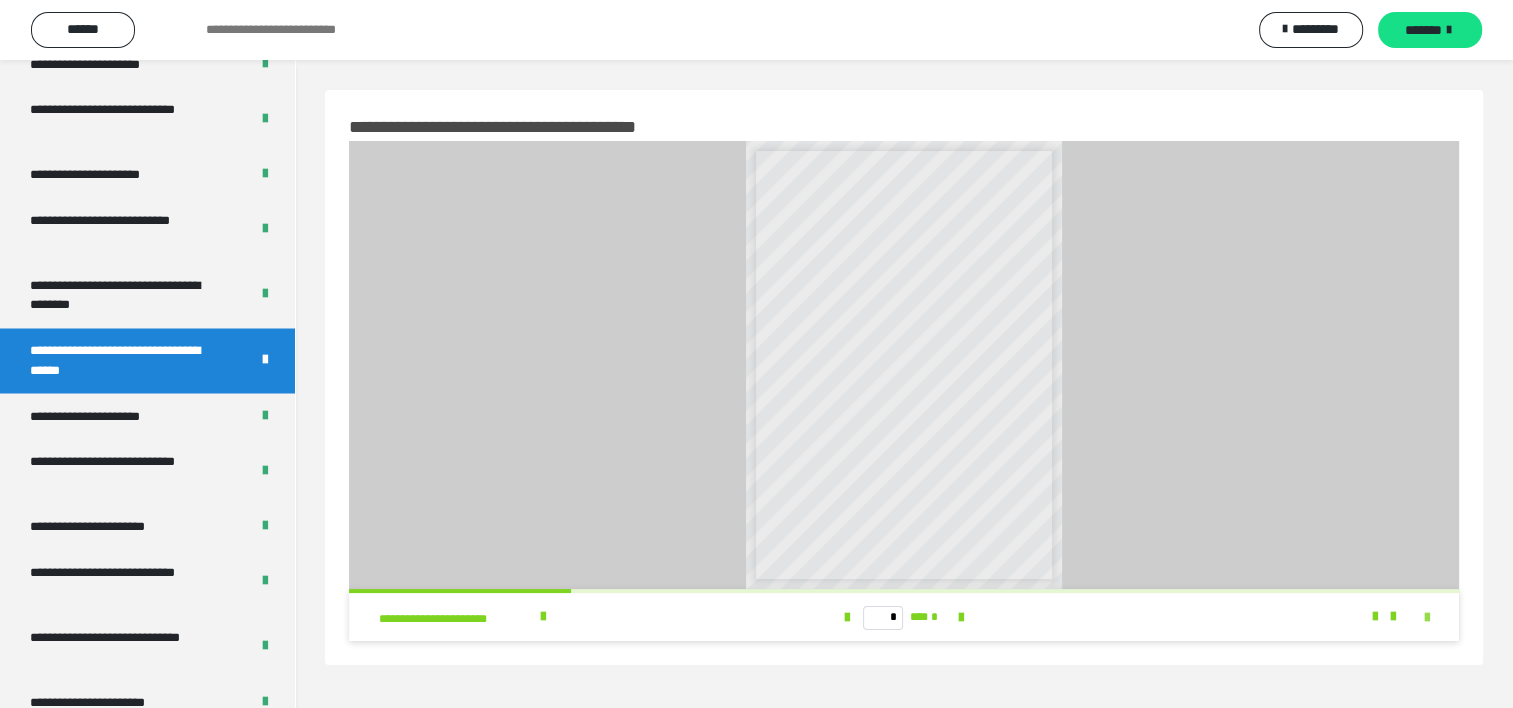 click at bounding box center (1427, 618) 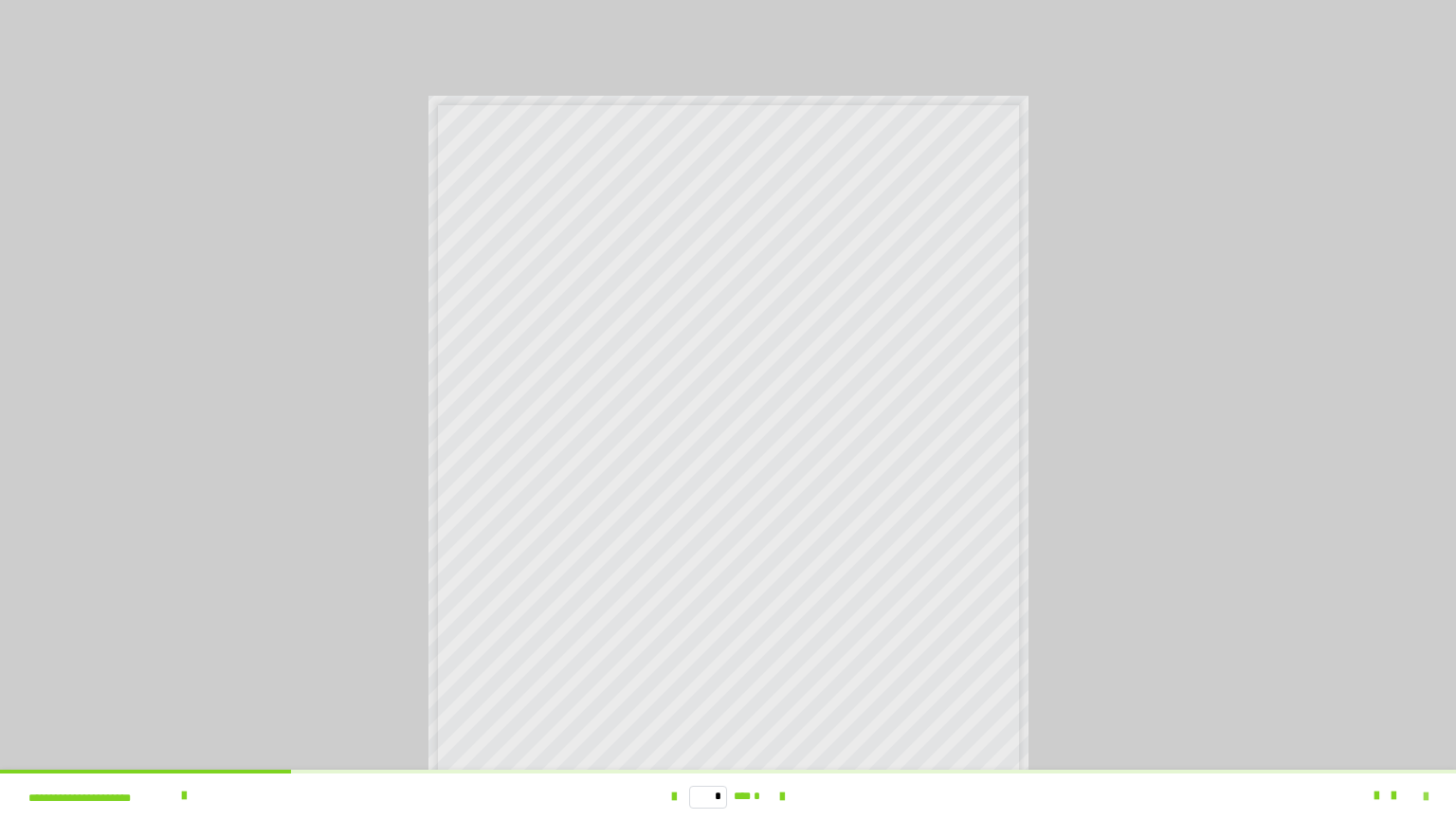 click at bounding box center (1426, 797) 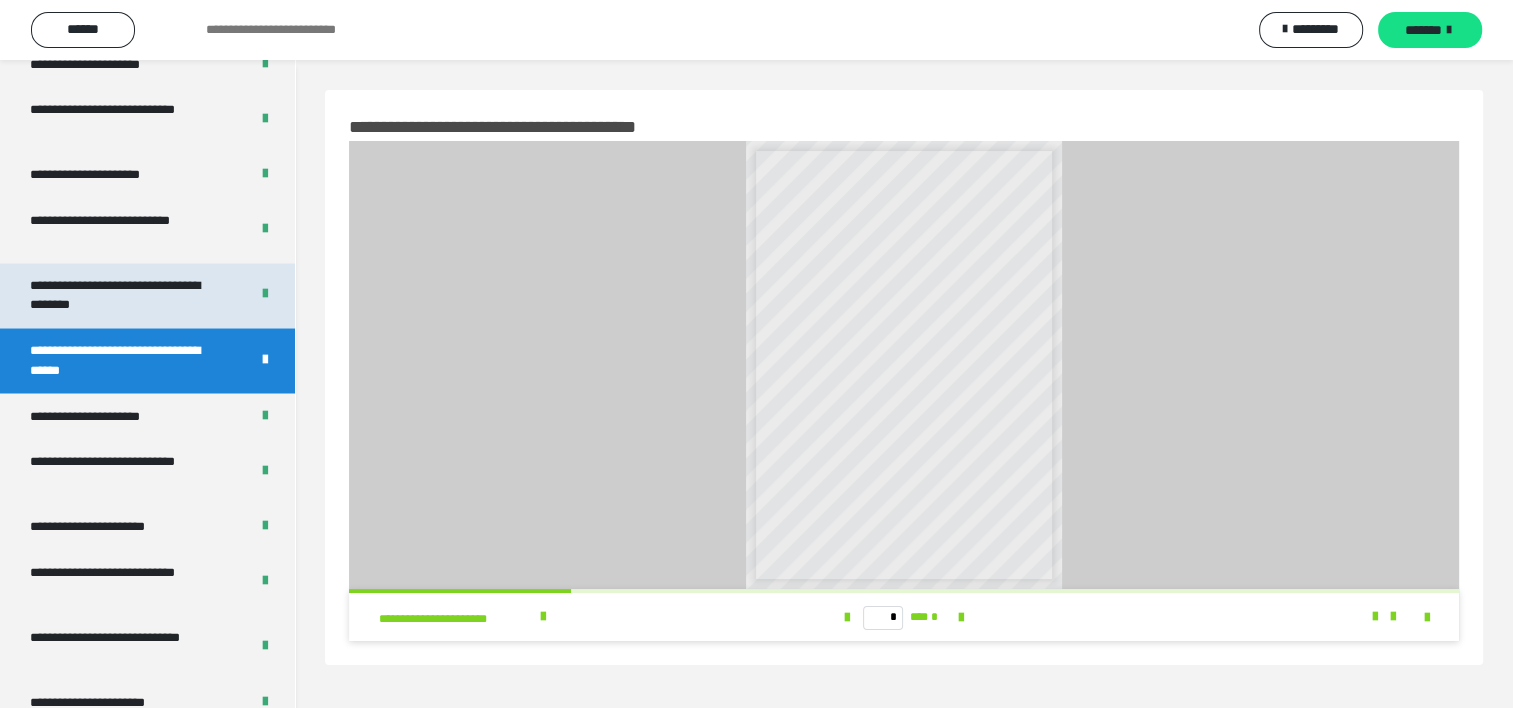 click on "**********" at bounding box center (124, 295) 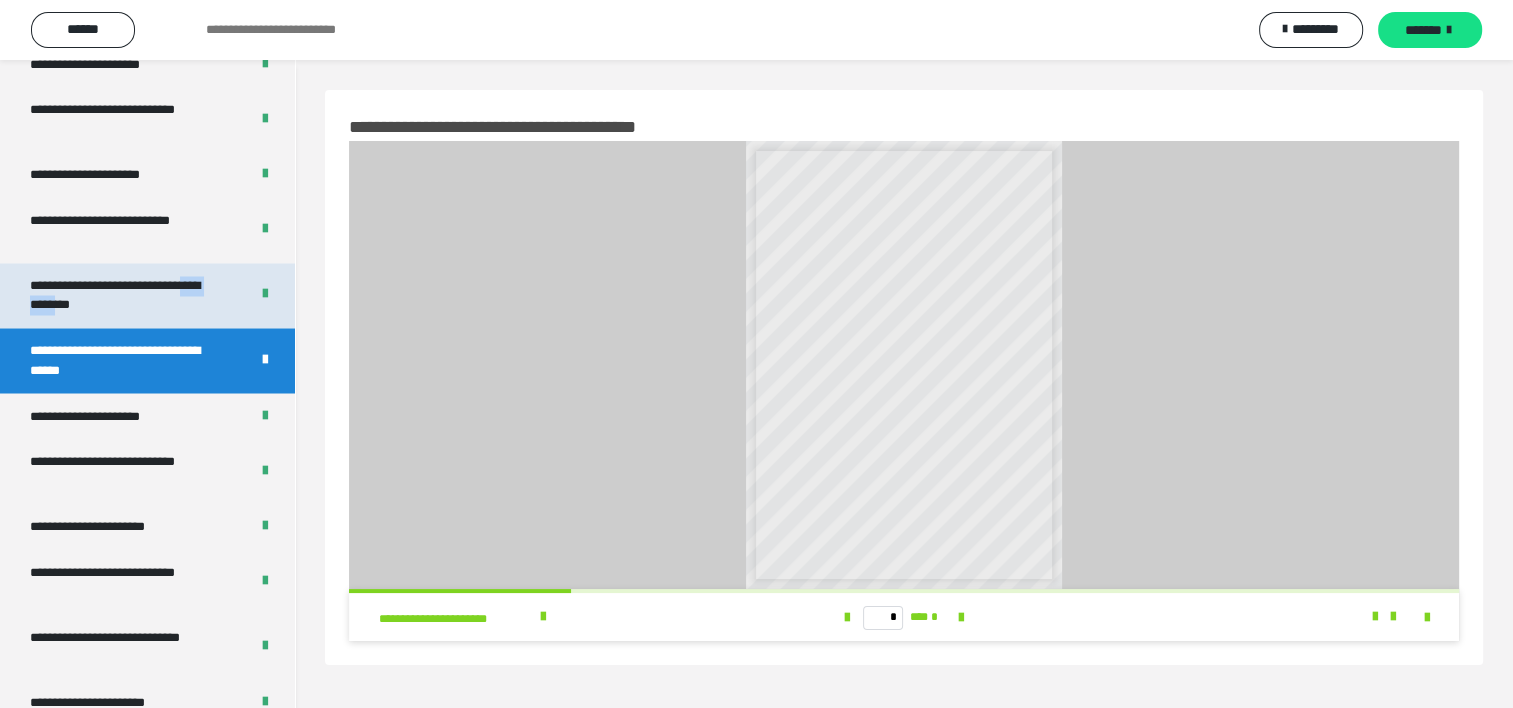 click on "**********" at bounding box center (124, 295) 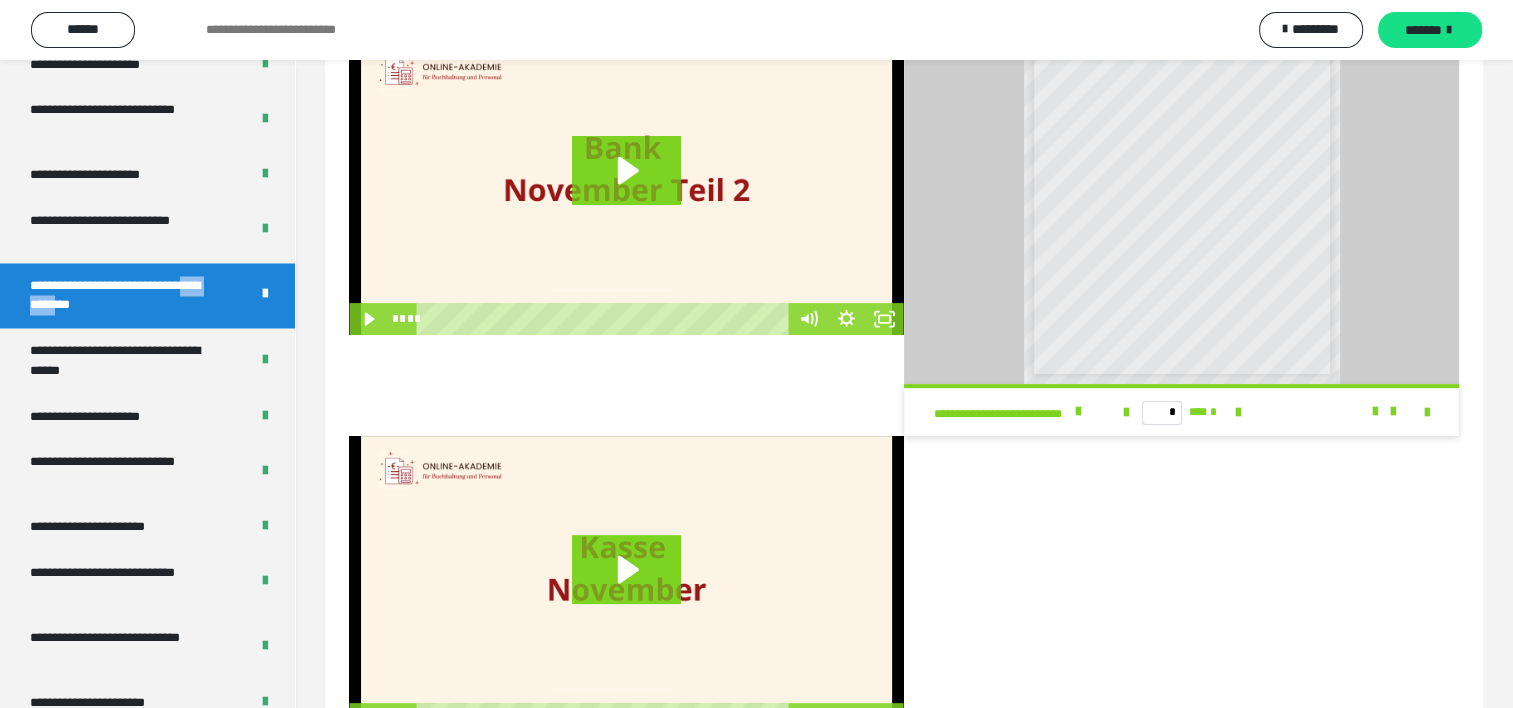 scroll, scrollTop: 583, scrollLeft: 0, axis: vertical 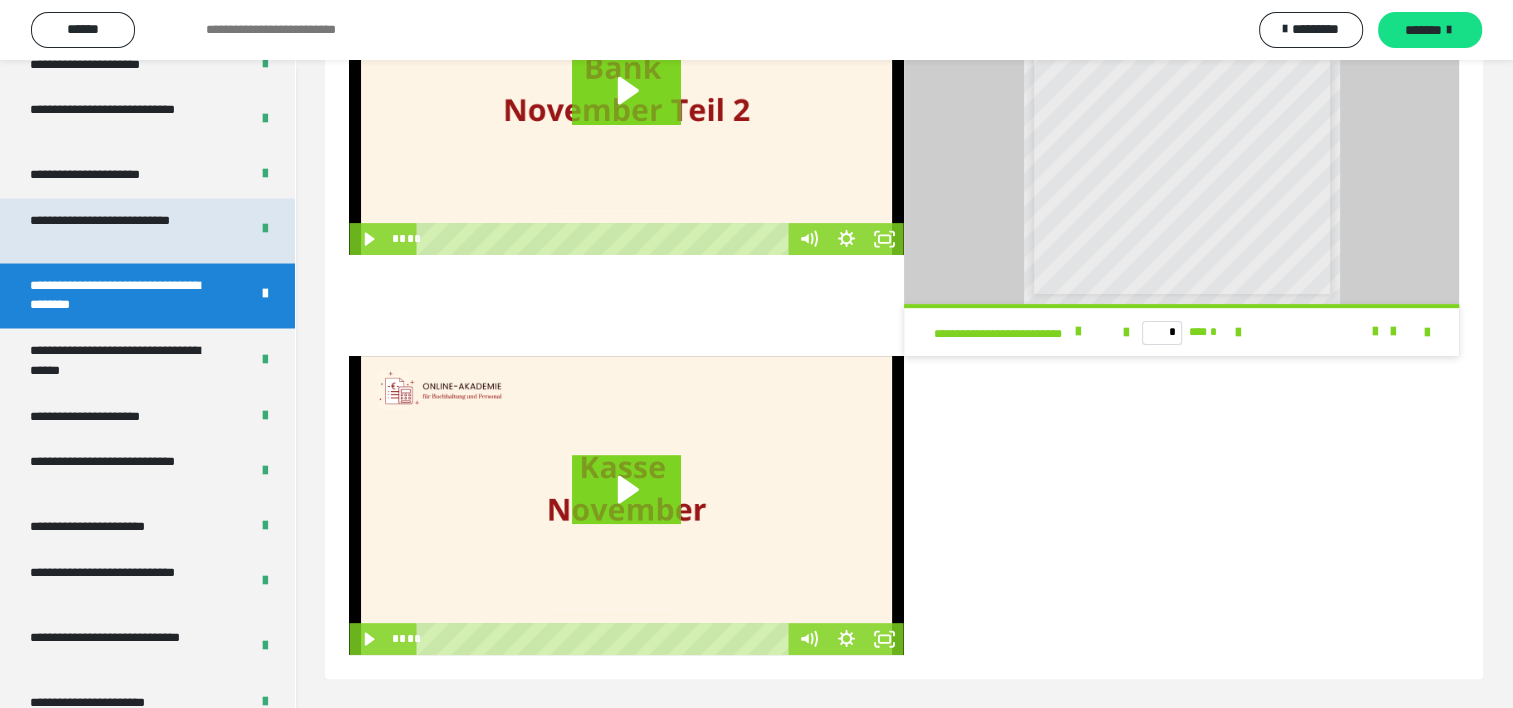 click on "**********" at bounding box center [124, 230] 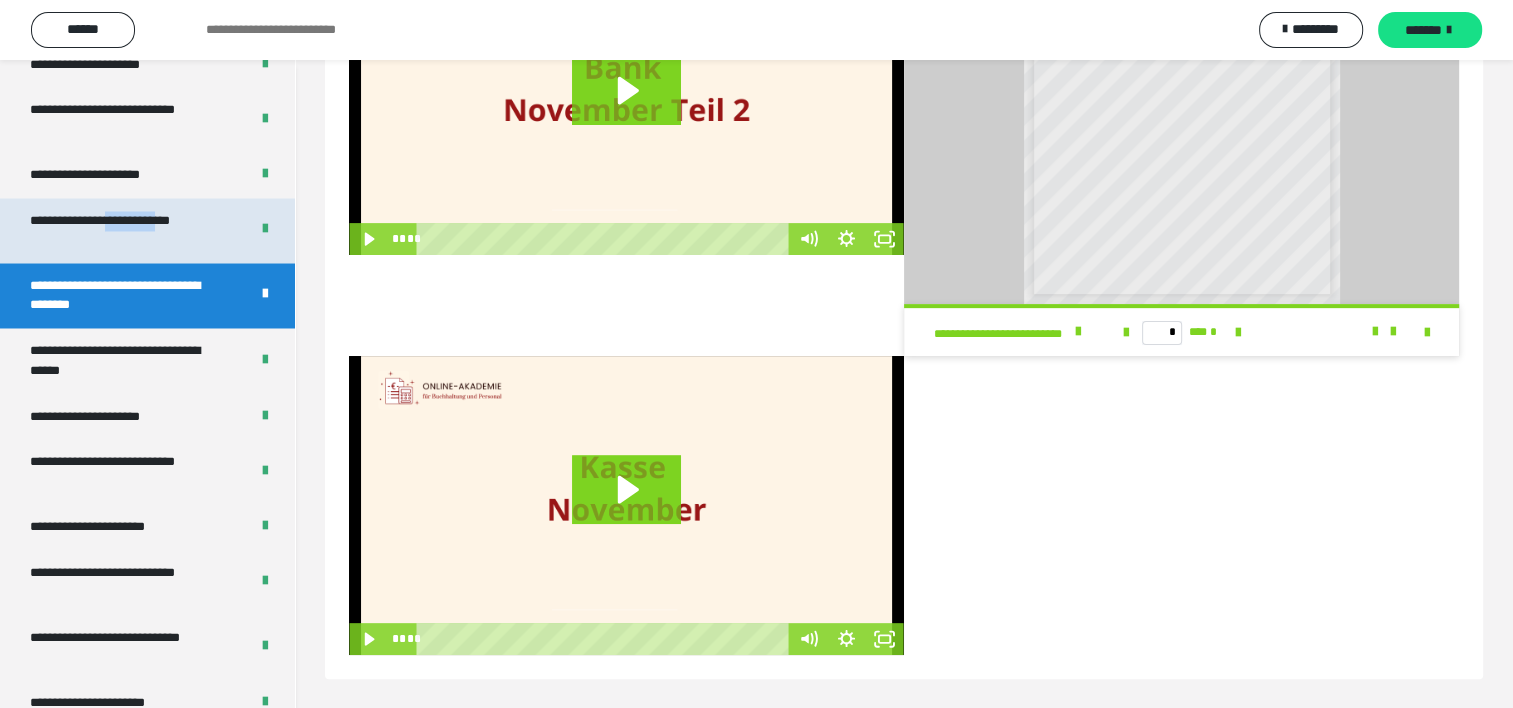 click on "**********" at bounding box center [124, 230] 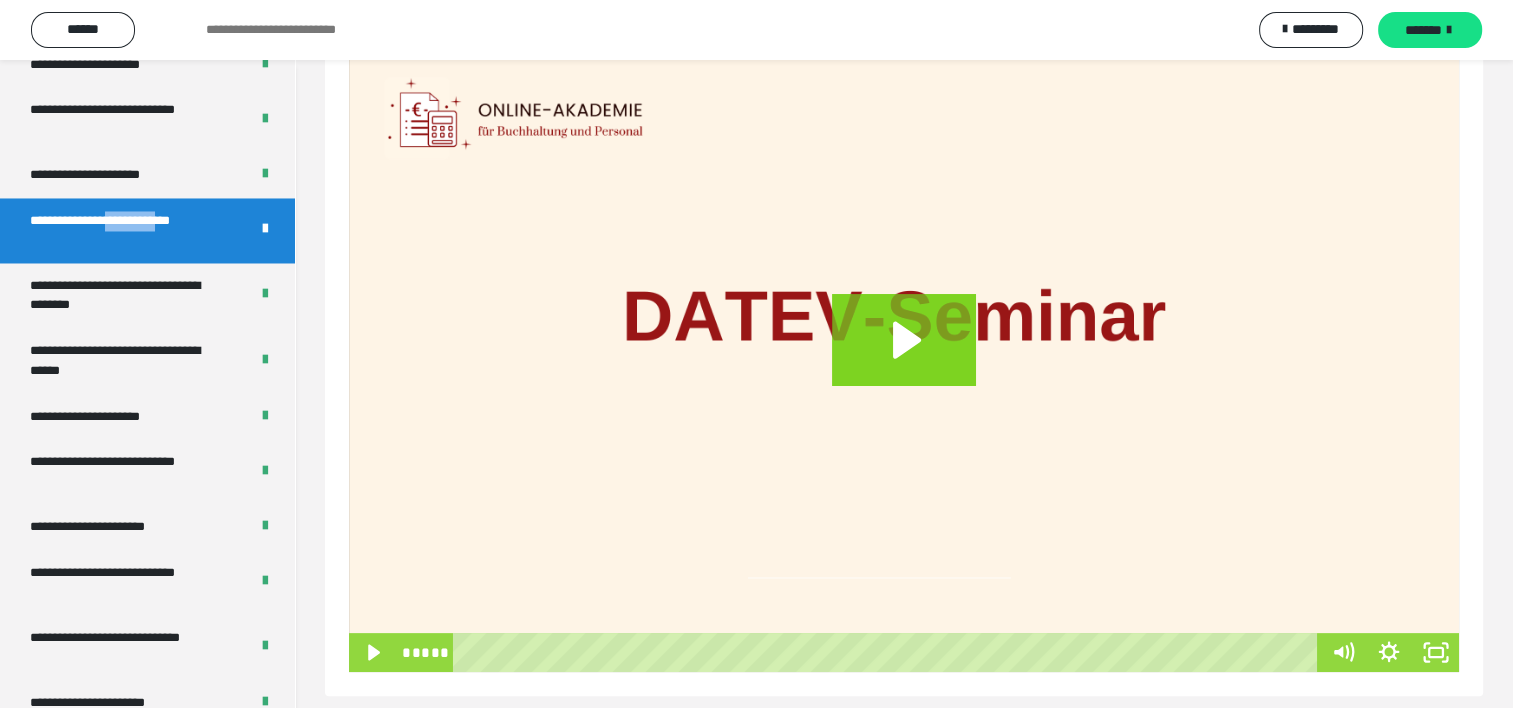 scroll, scrollTop: 409, scrollLeft: 0, axis: vertical 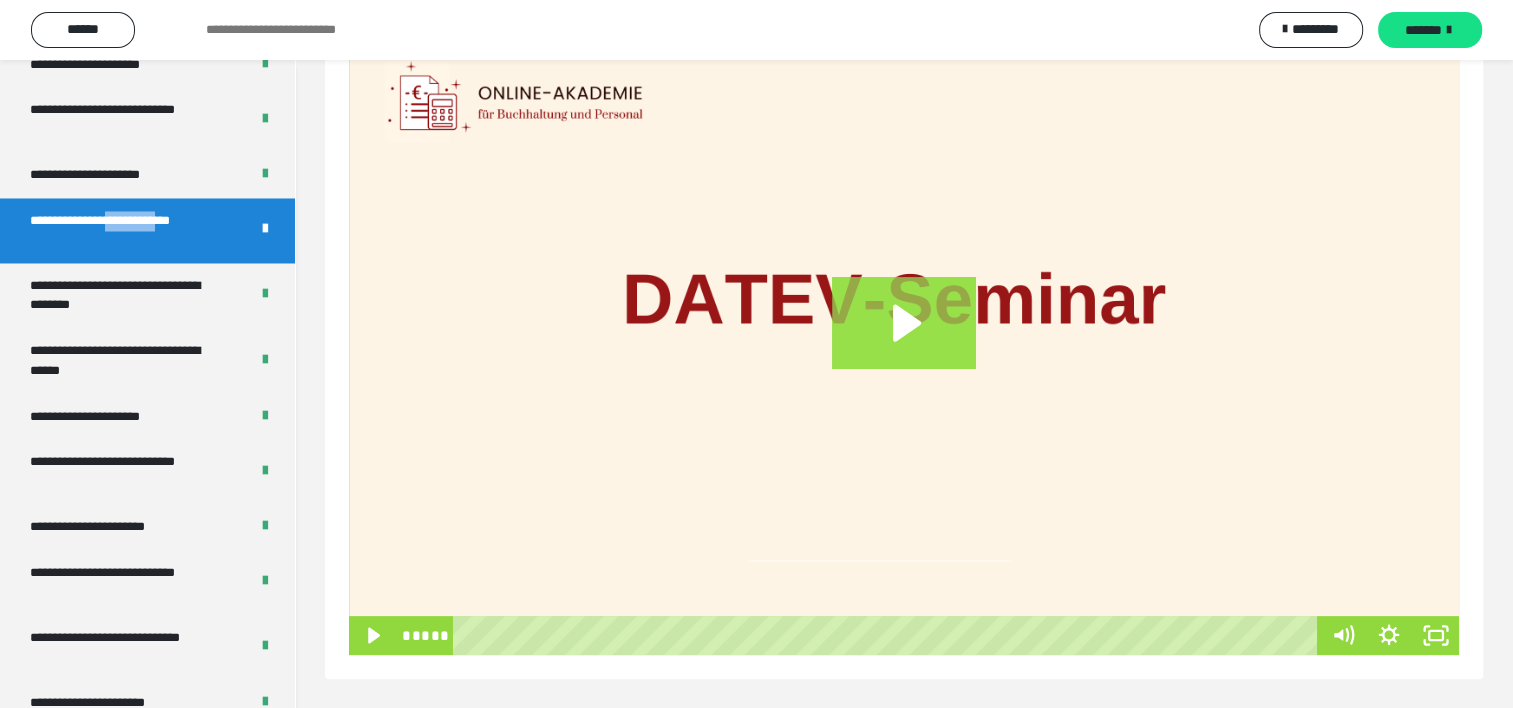 click 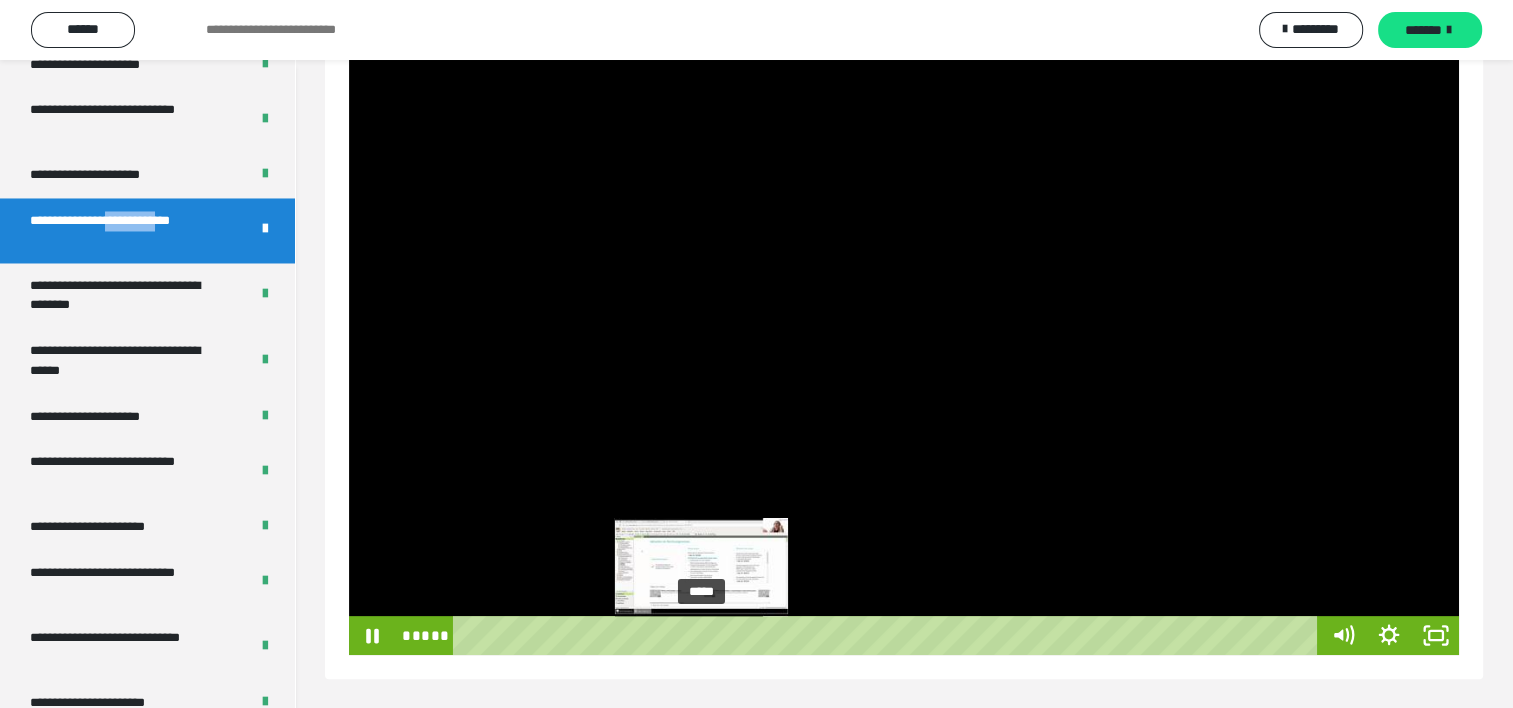 click on "*****" at bounding box center (888, 635) 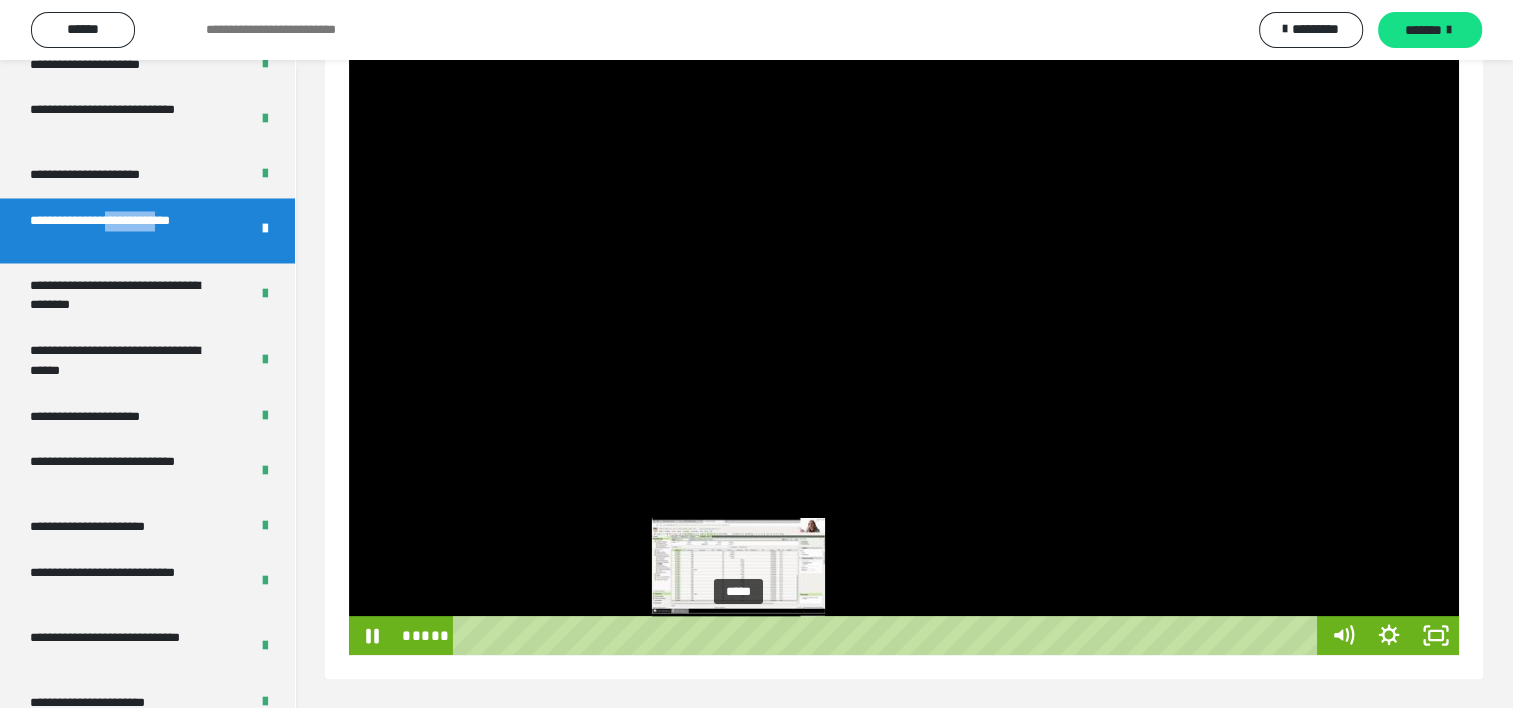 click on "*****" at bounding box center (888, 635) 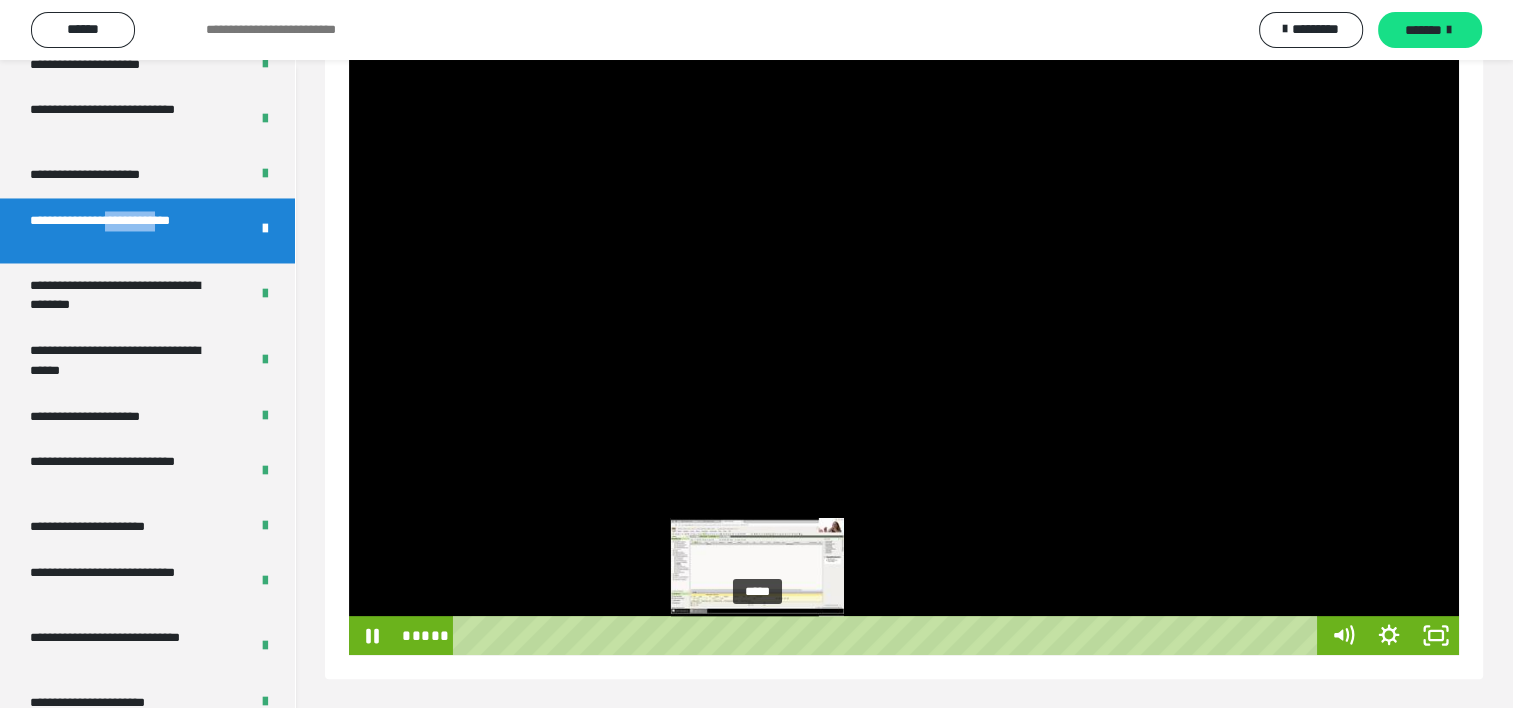 click on "*****" at bounding box center (888, 635) 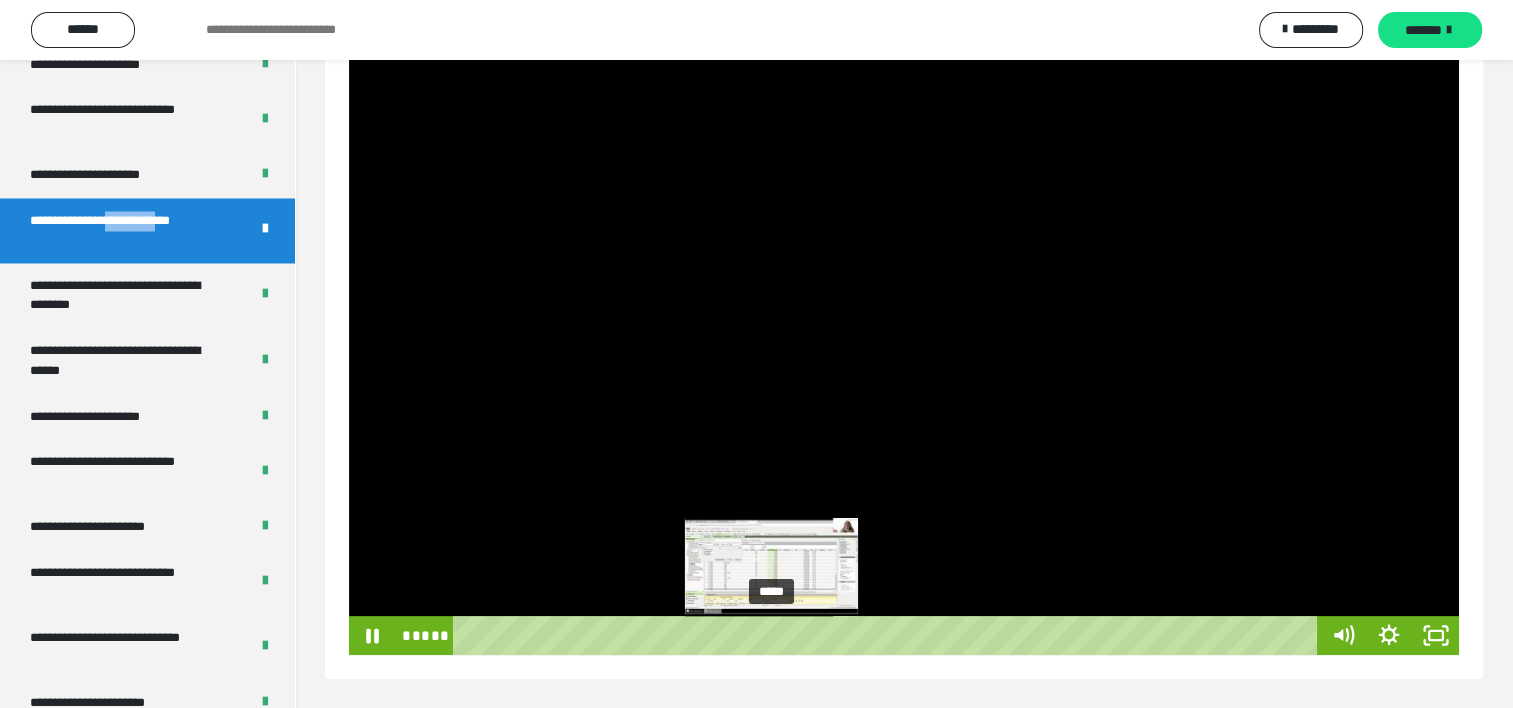 click on "*****" at bounding box center [888, 635] 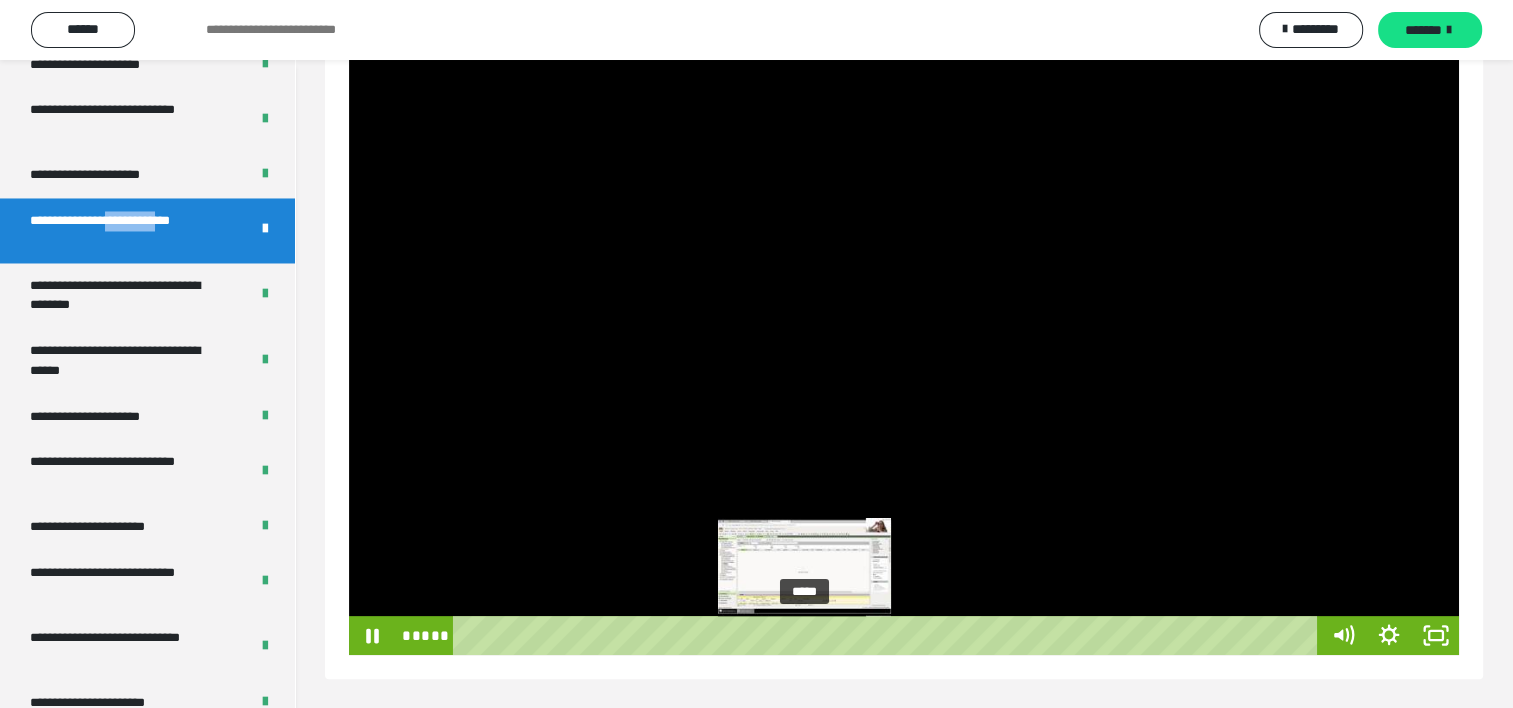 click on "*****" at bounding box center [888, 635] 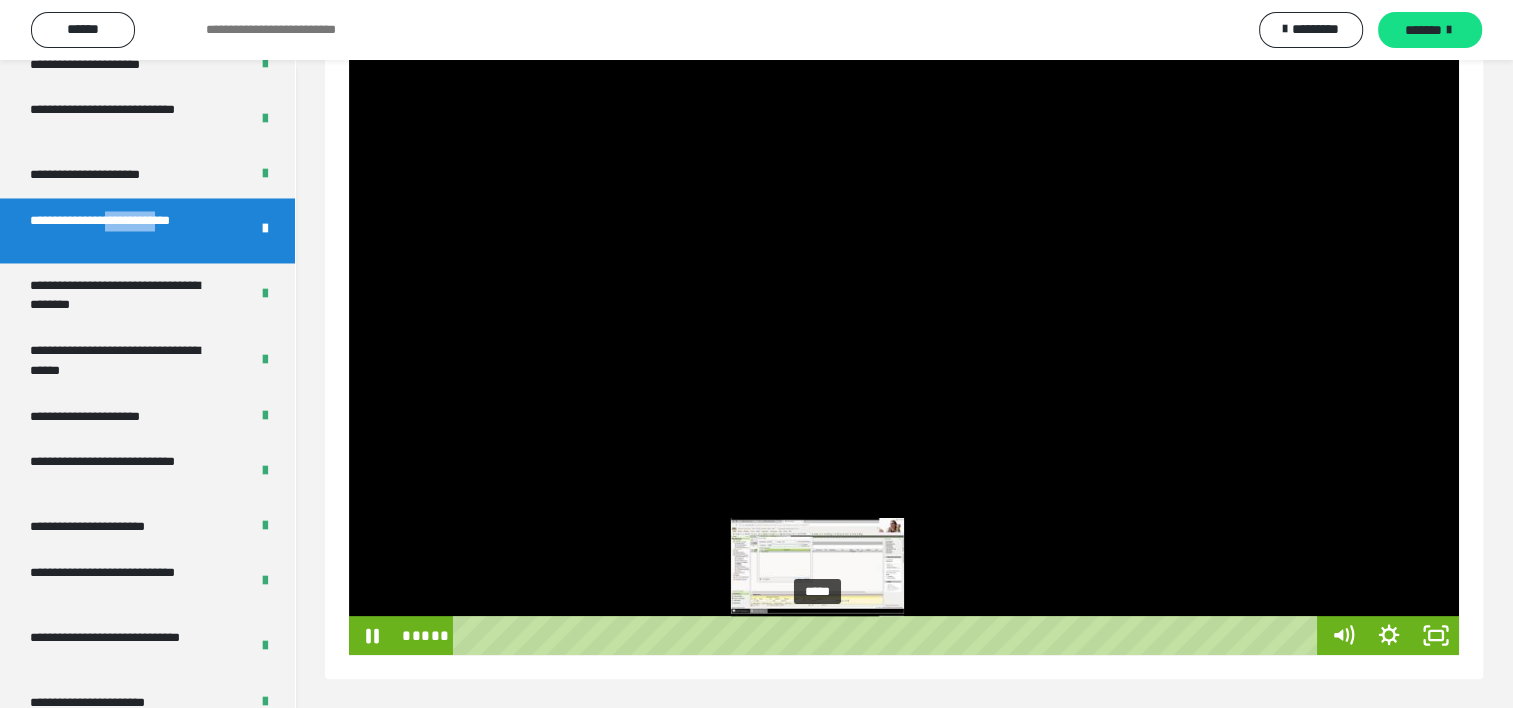 click on "*****" at bounding box center [888, 635] 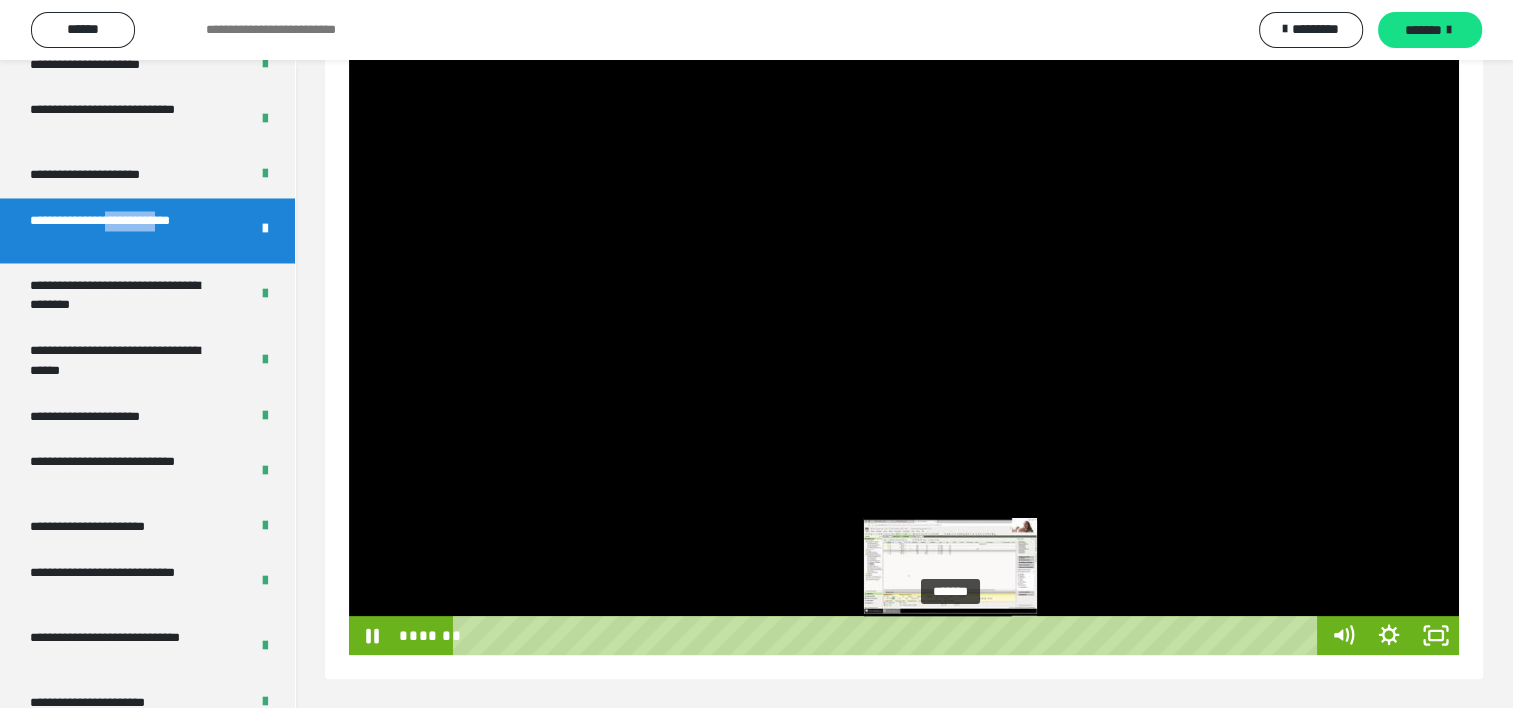 click on "*******" at bounding box center (888, 635) 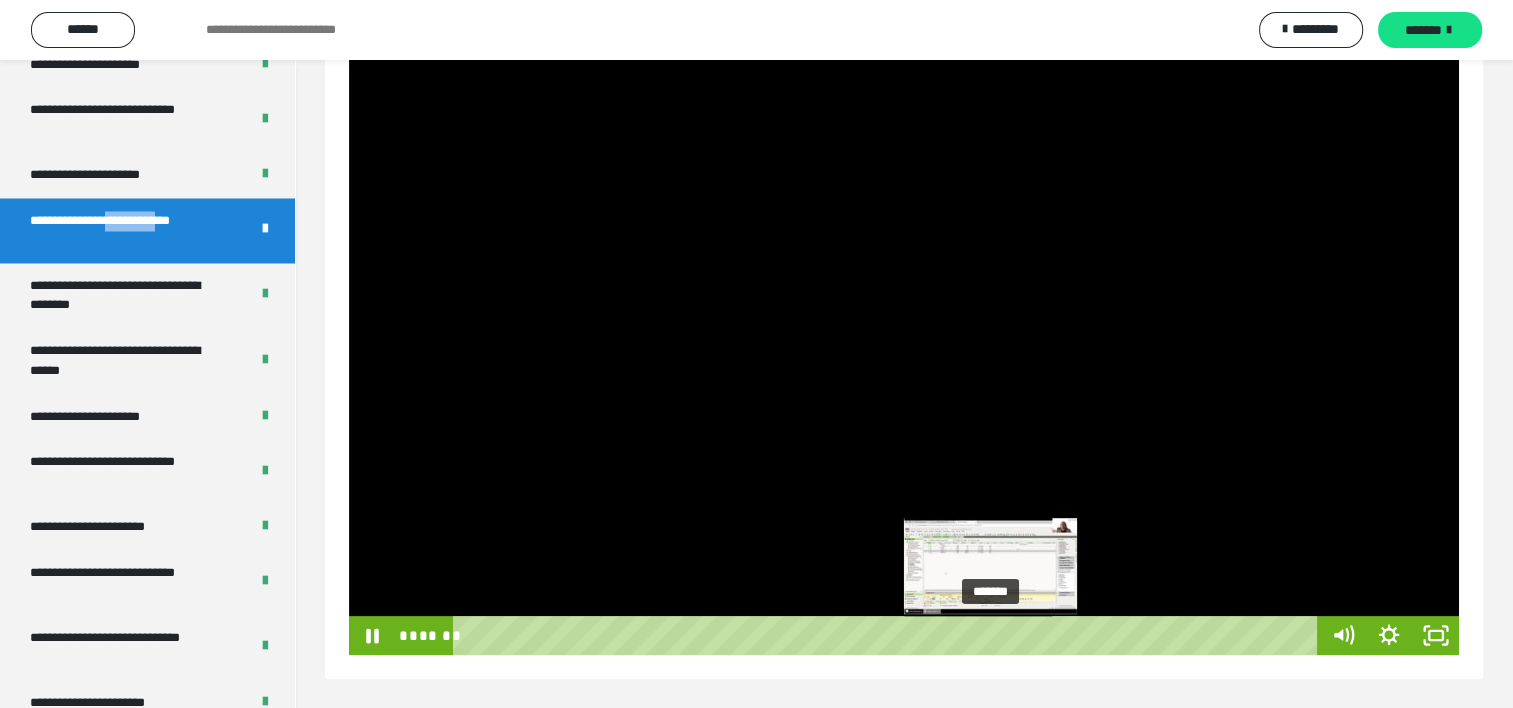 click on "*******" at bounding box center (888, 635) 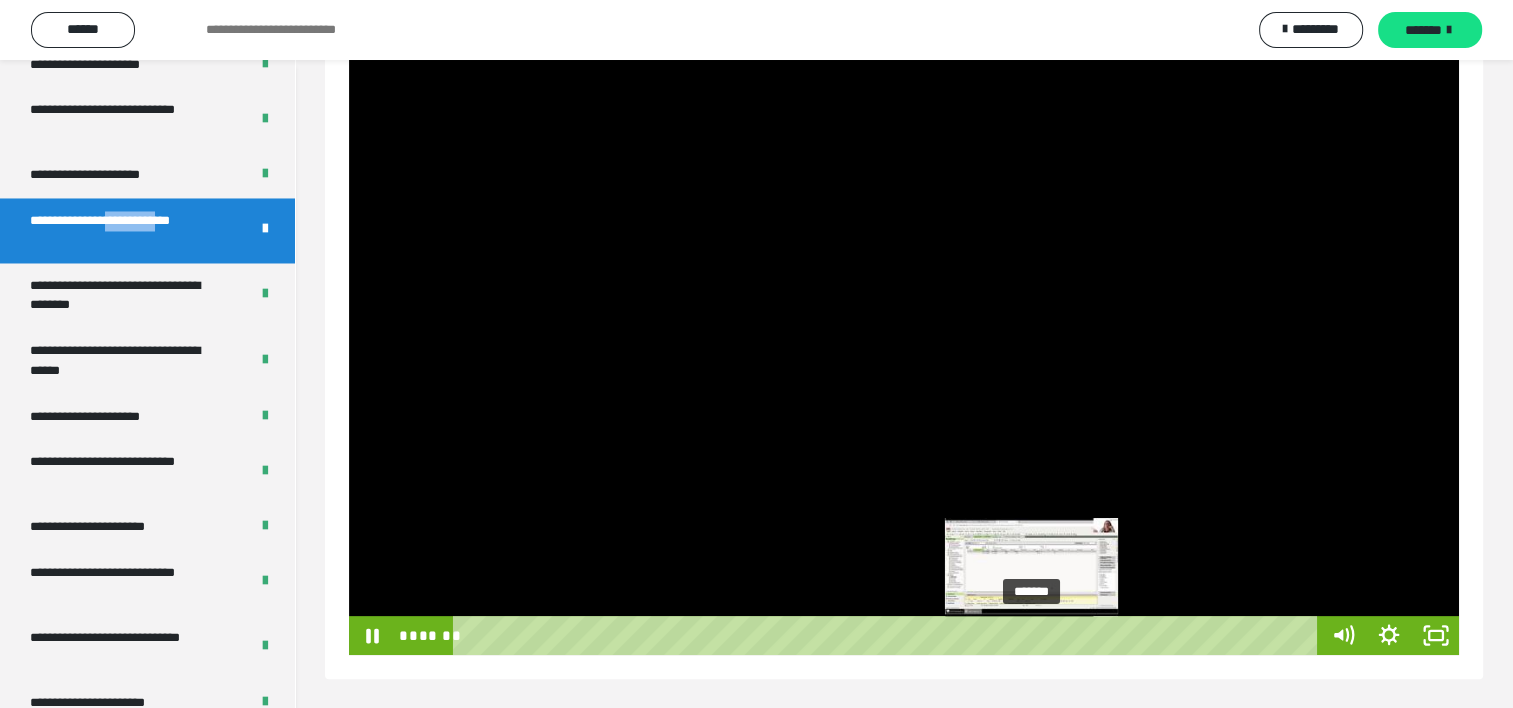 click on "*******" at bounding box center [888, 635] 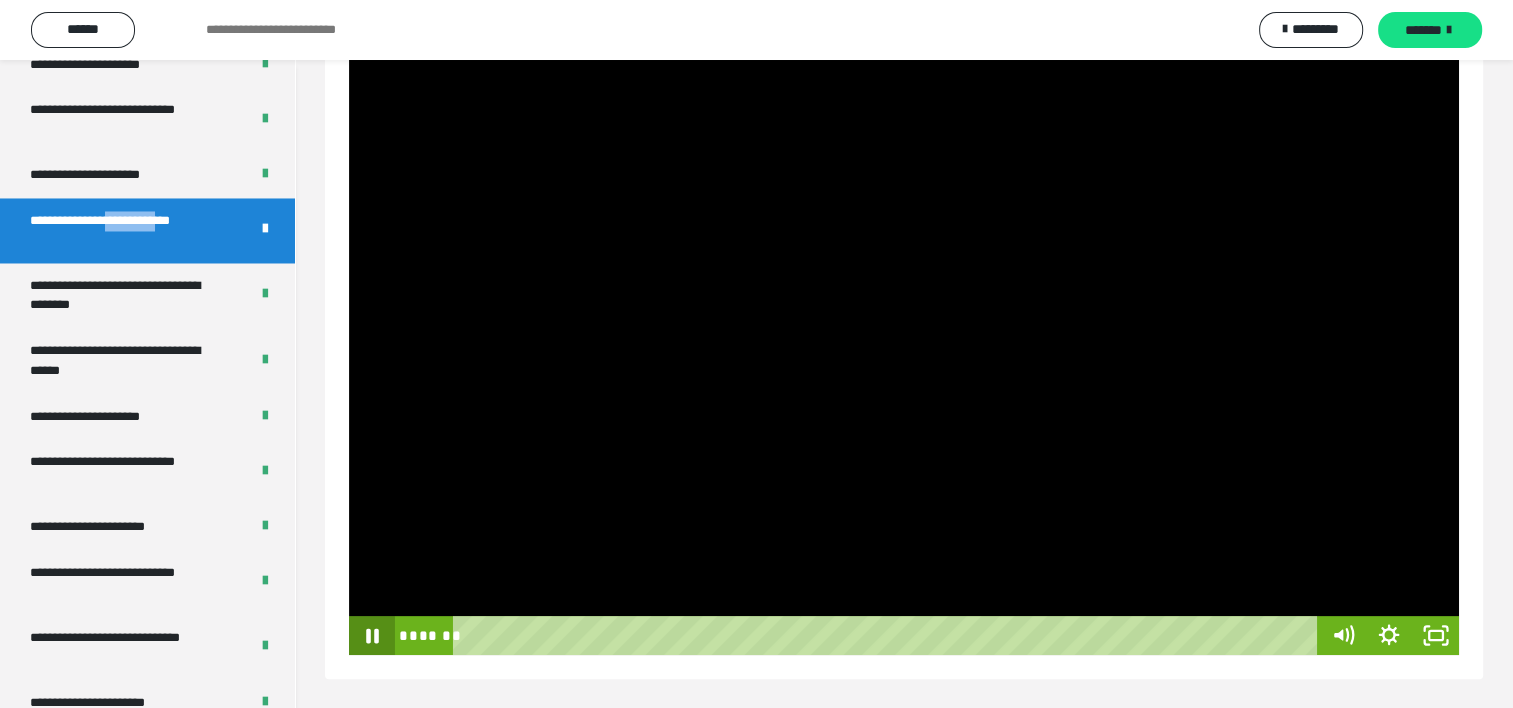 click 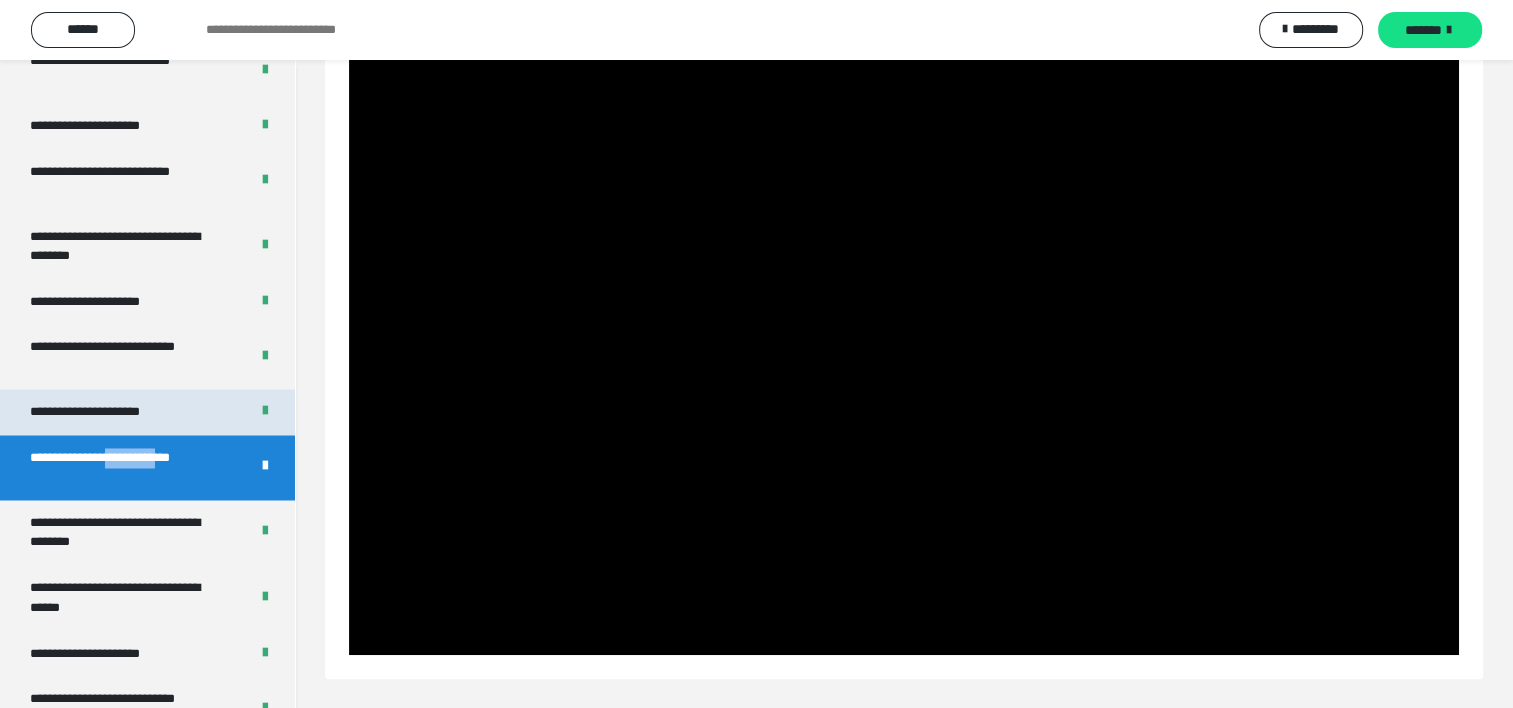 scroll, scrollTop: 3179, scrollLeft: 0, axis: vertical 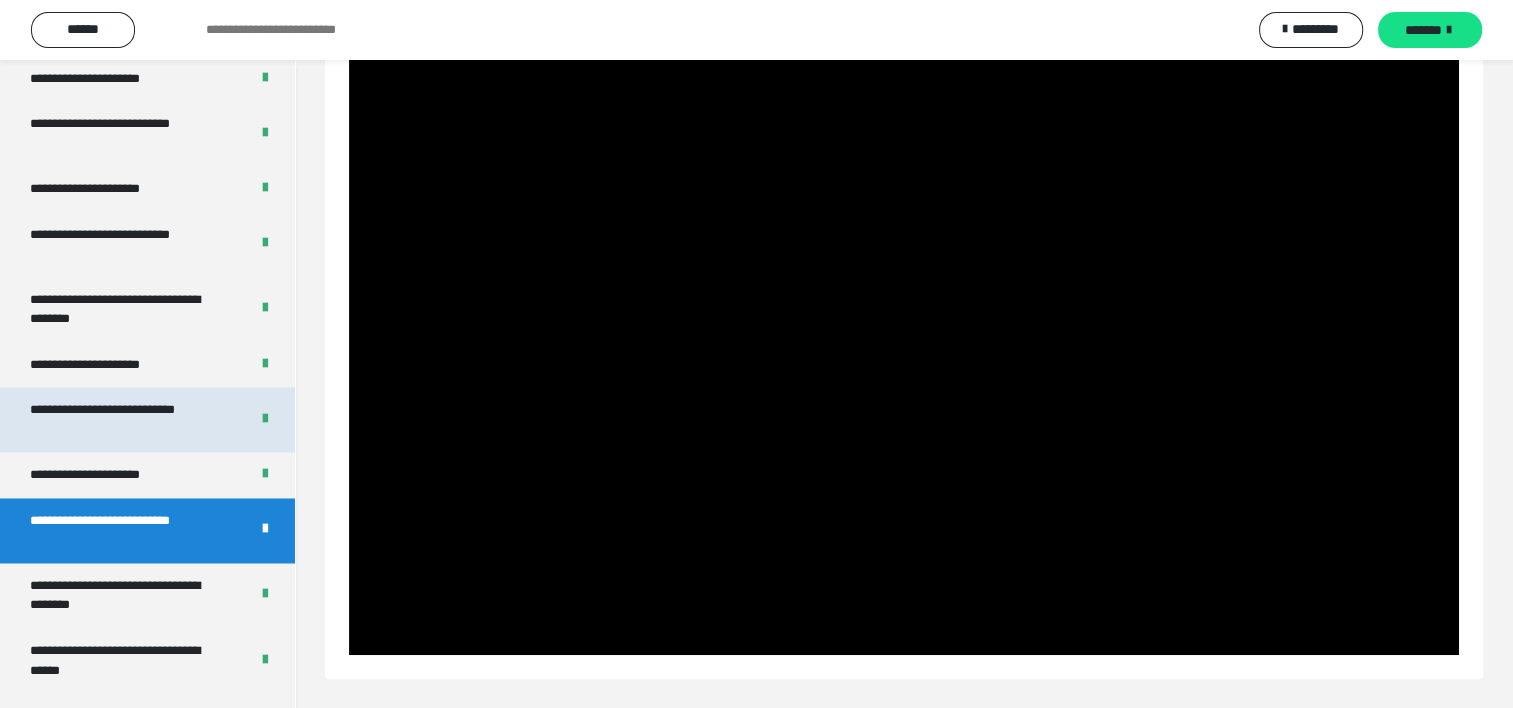 click on "**********" at bounding box center [124, 419] 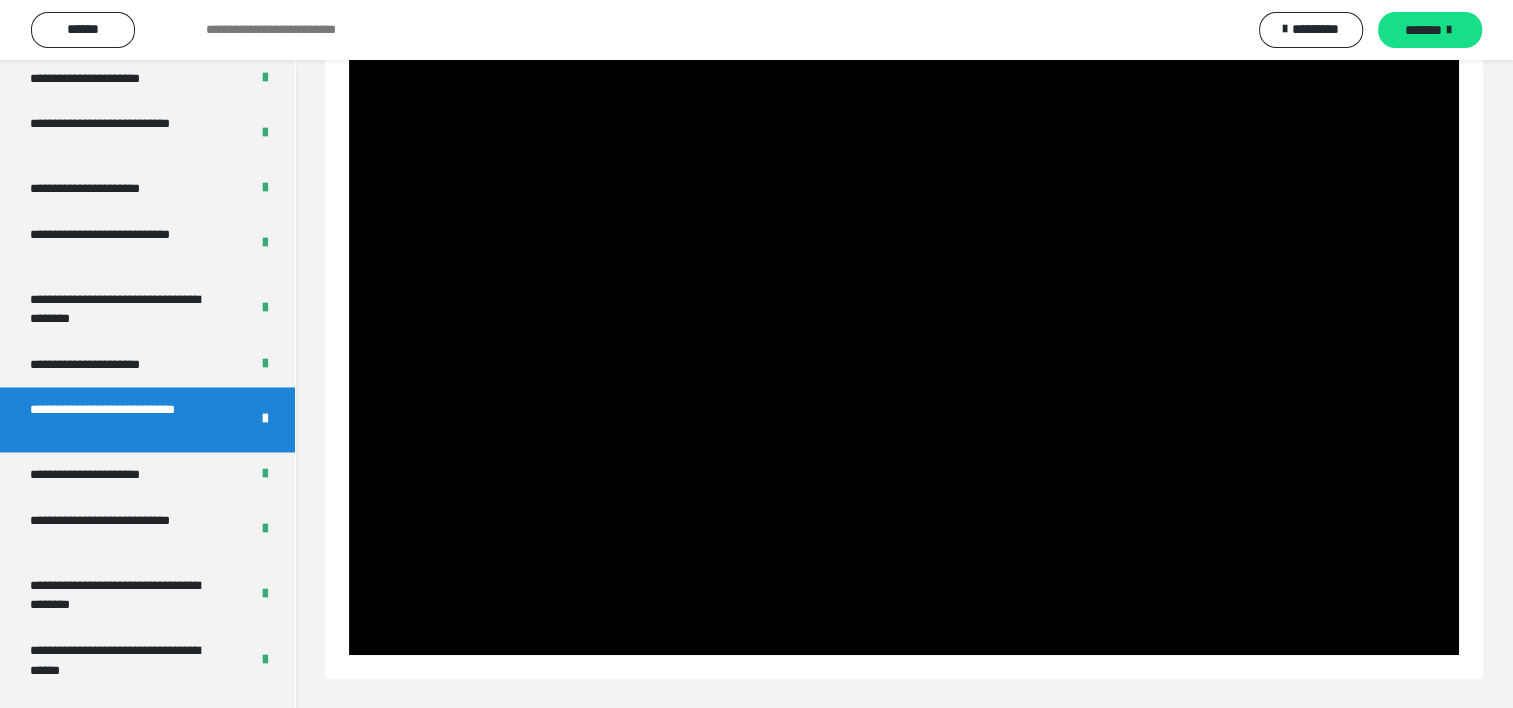 scroll, scrollTop: 60, scrollLeft: 0, axis: vertical 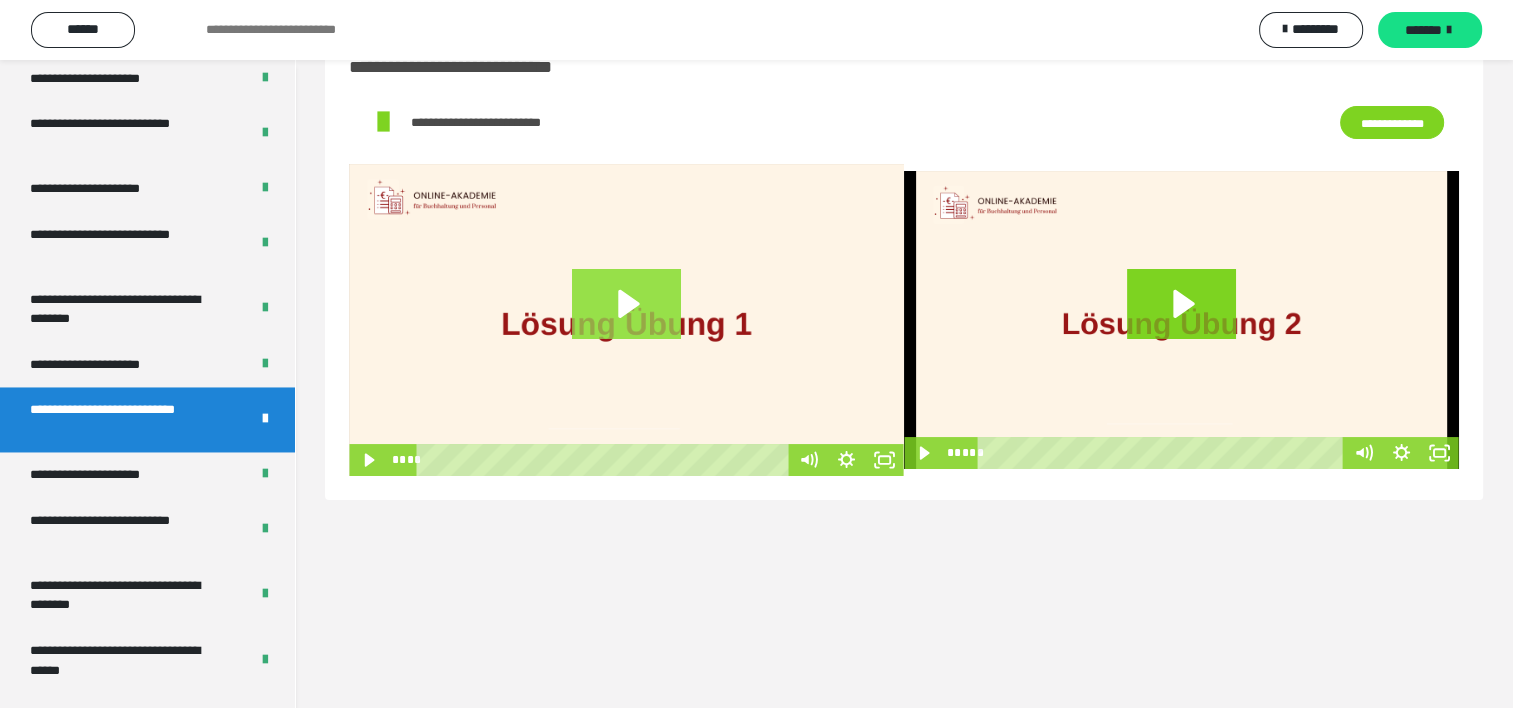 click 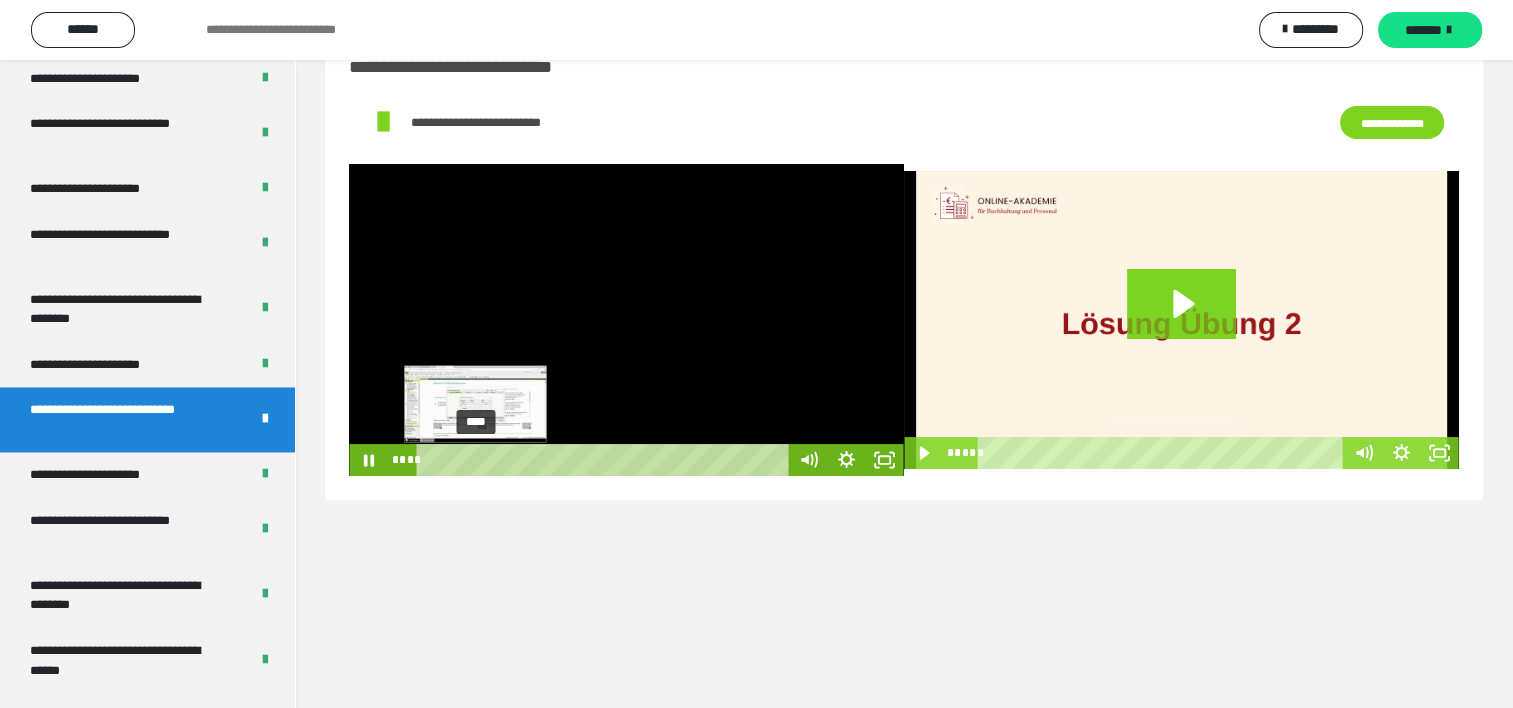 click on "****" at bounding box center [606, 460] 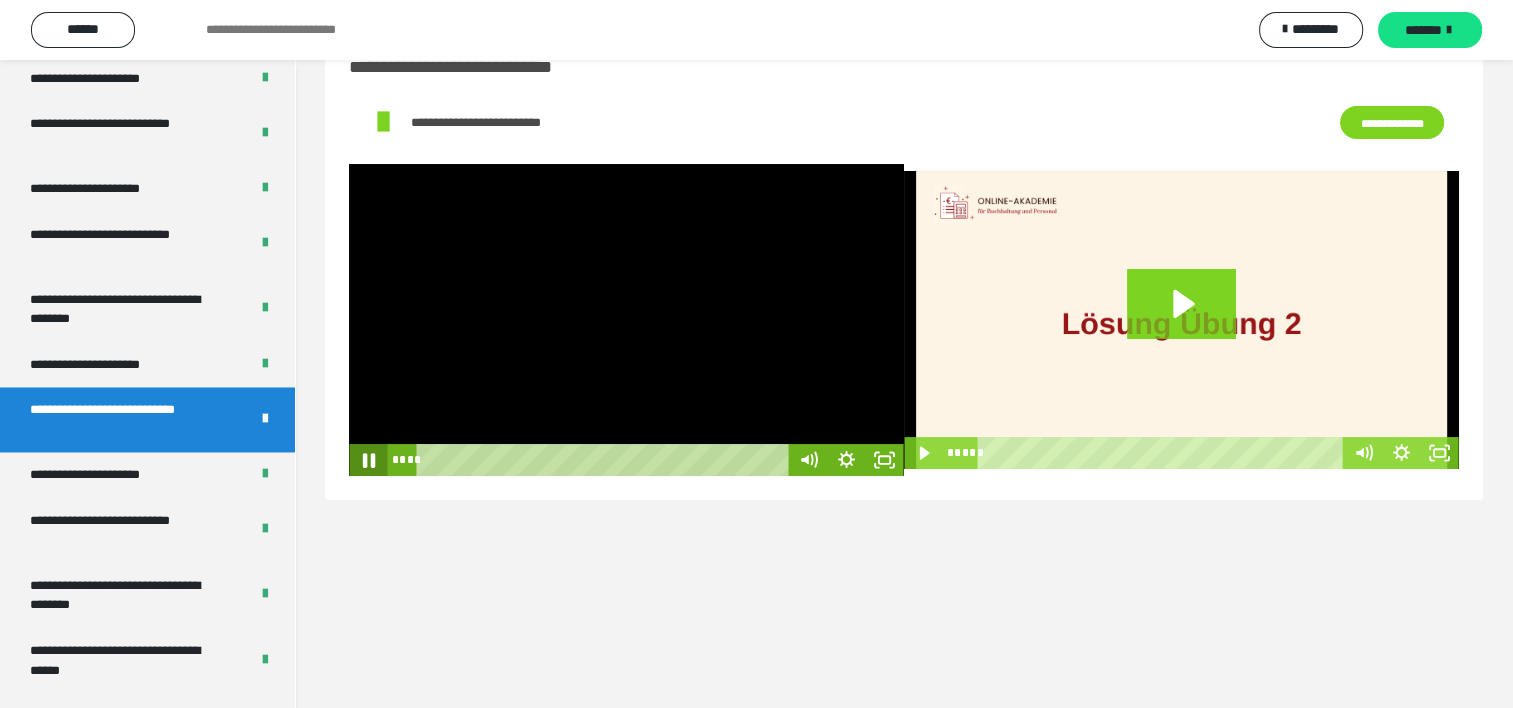 click 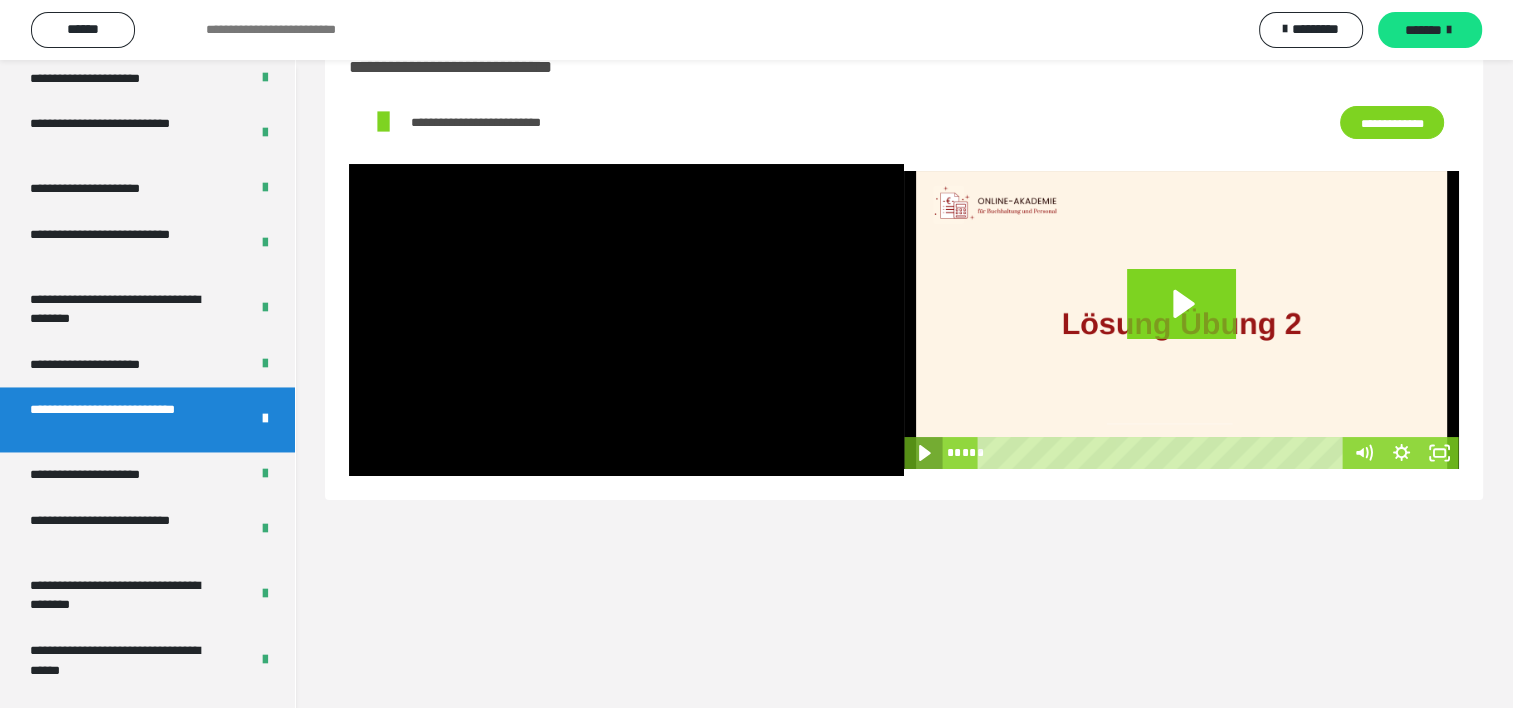 click 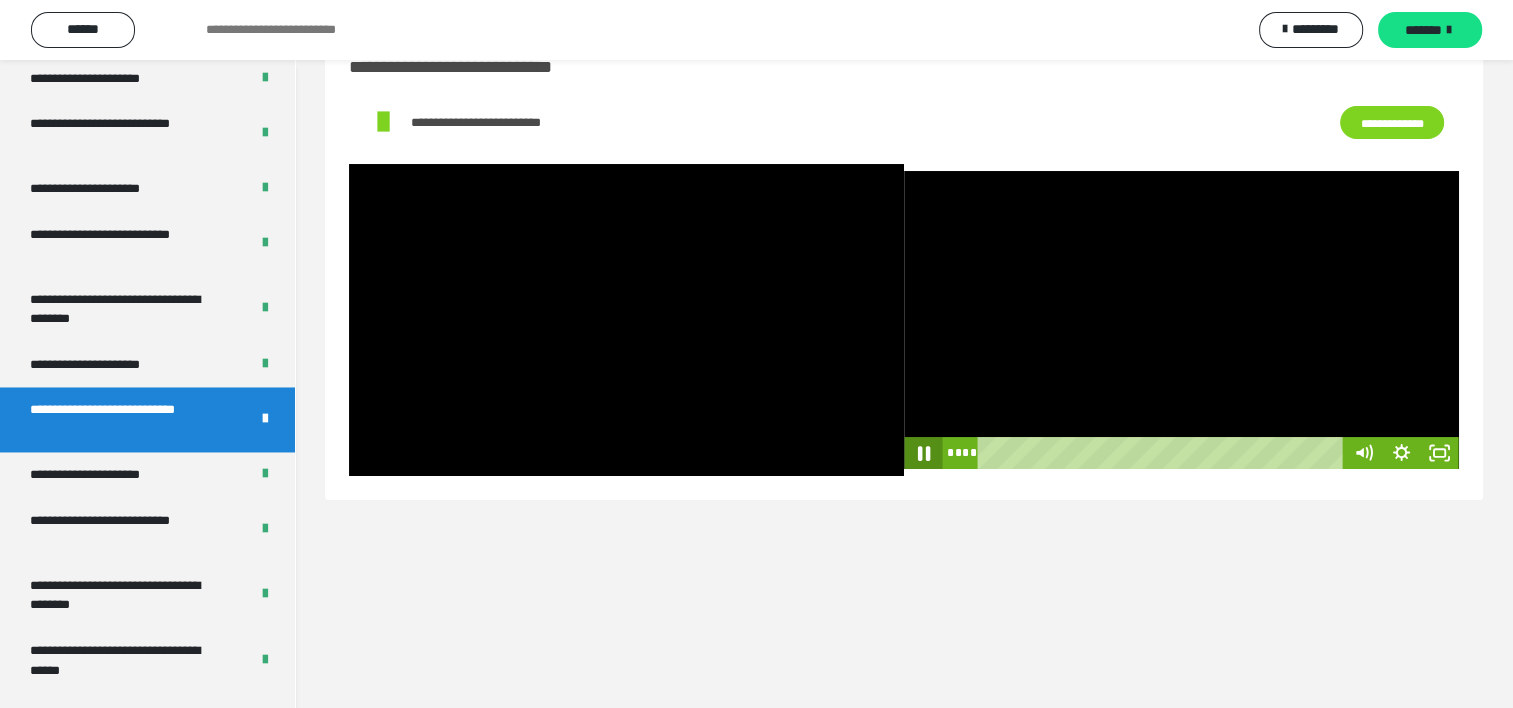 click 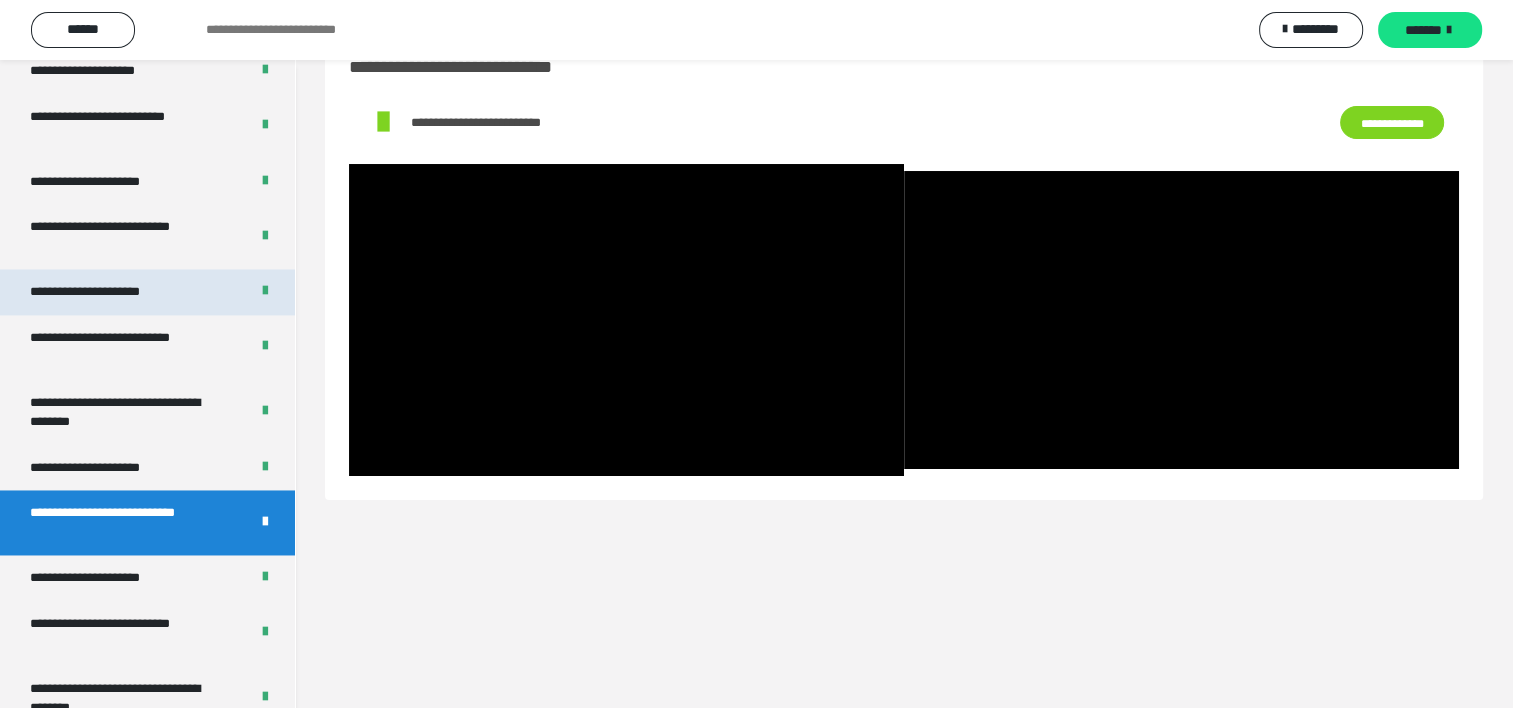 scroll, scrollTop: 3079, scrollLeft: 0, axis: vertical 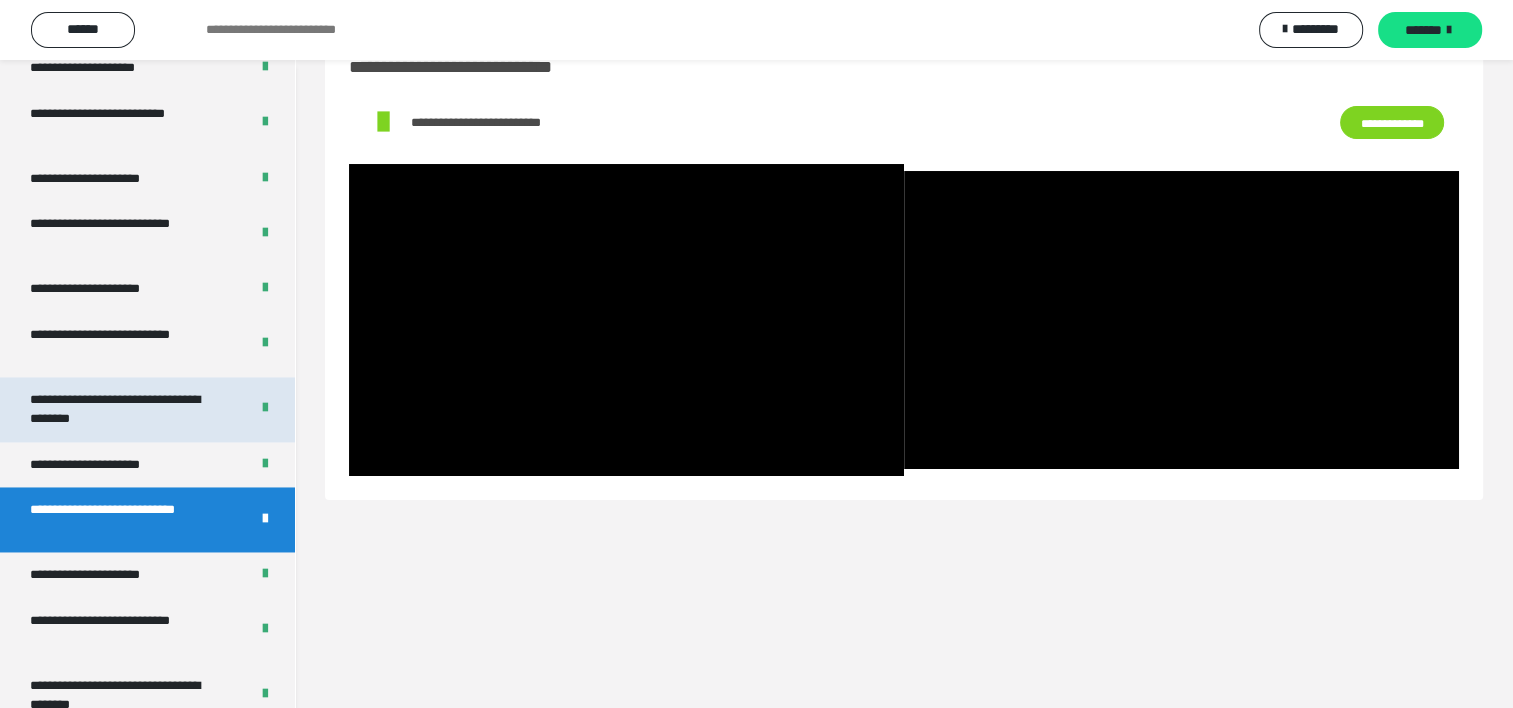click on "**********" at bounding box center (124, 409) 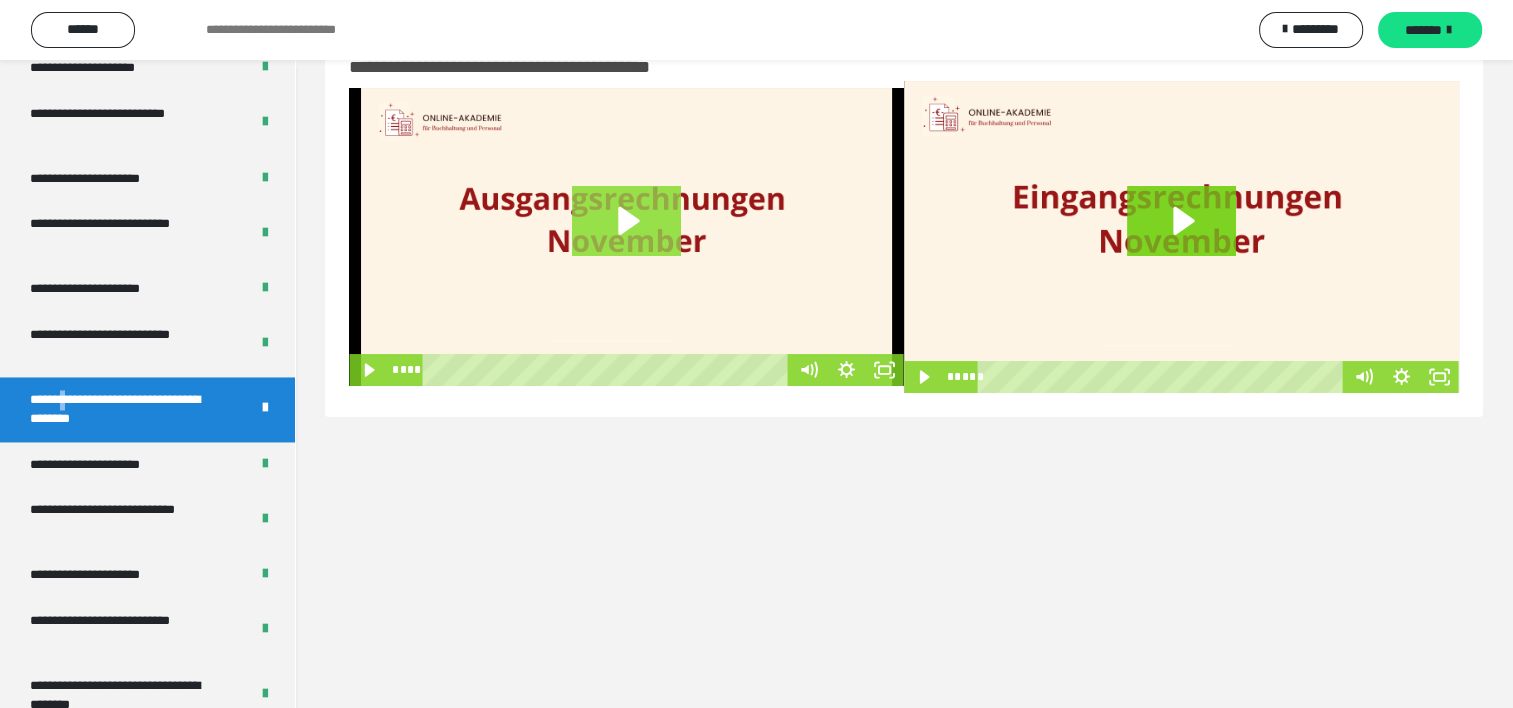 click 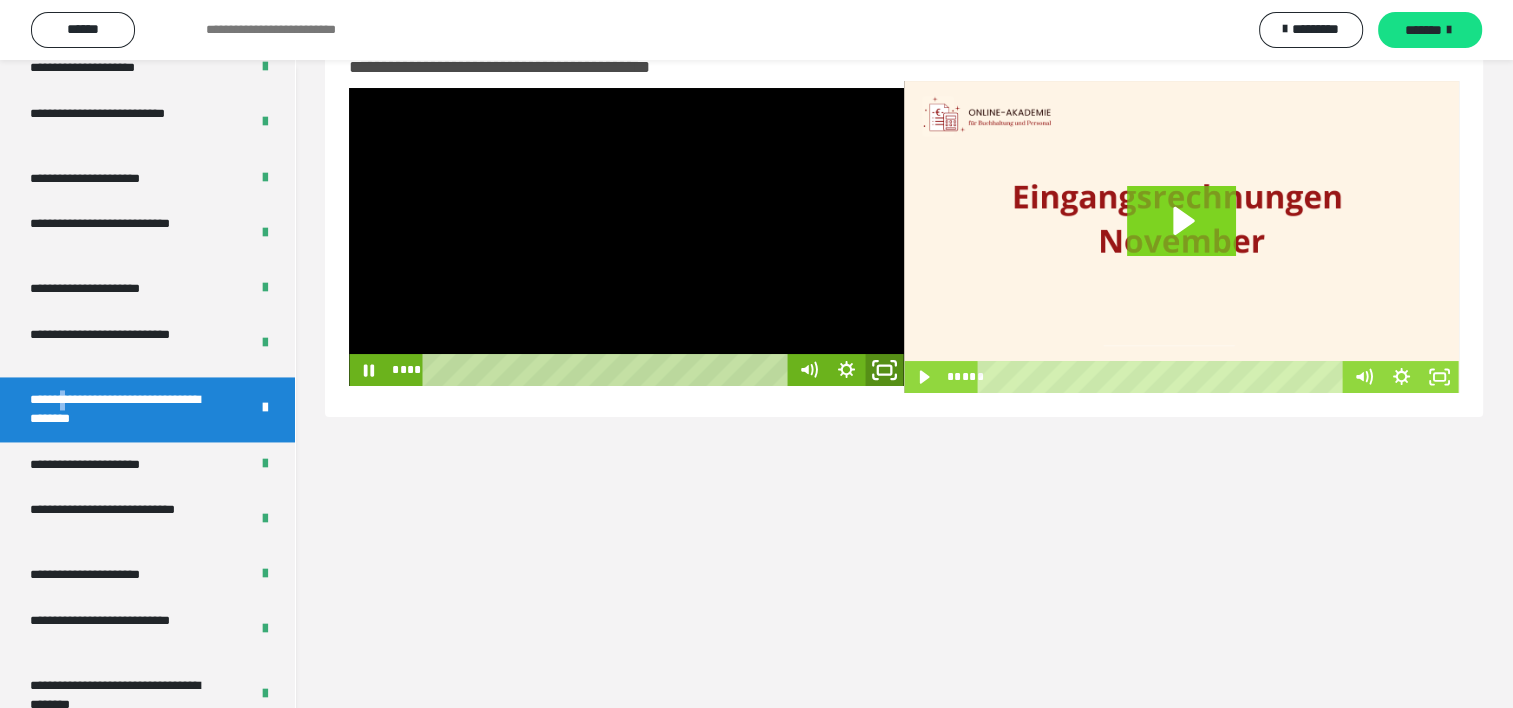 click 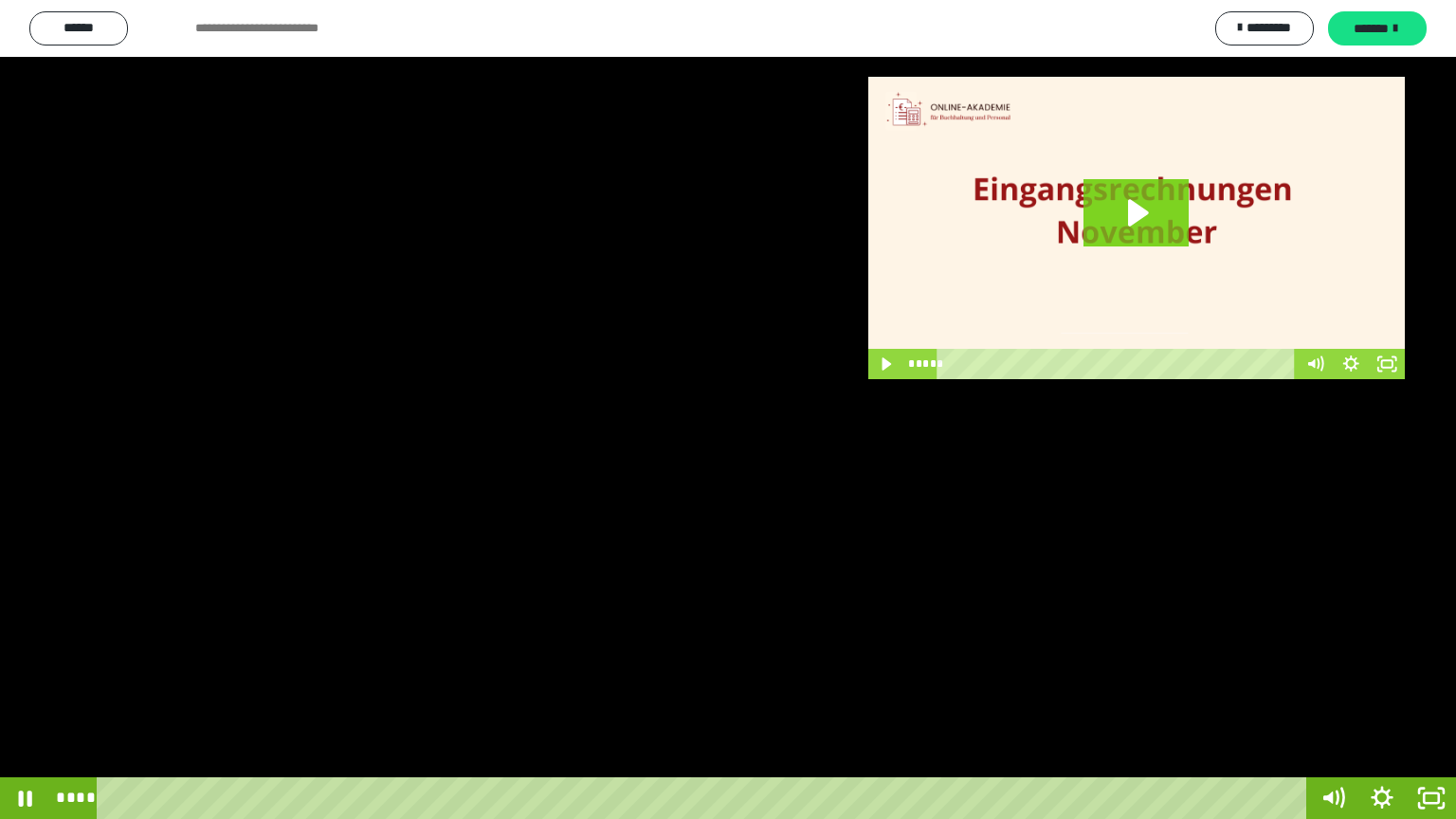 click at bounding box center [728, 410] 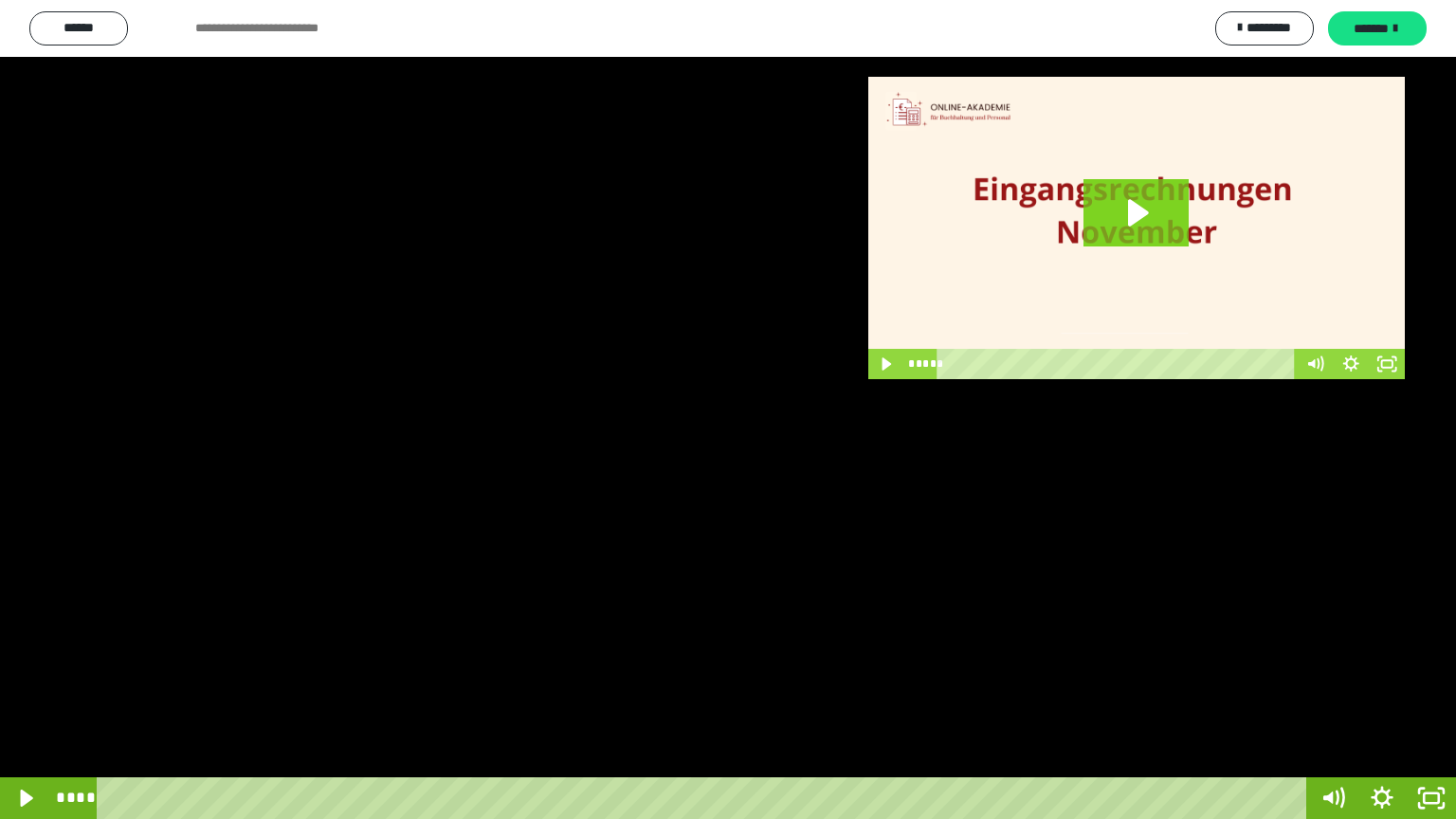 click at bounding box center [728, 410] 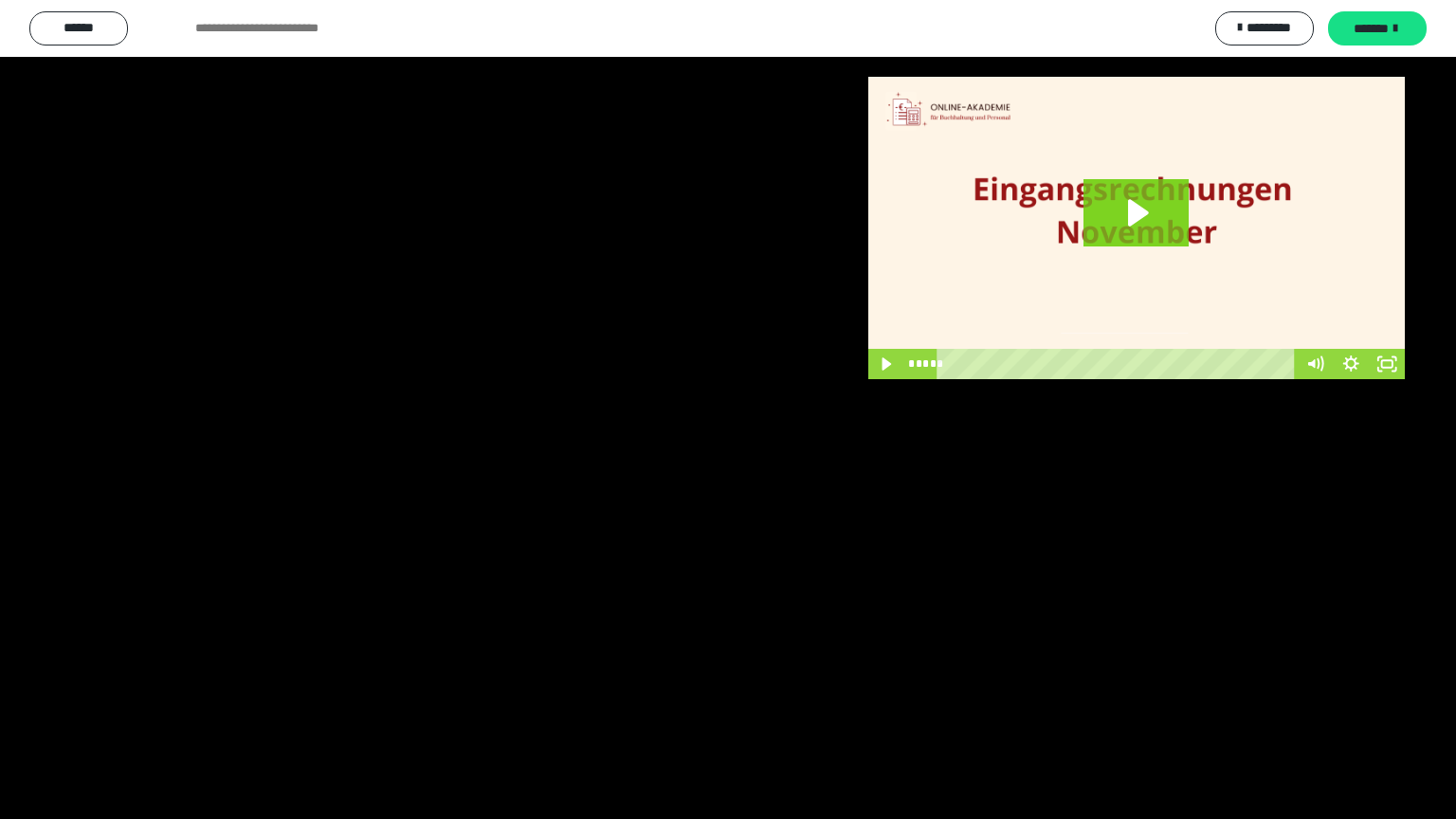 click at bounding box center [728, 410] 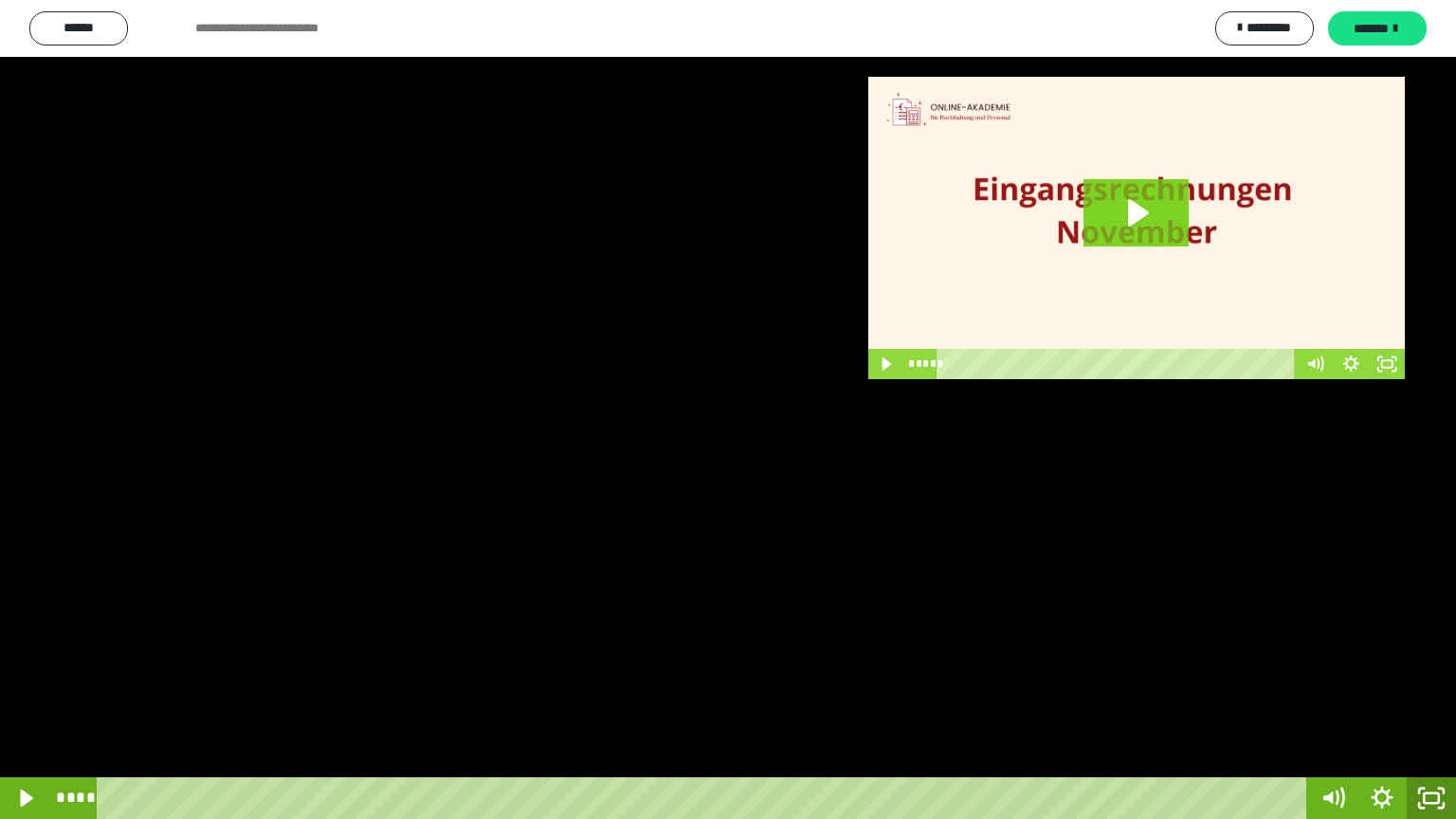 click 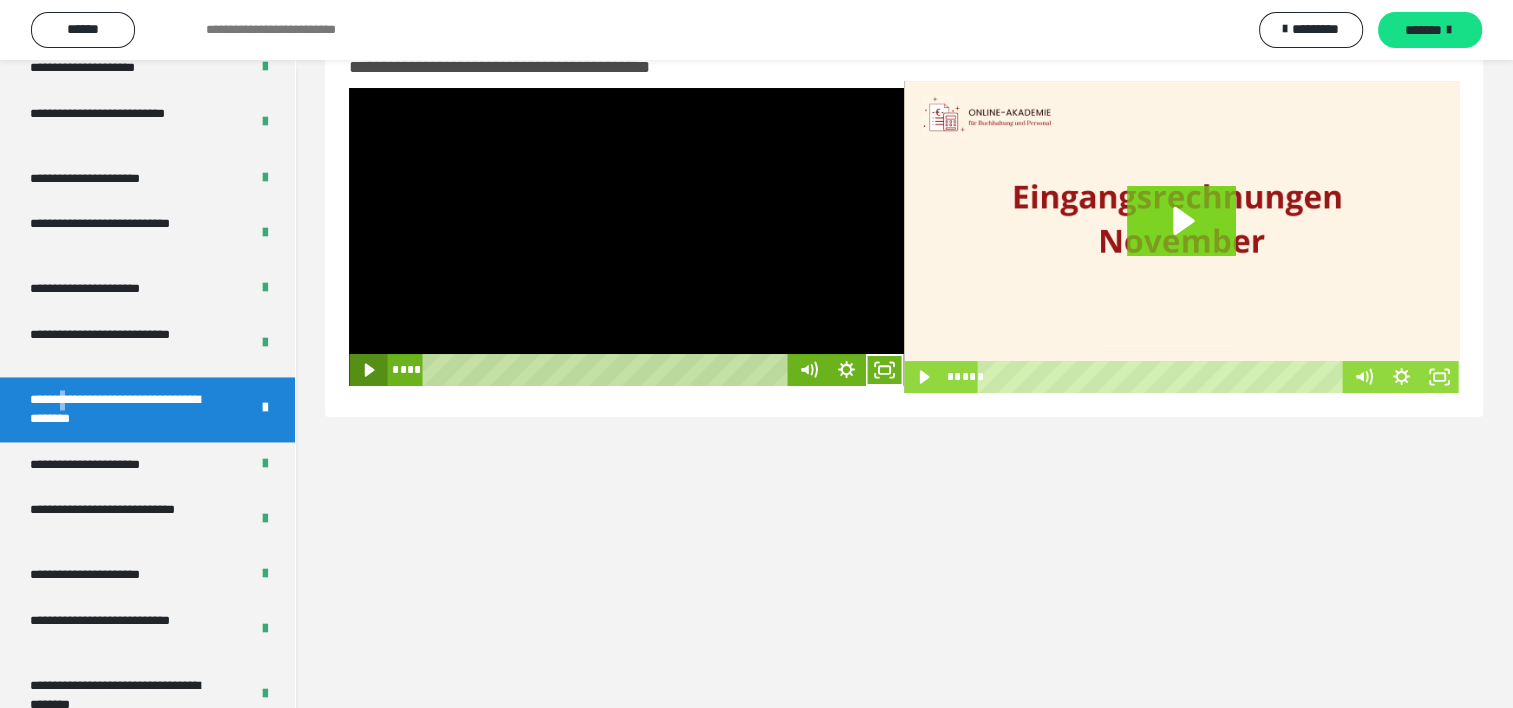 click 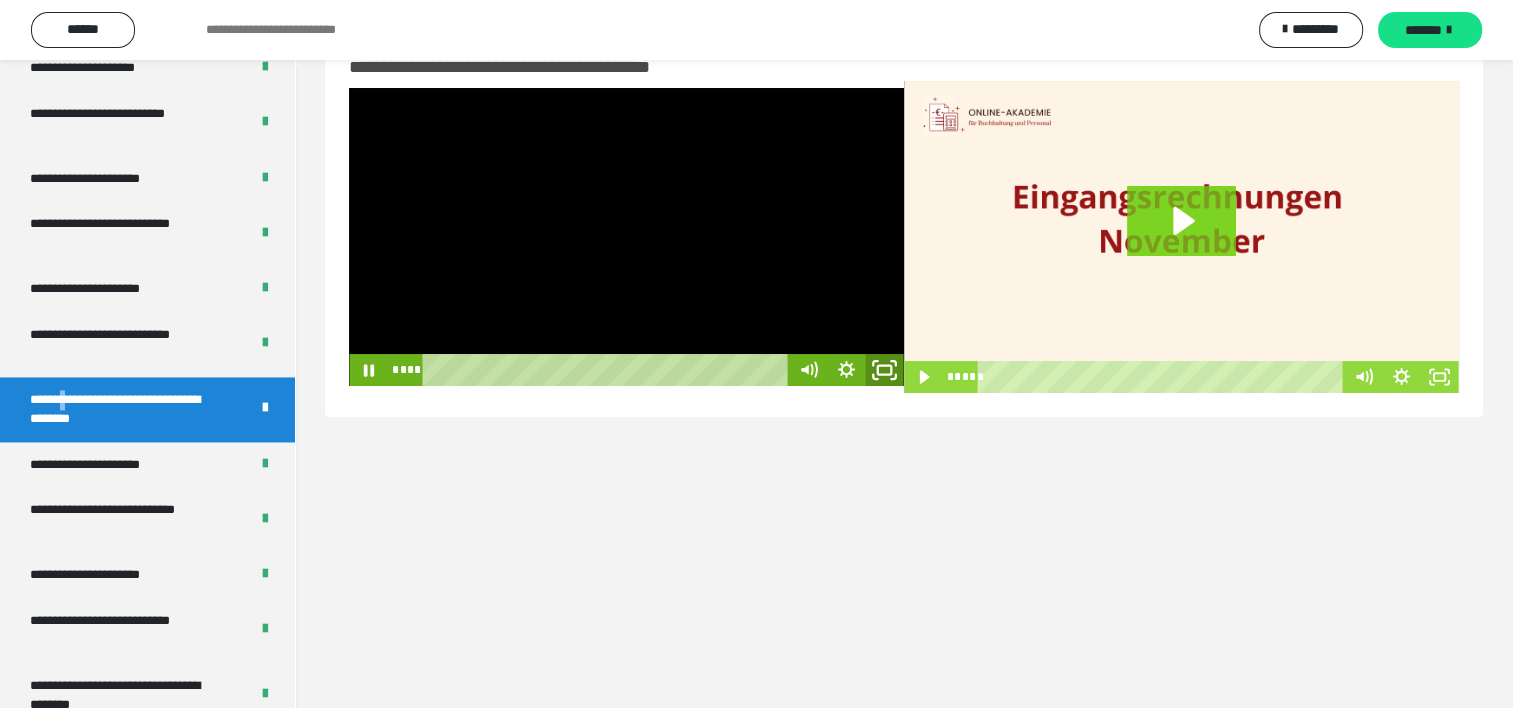 click 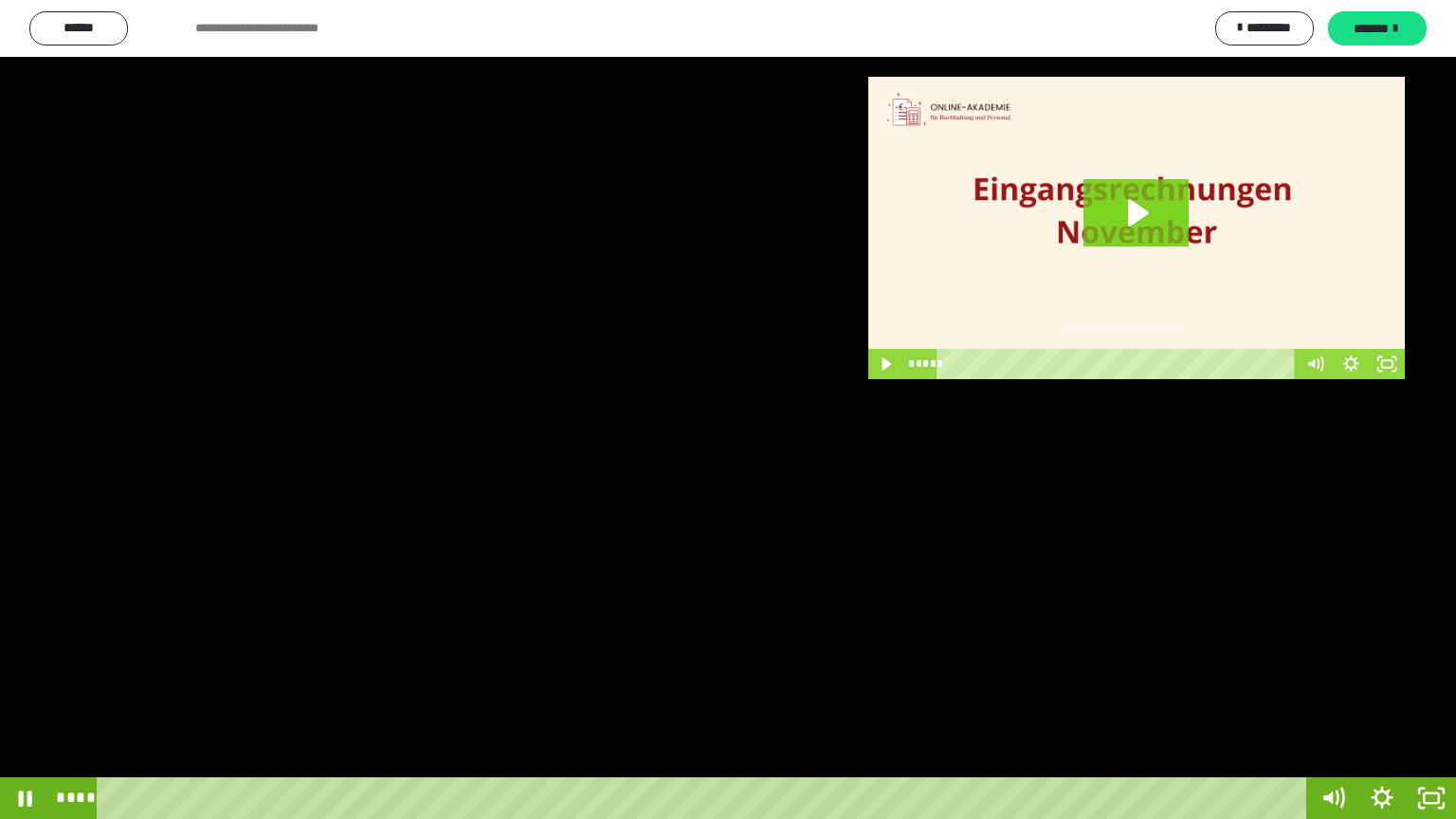 click at bounding box center (728, 410) 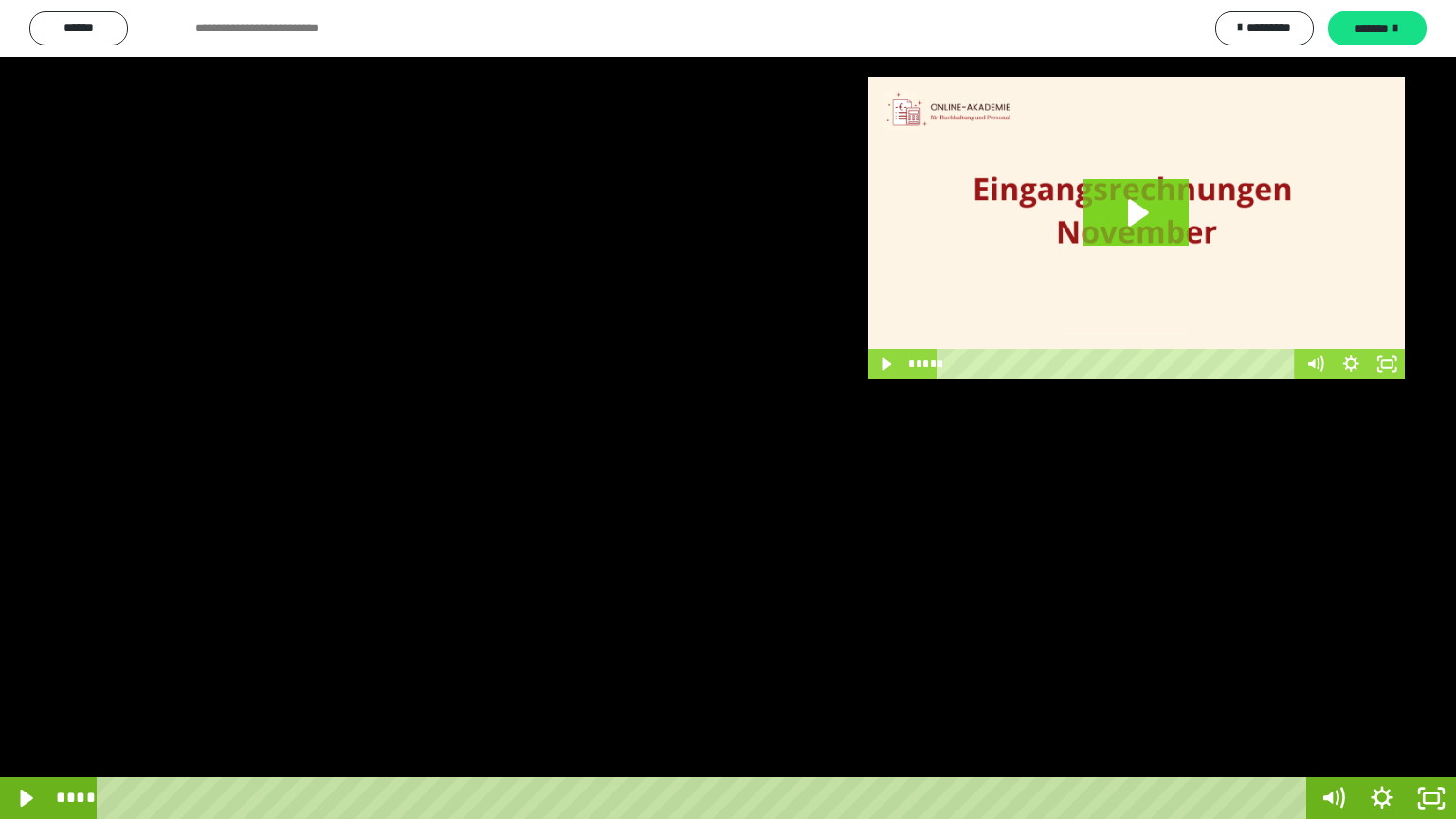click at bounding box center [728, 410] 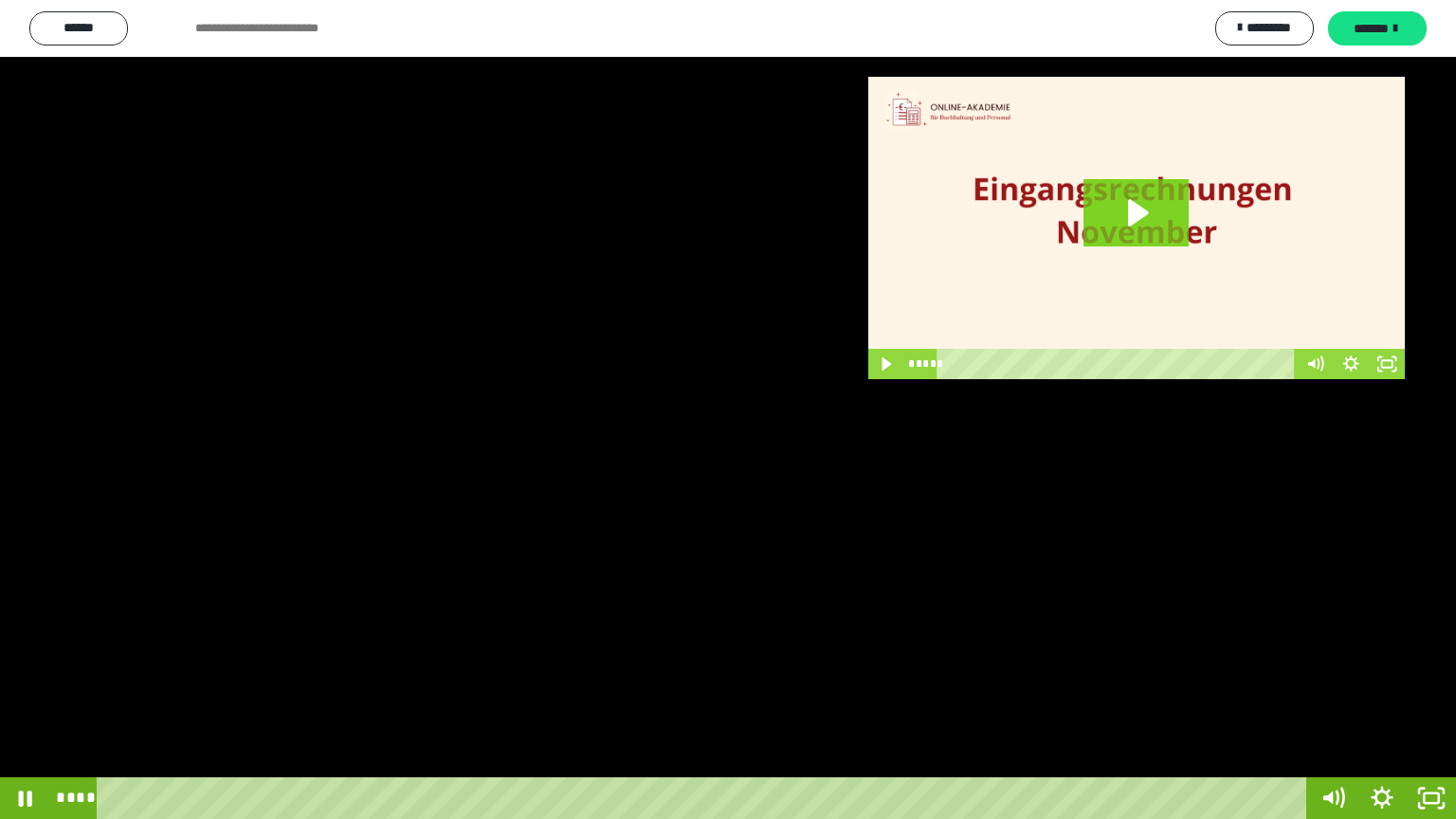 click at bounding box center (728, 410) 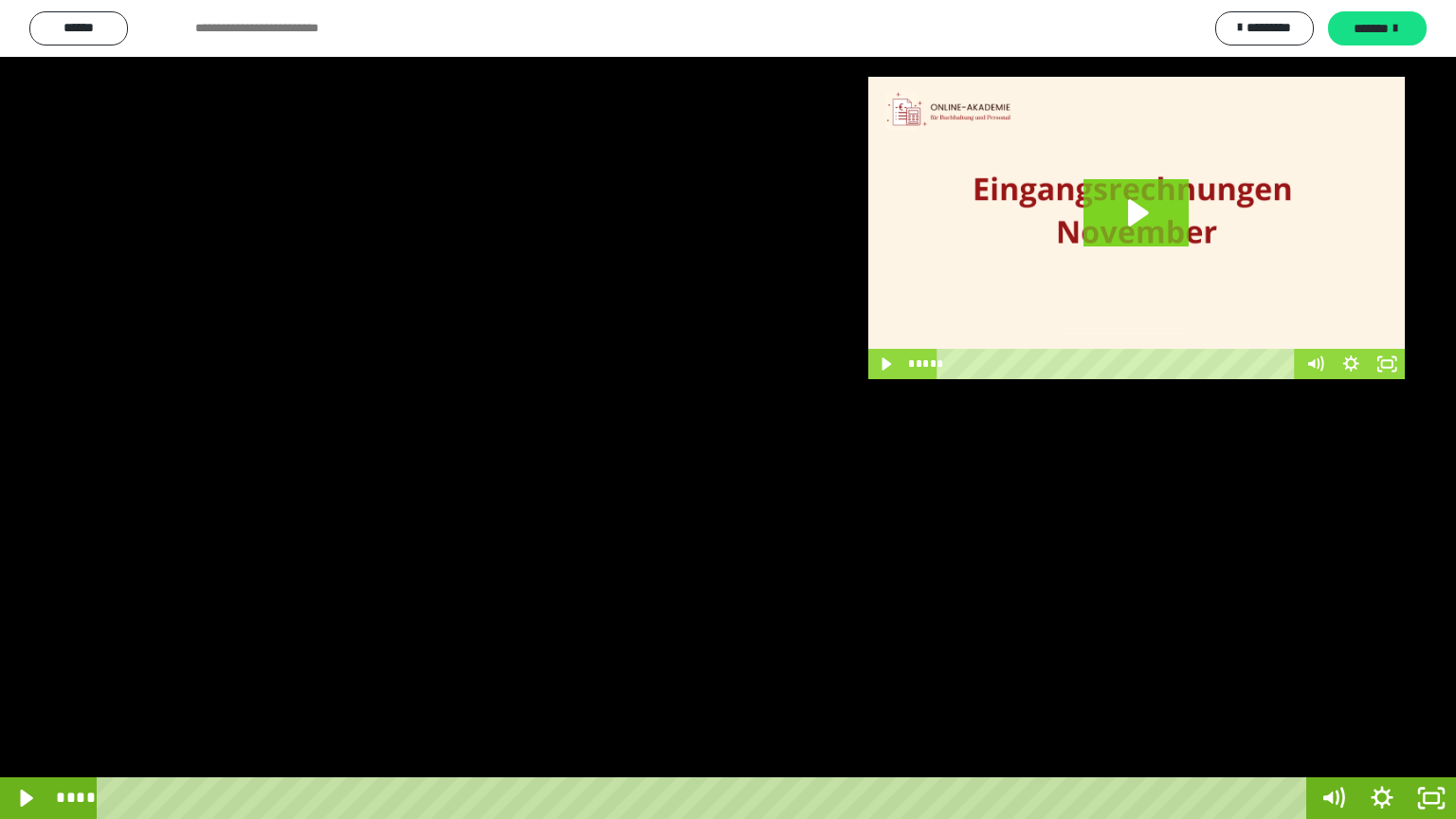 click at bounding box center (728, 410) 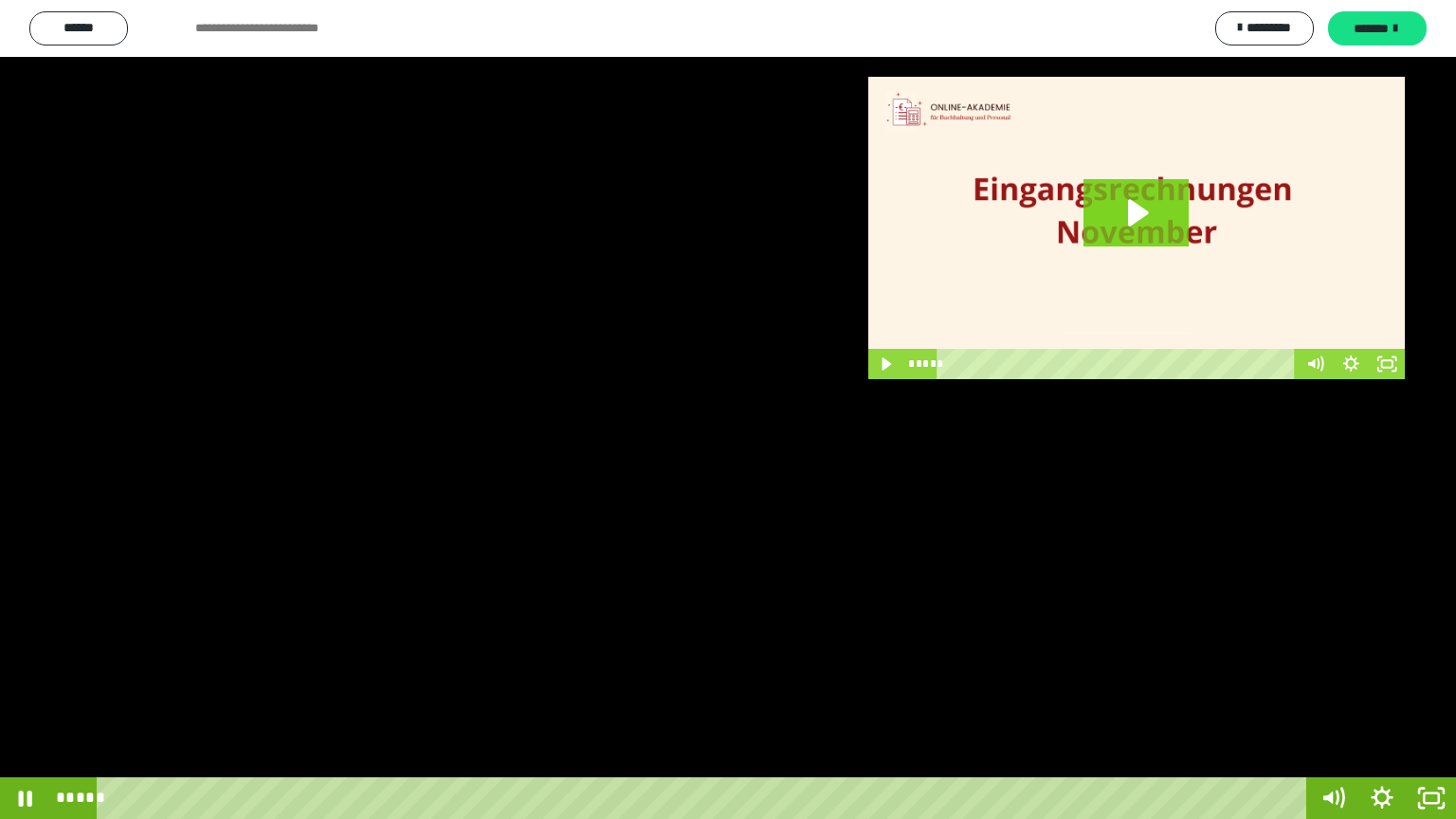 click at bounding box center (728, 410) 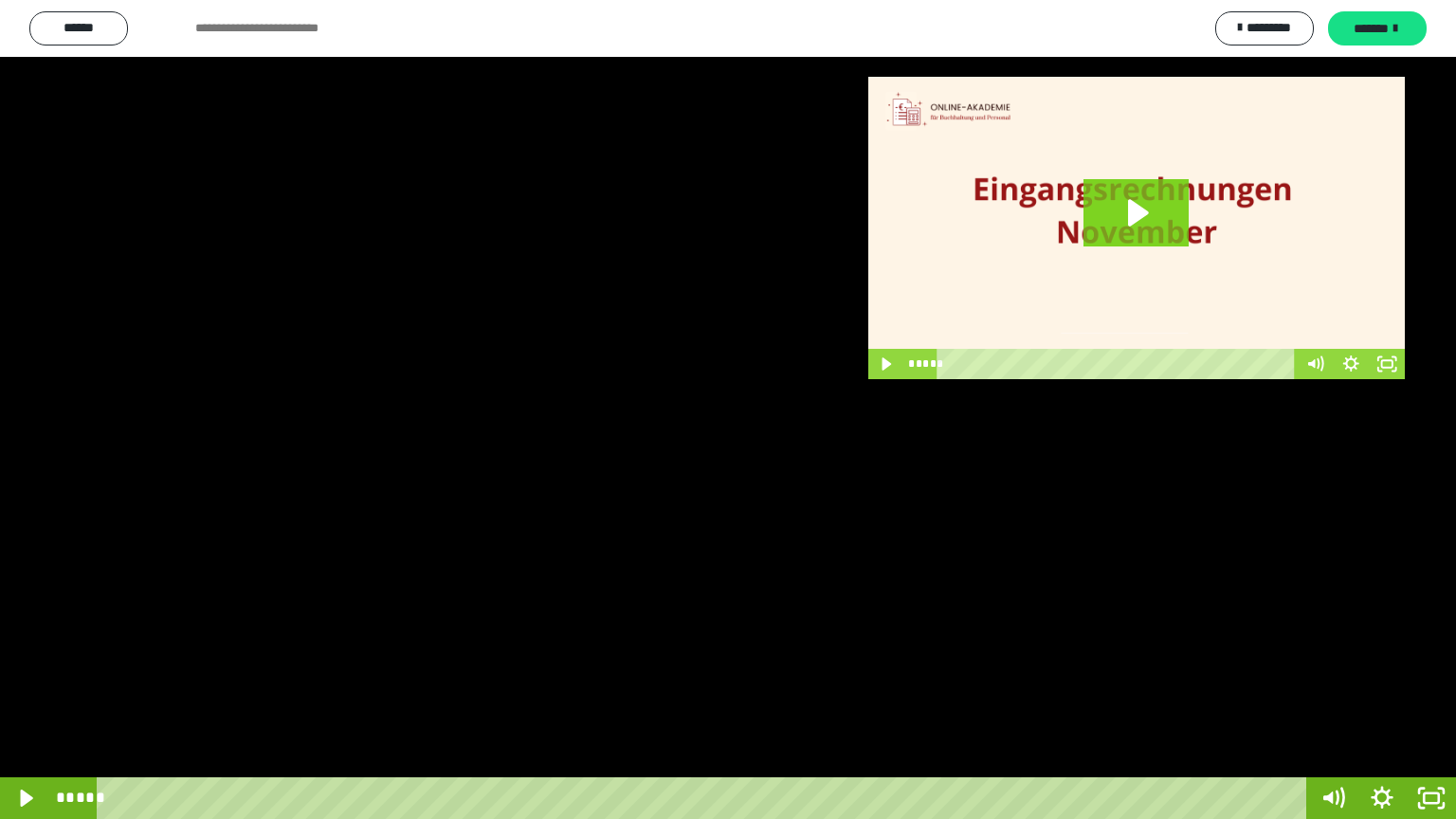 click at bounding box center (728, 410) 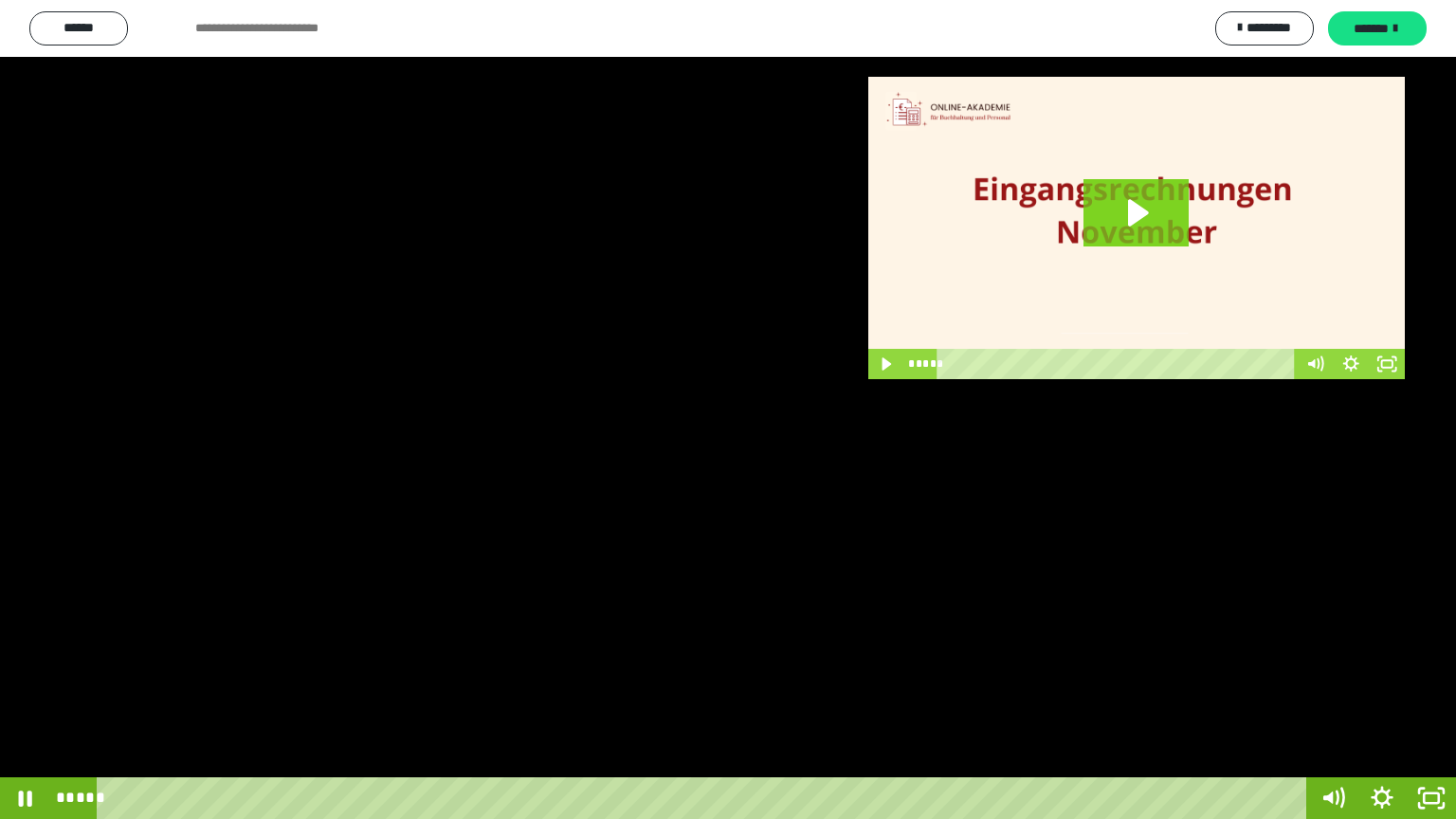 click at bounding box center (728, 410) 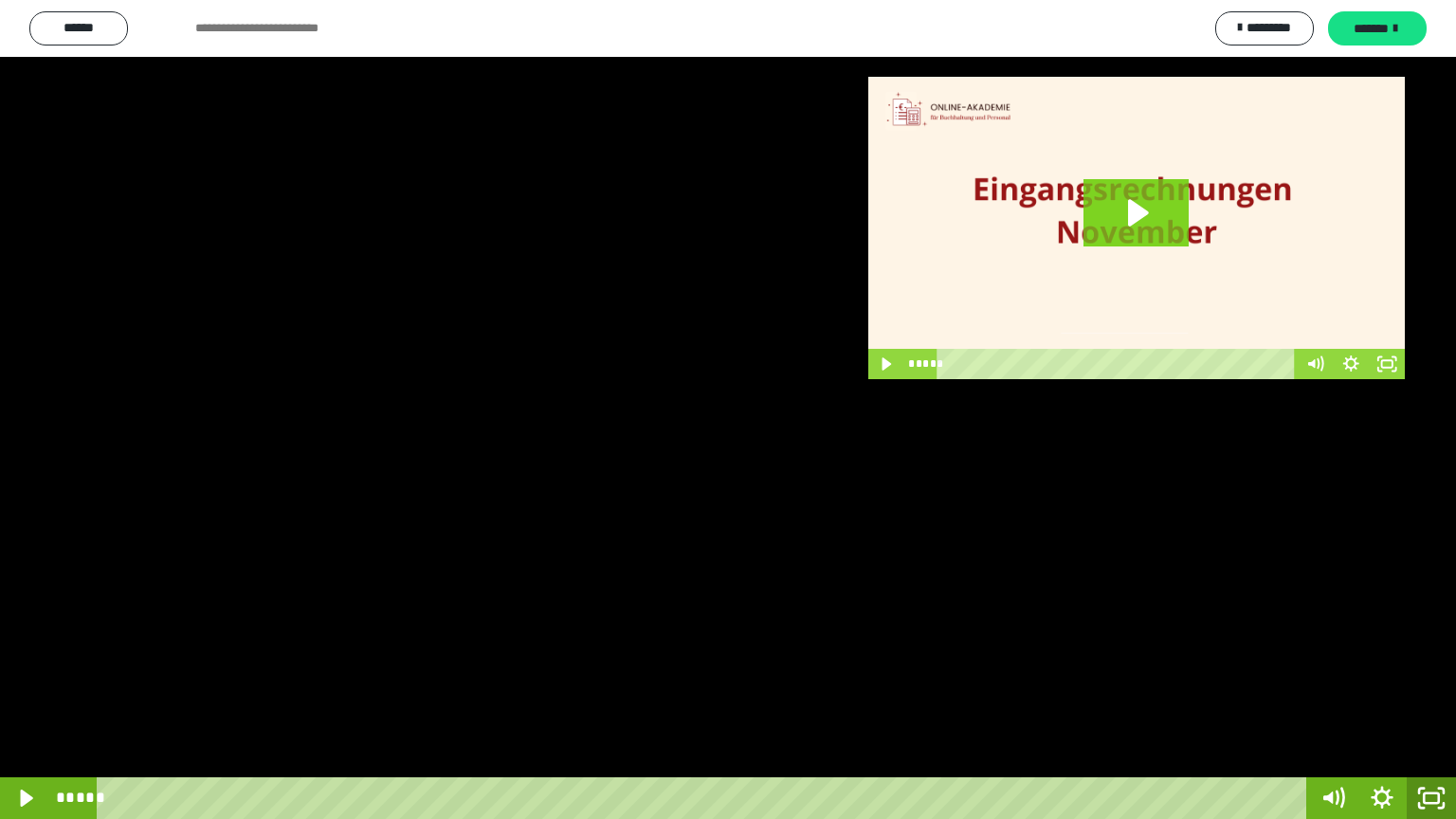 click 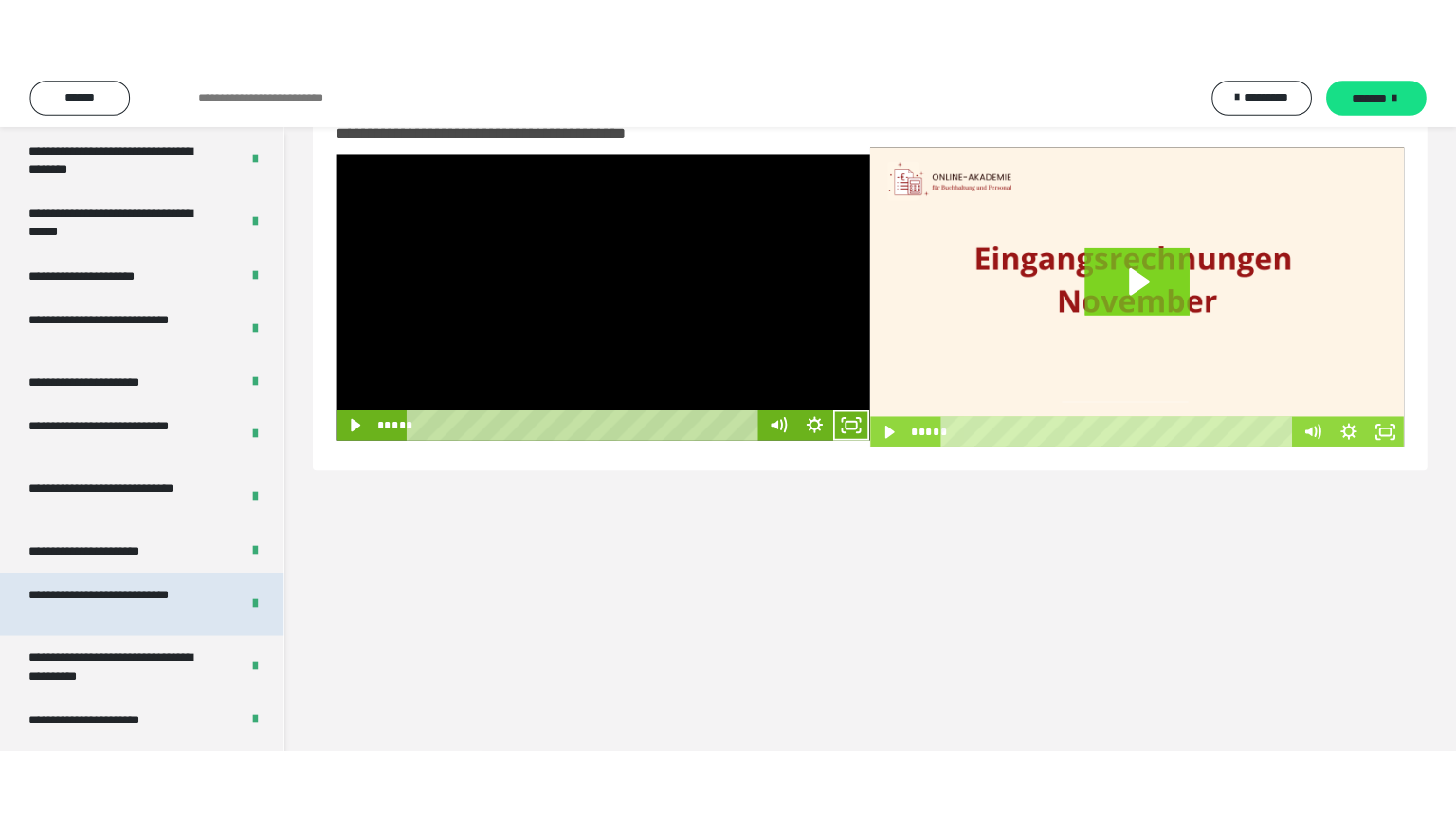 scroll, scrollTop: 3772, scrollLeft: 0, axis: vertical 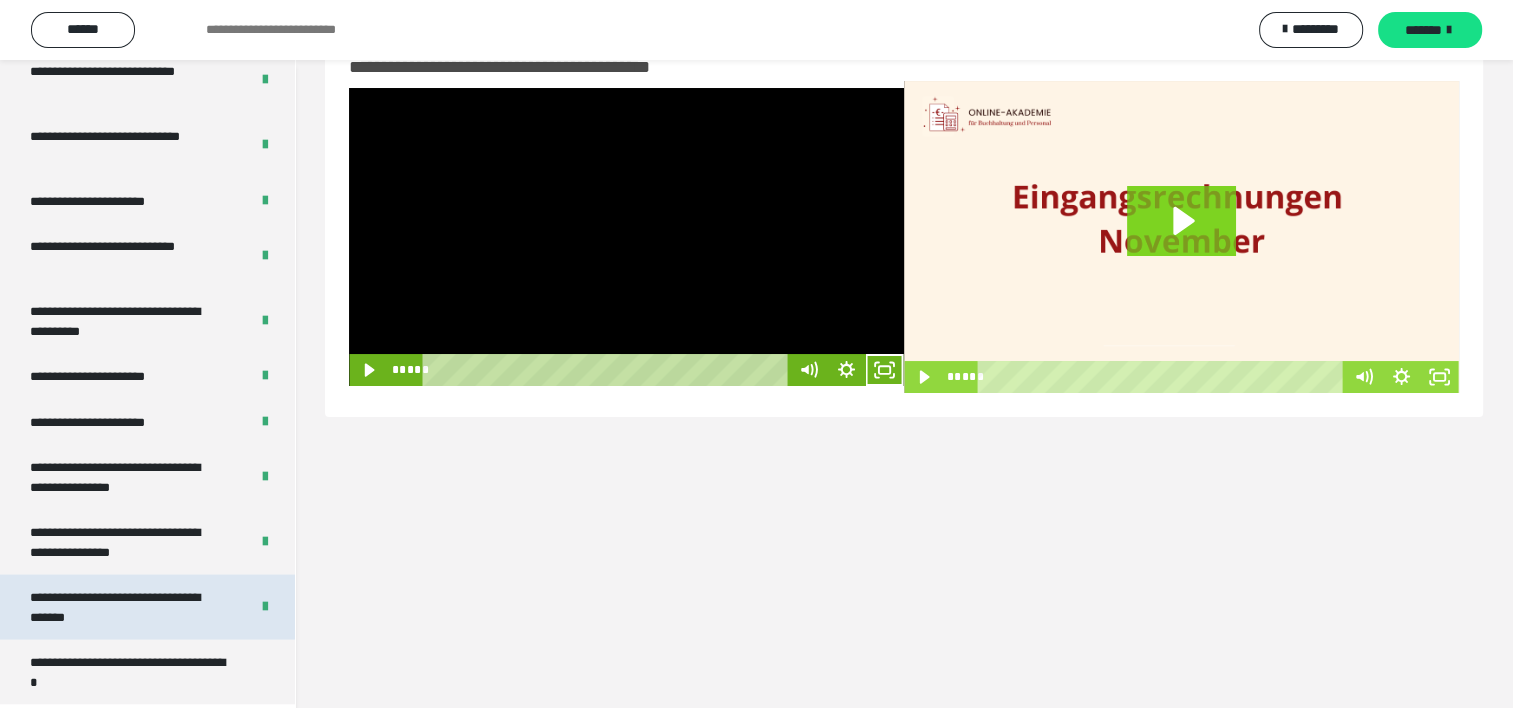 click on "**********" at bounding box center [124, 607] 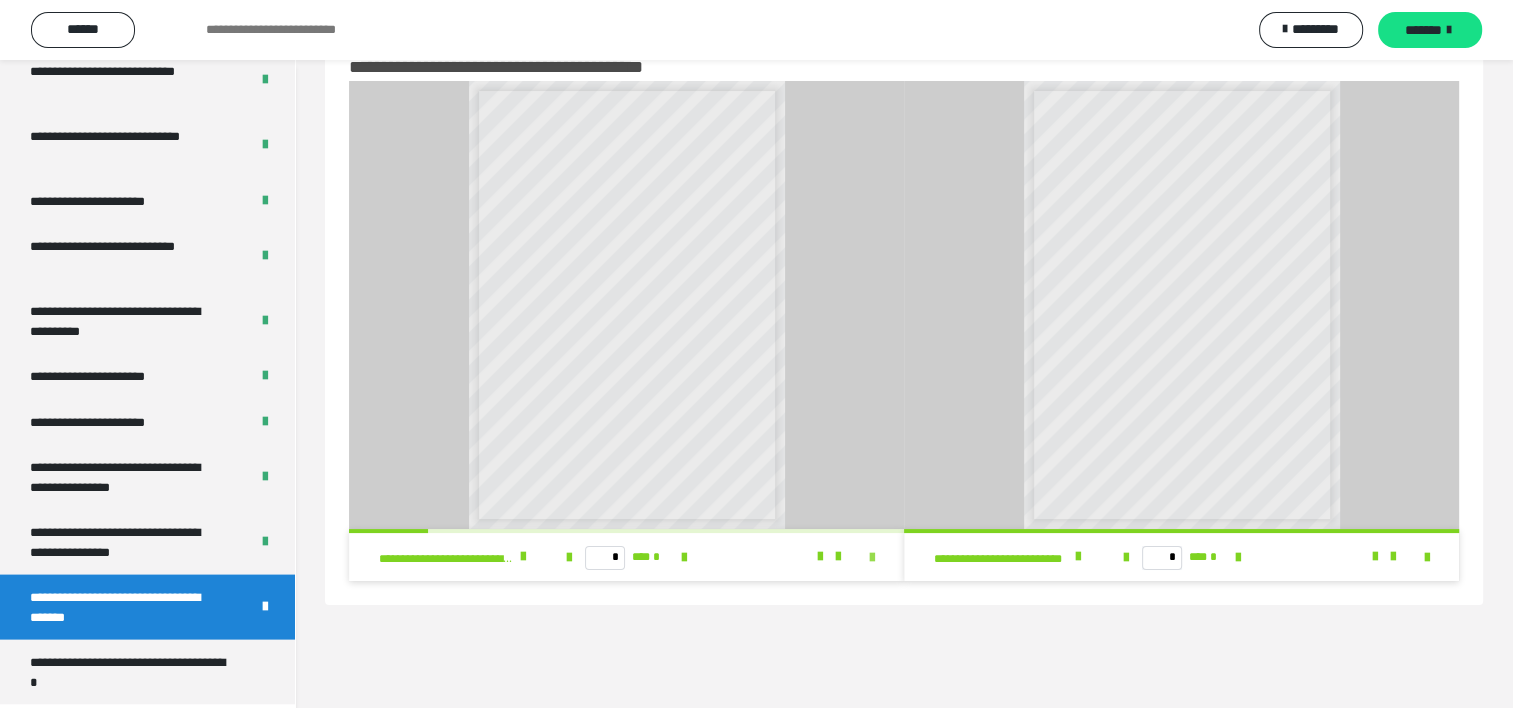 click at bounding box center (872, 558) 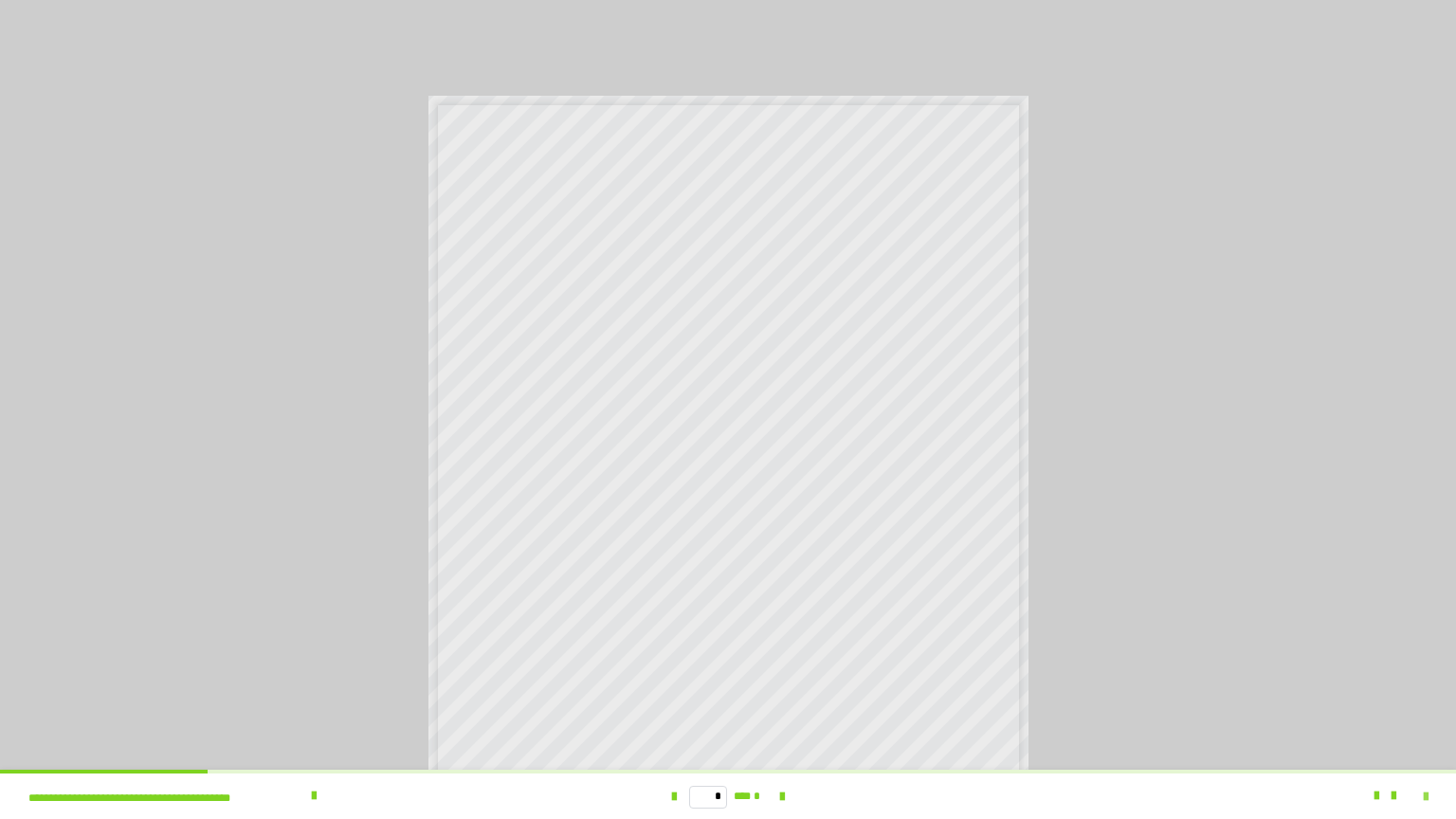 click at bounding box center [1426, 797] 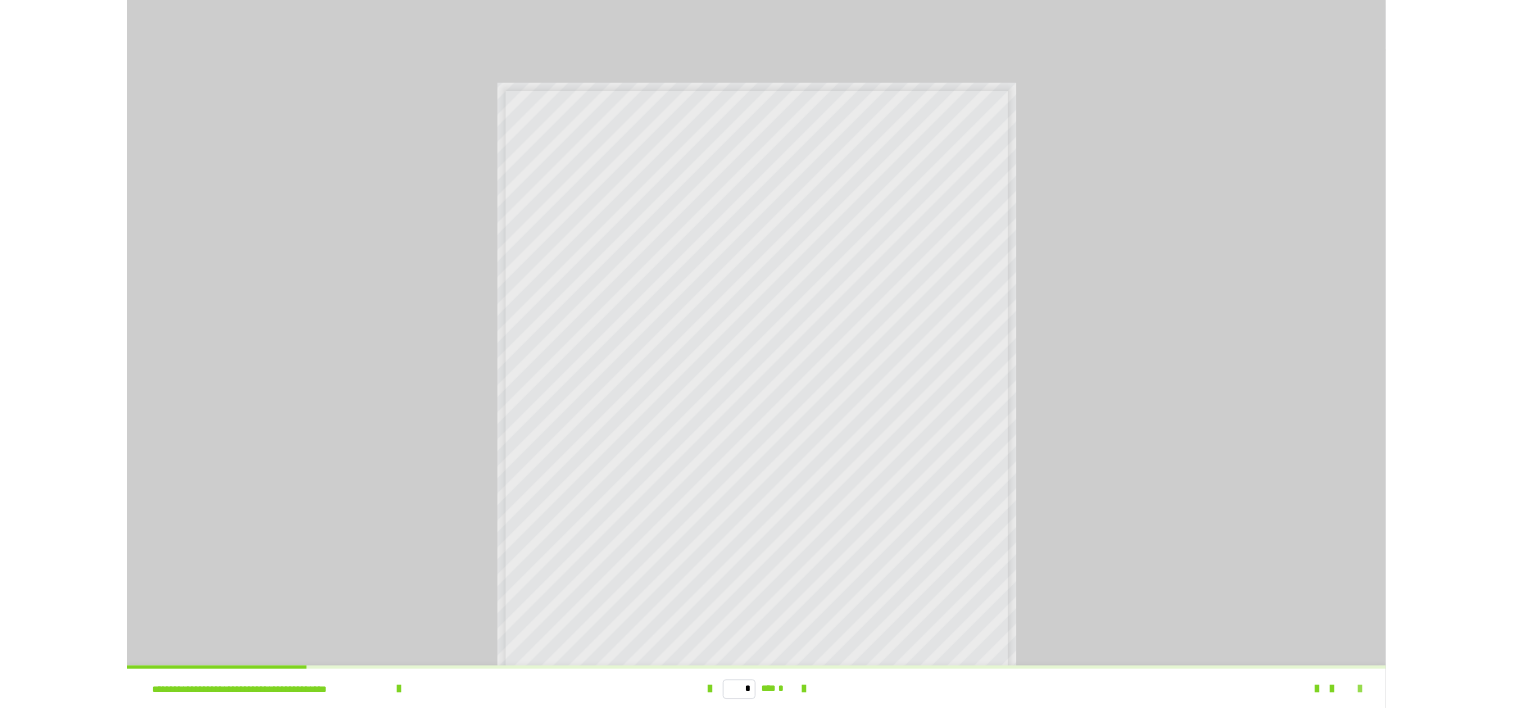 scroll, scrollTop: 3979, scrollLeft: 0, axis: vertical 